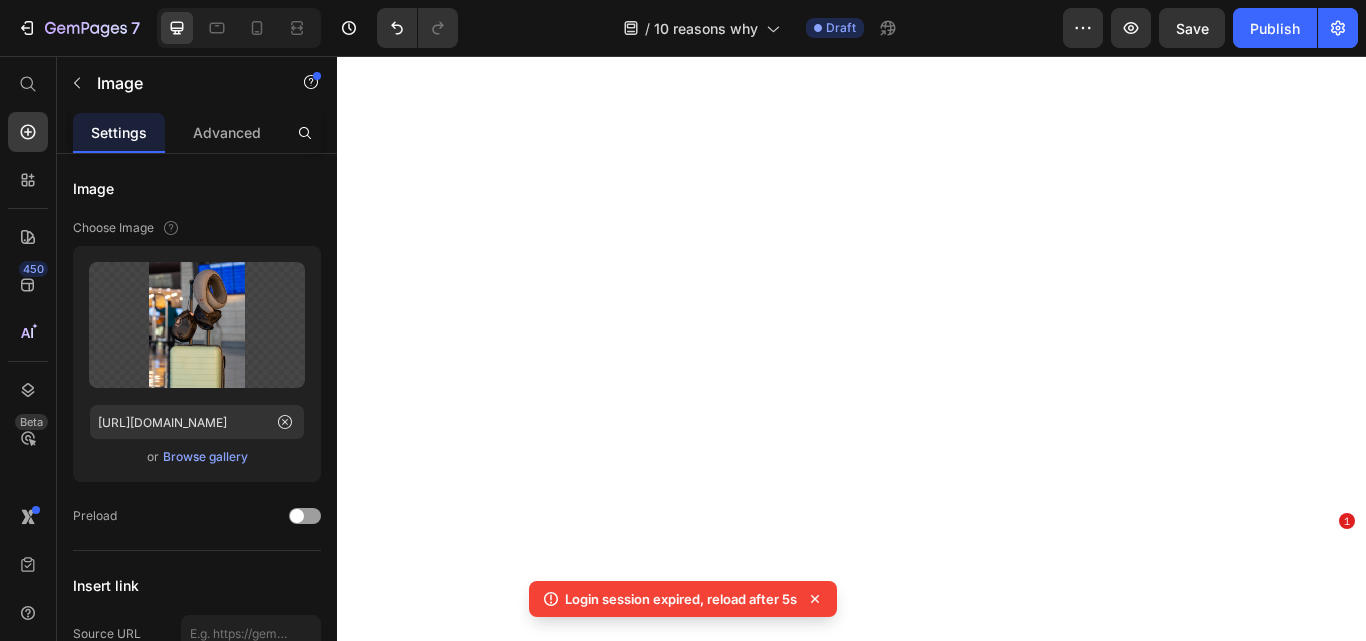 scroll, scrollTop: 0, scrollLeft: 0, axis: both 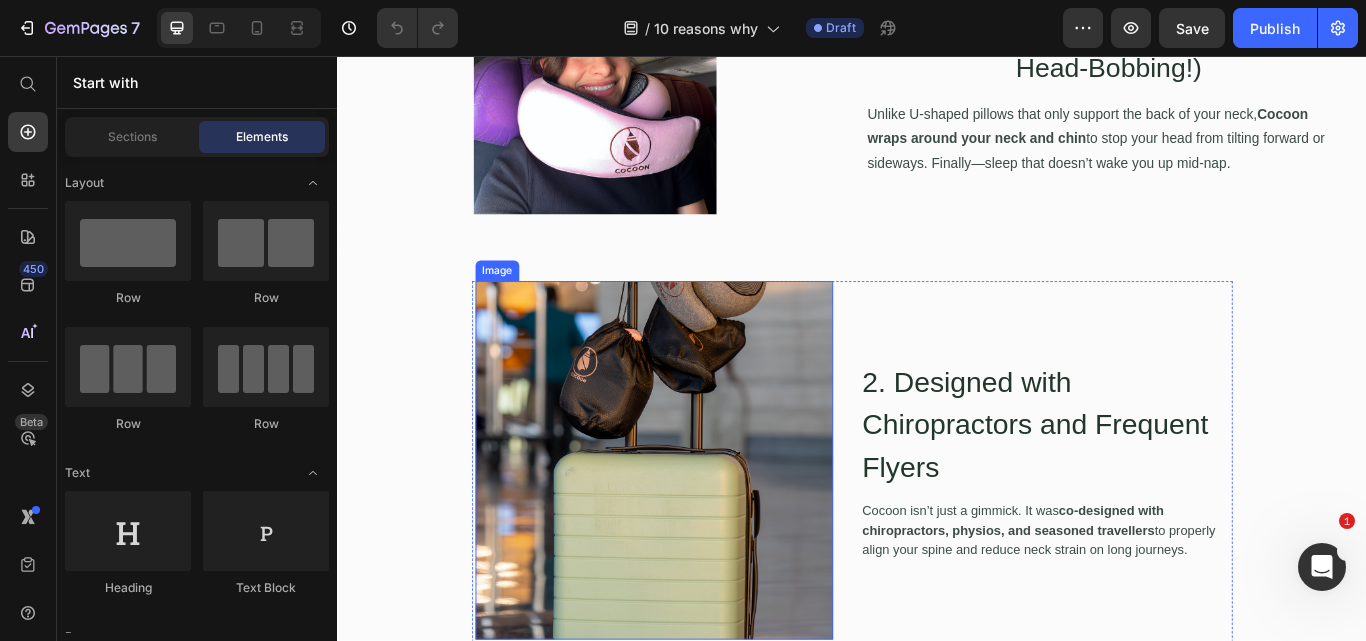 click at bounding box center [707, 528] 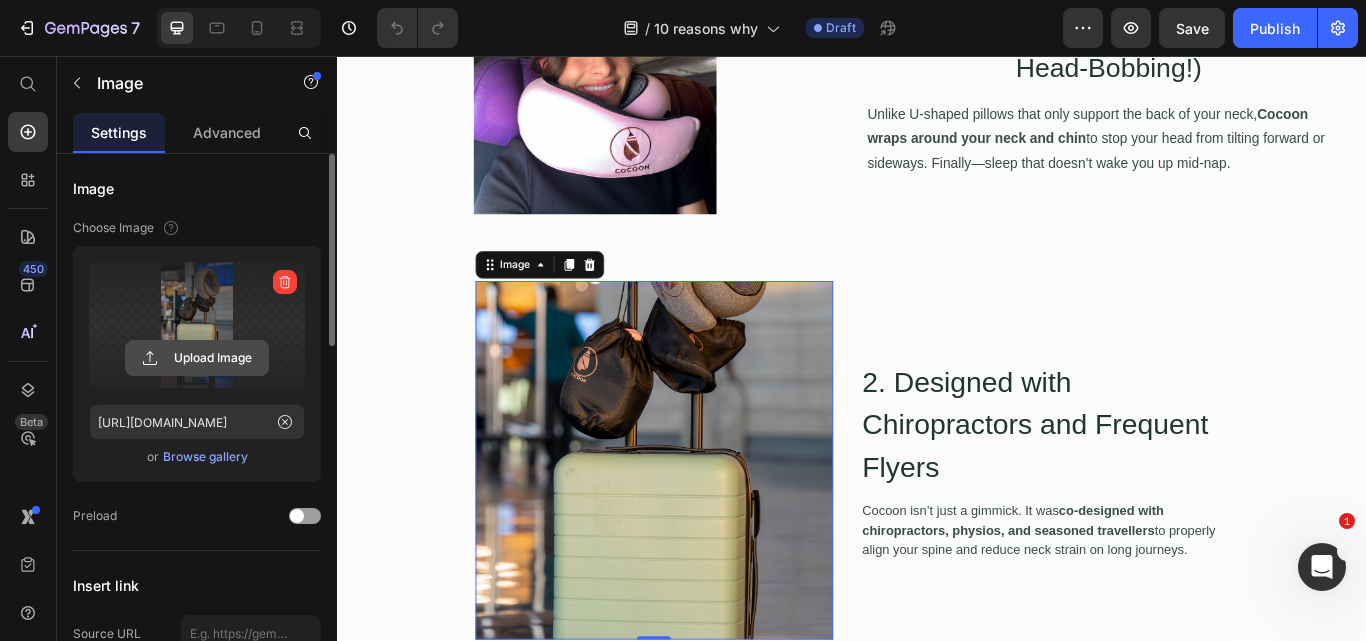 click 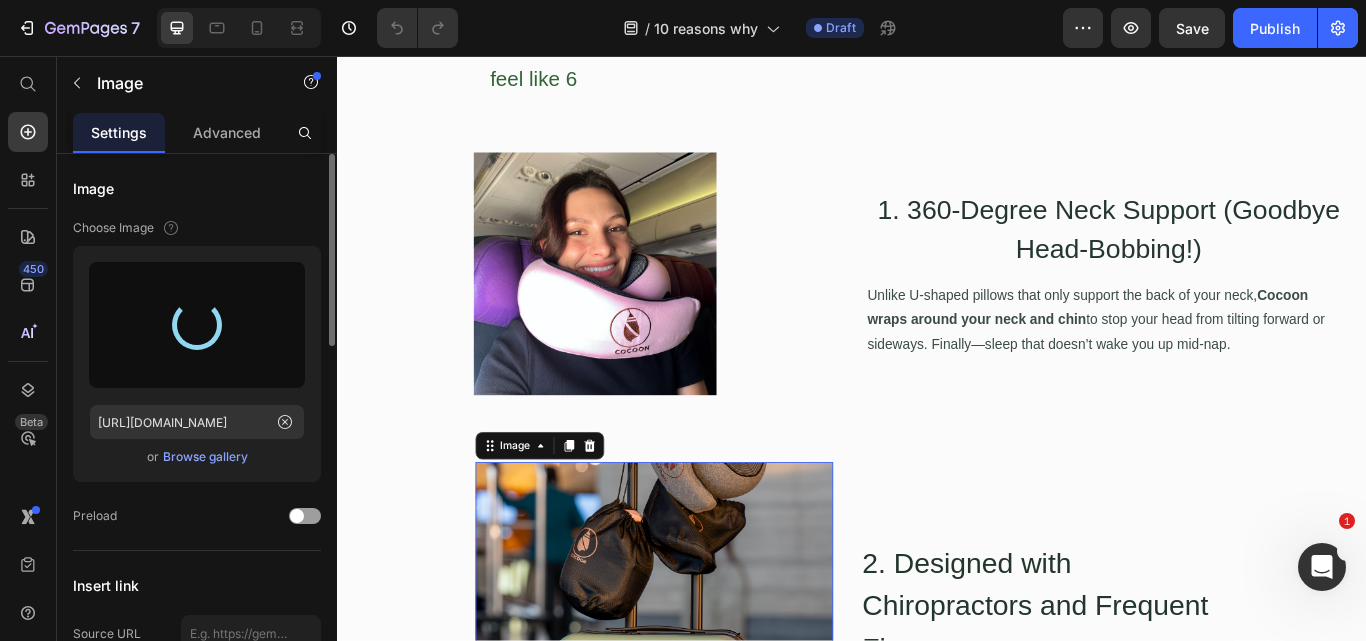 scroll, scrollTop: 1300, scrollLeft: 0, axis: vertical 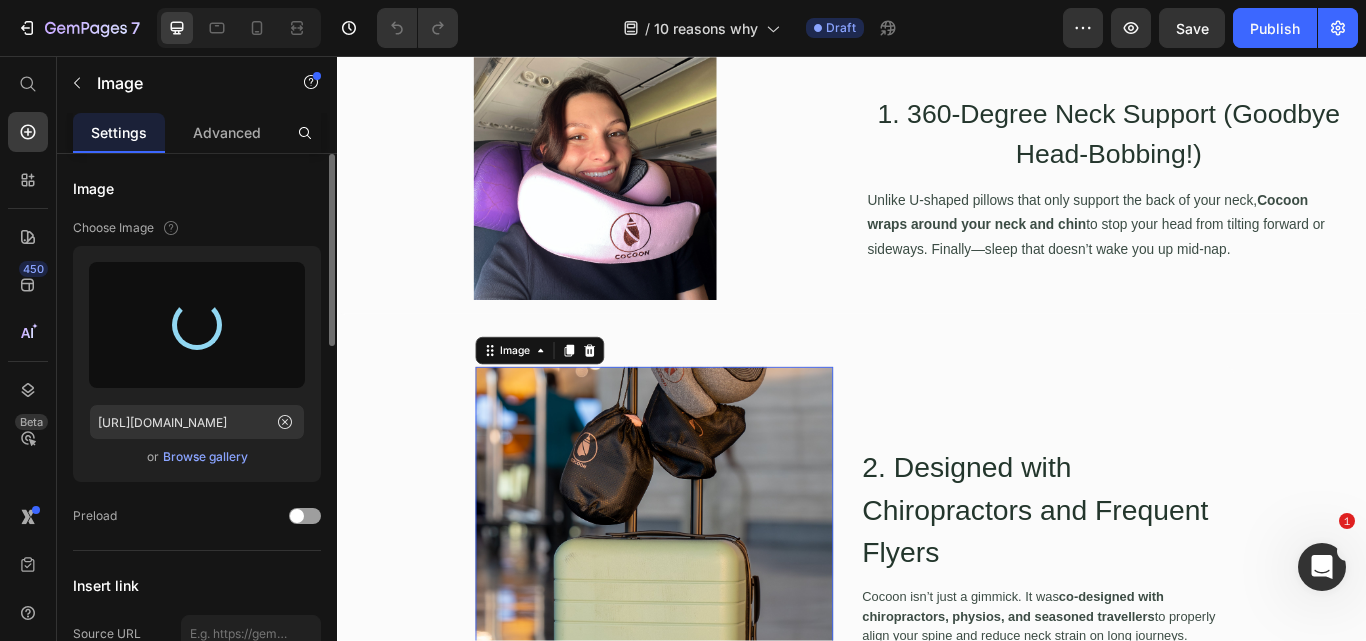 click at bounding box center [707, 628] 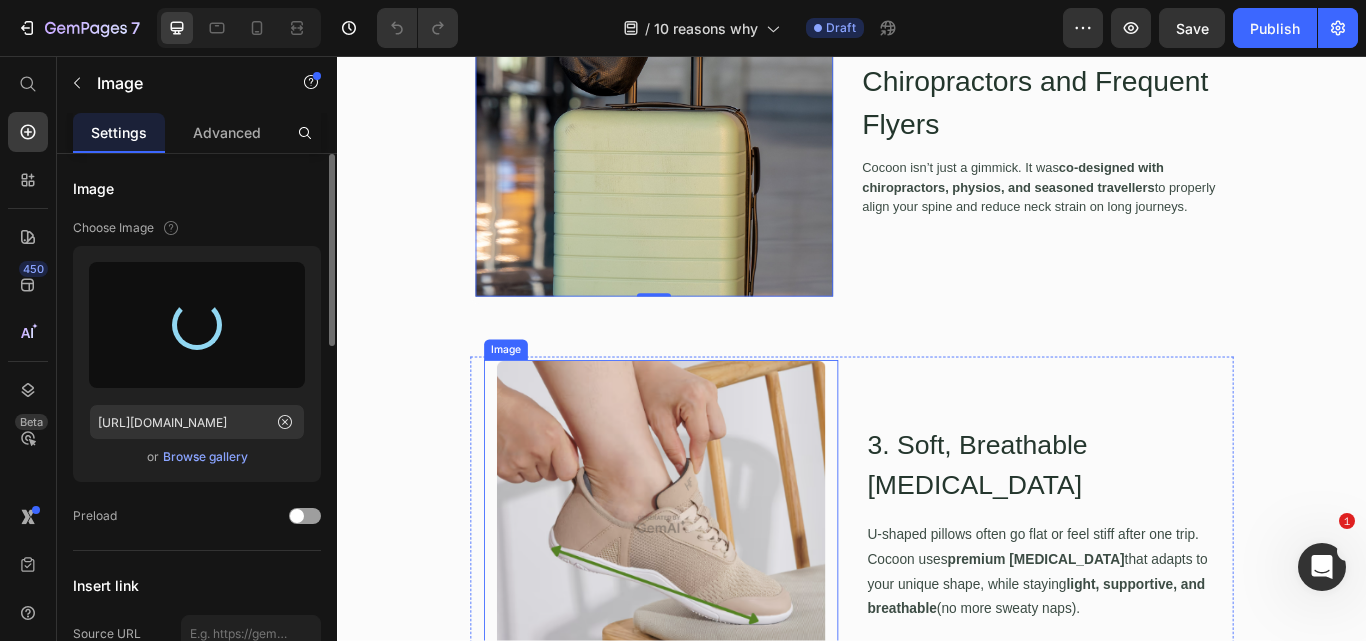 type on "https://cdn.shopify.com/s/files/1/0743/0049/0023/files/gempages_565534903916037024-41135dee-a70c-4972-9078-2087a209c232.jpg" 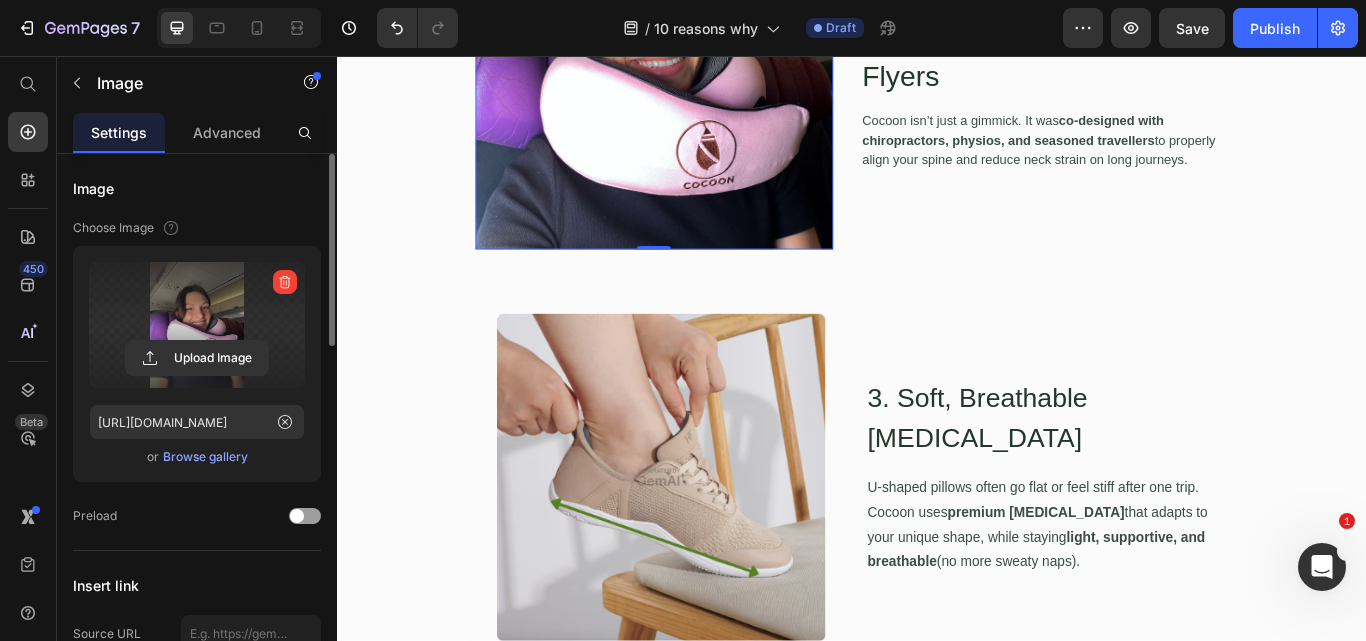 scroll, scrollTop: 1700, scrollLeft: 0, axis: vertical 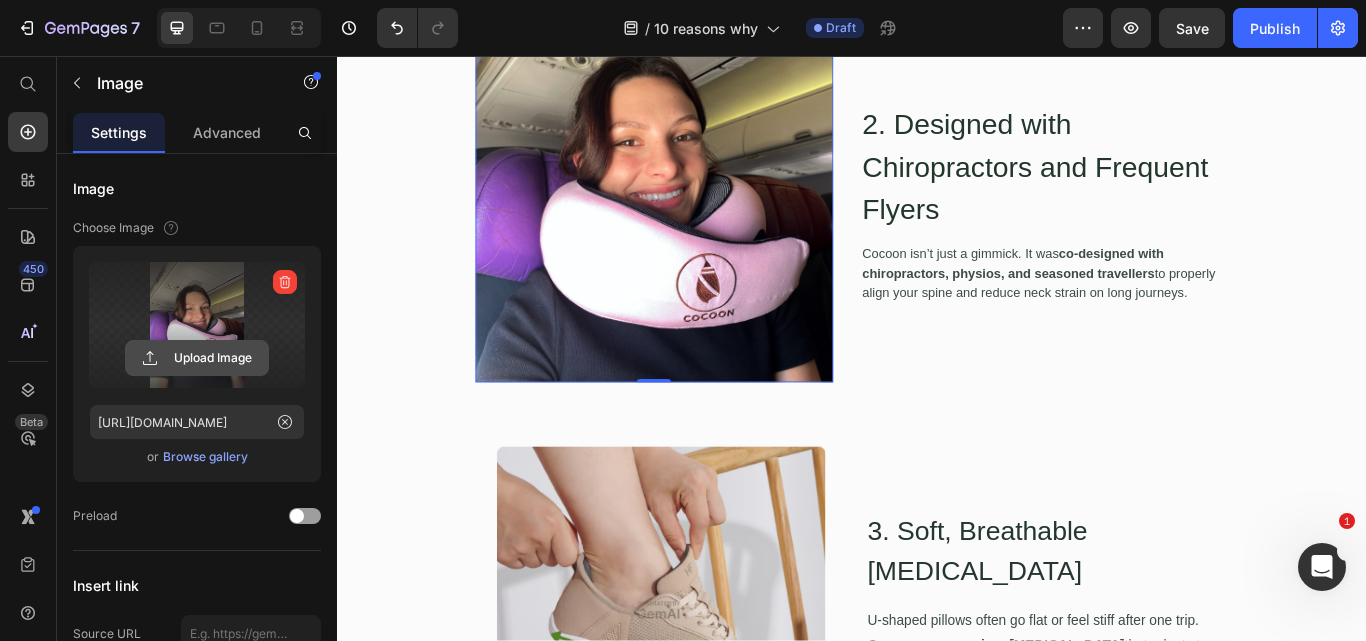 click 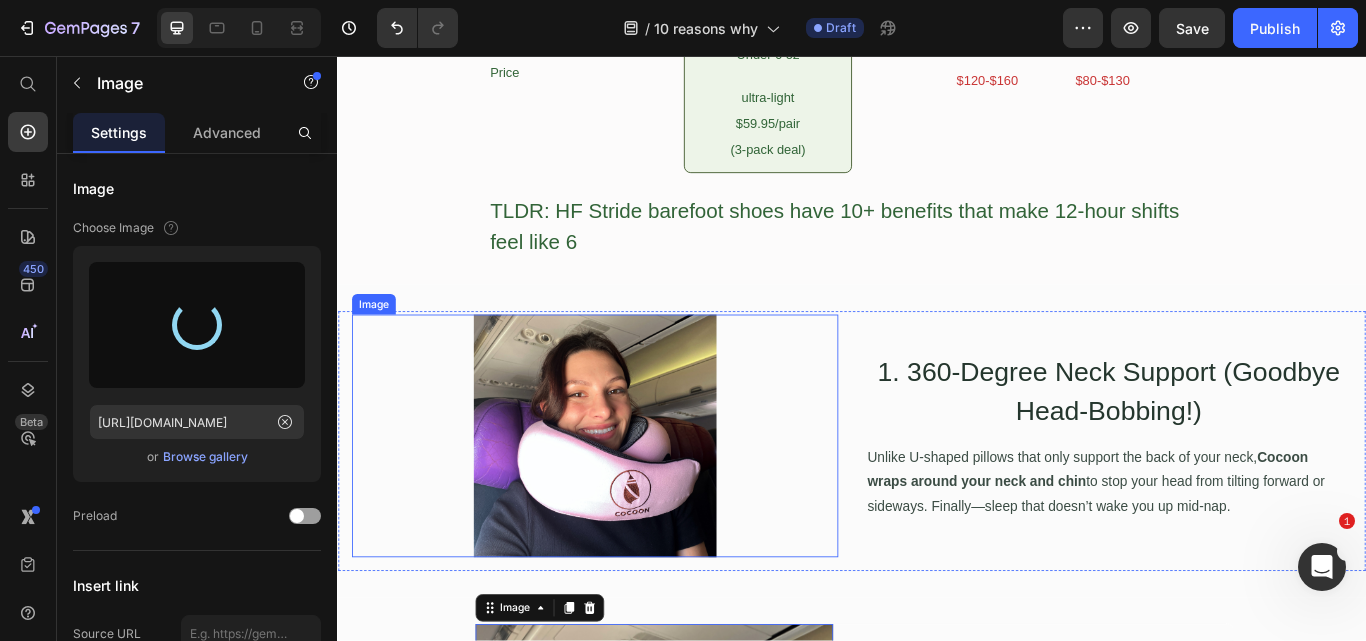 scroll, scrollTop: 1200, scrollLeft: 0, axis: vertical 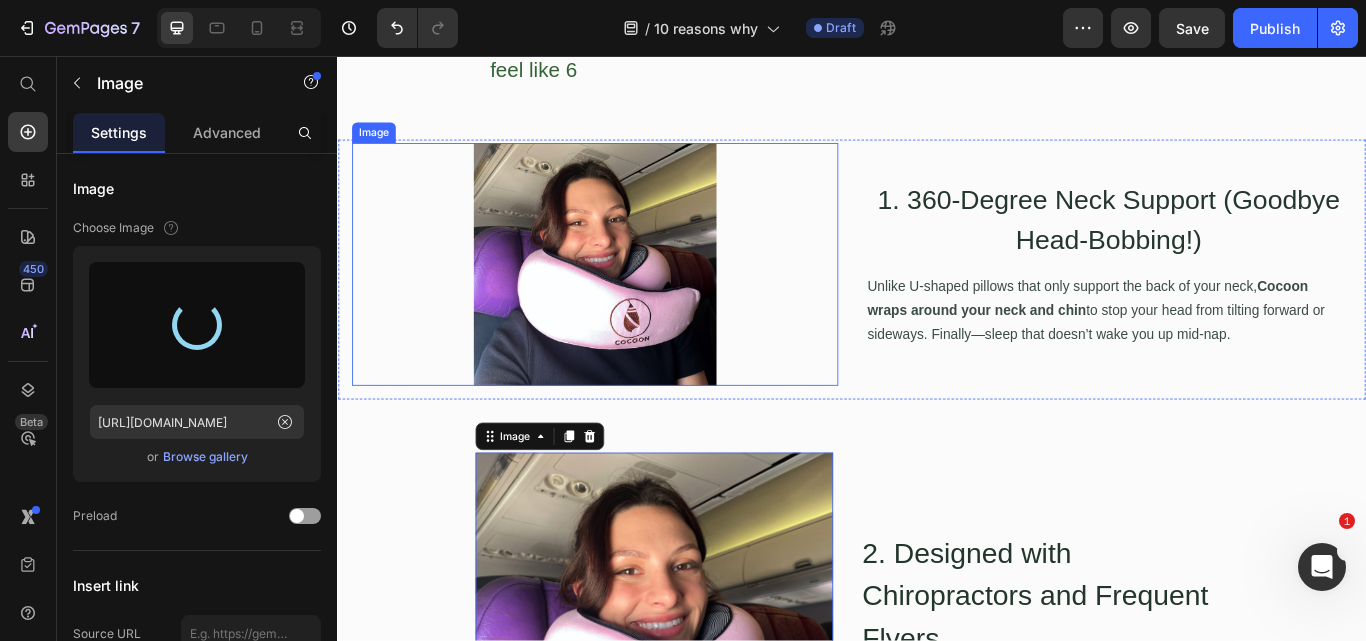 click at bounding box center [637, 300] 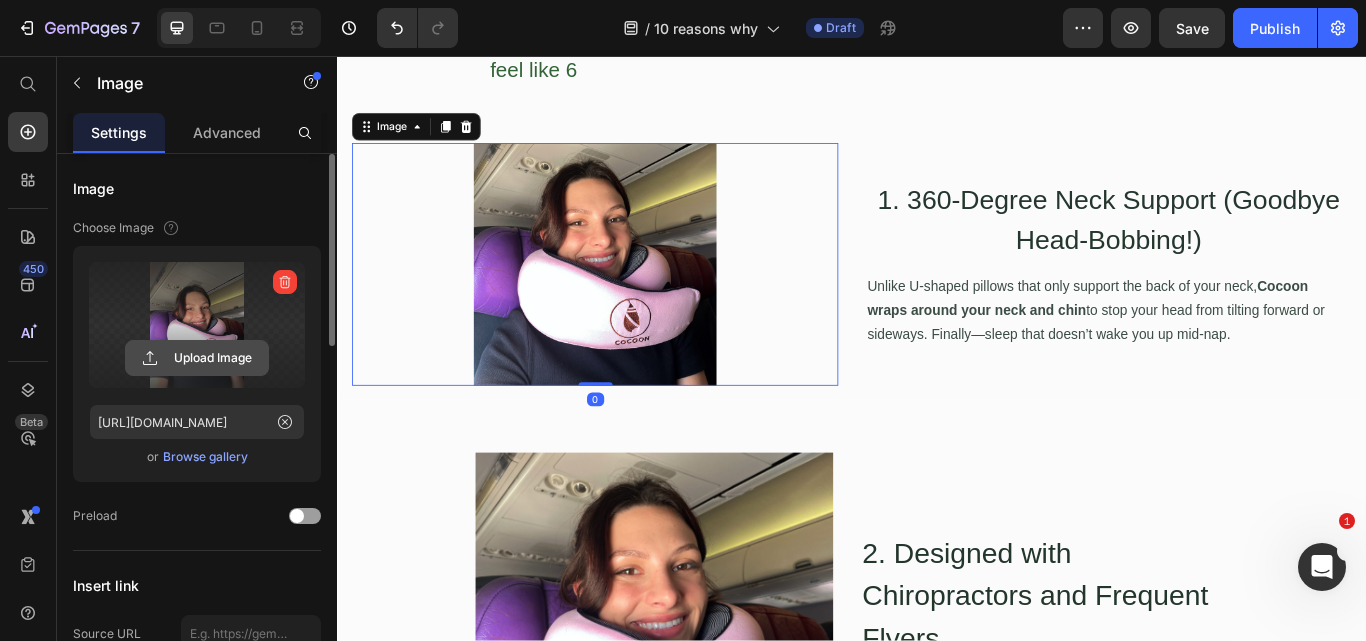 click 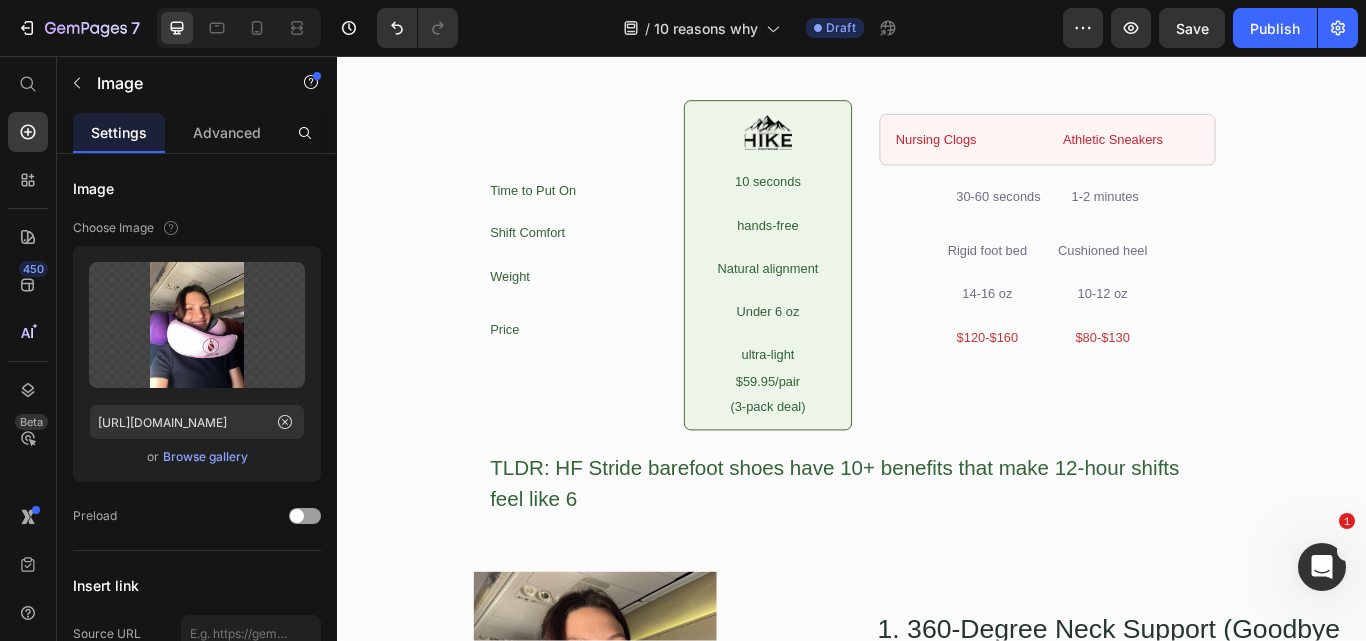 scroll, scrollTop: 1100, scrollLeft: 0, axis: vertical 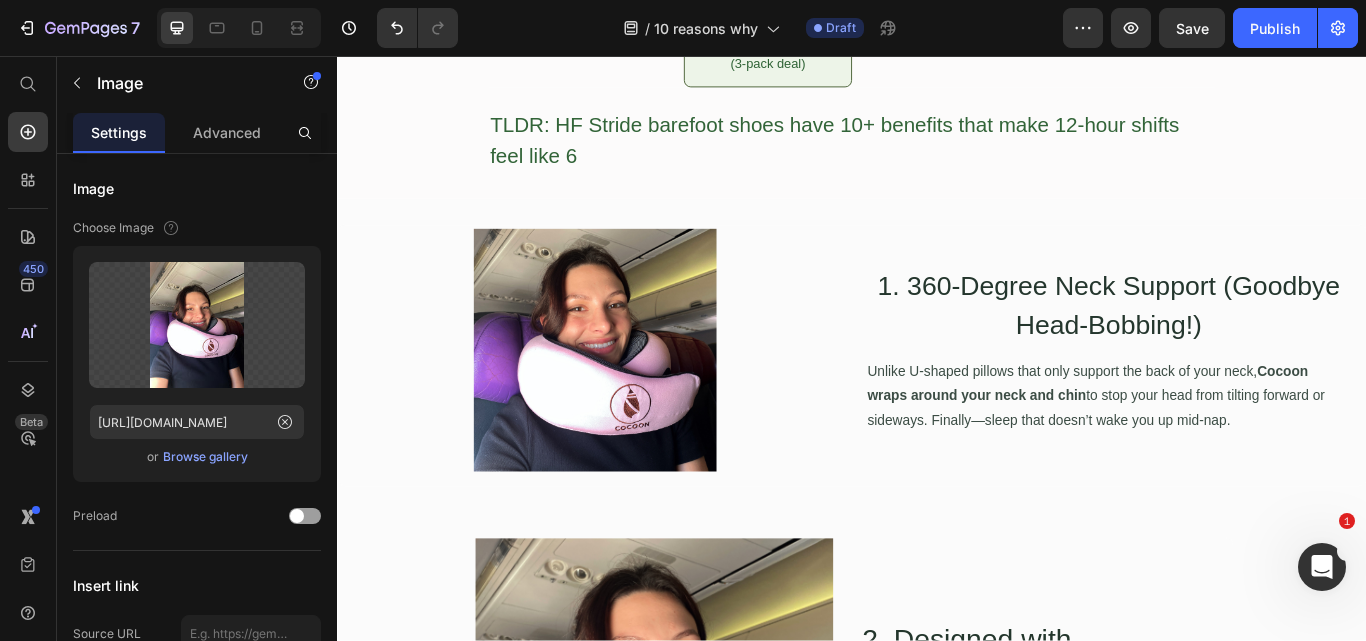 click at bounding box center [637, 400] 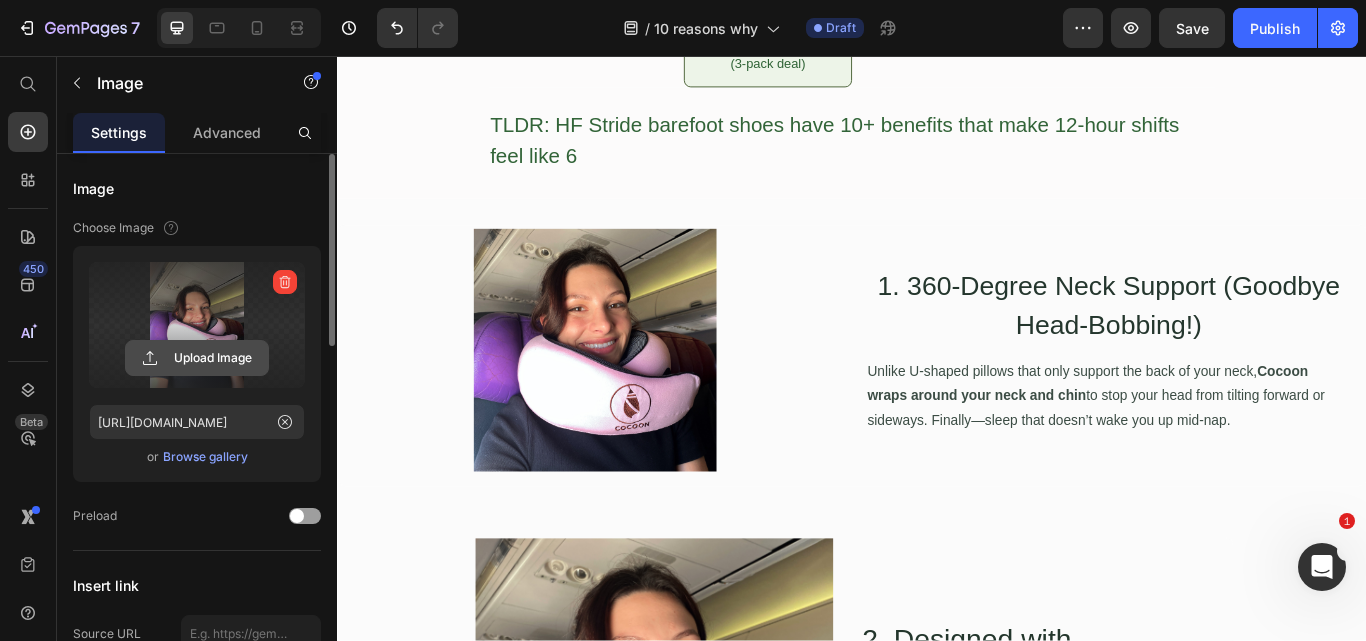 click 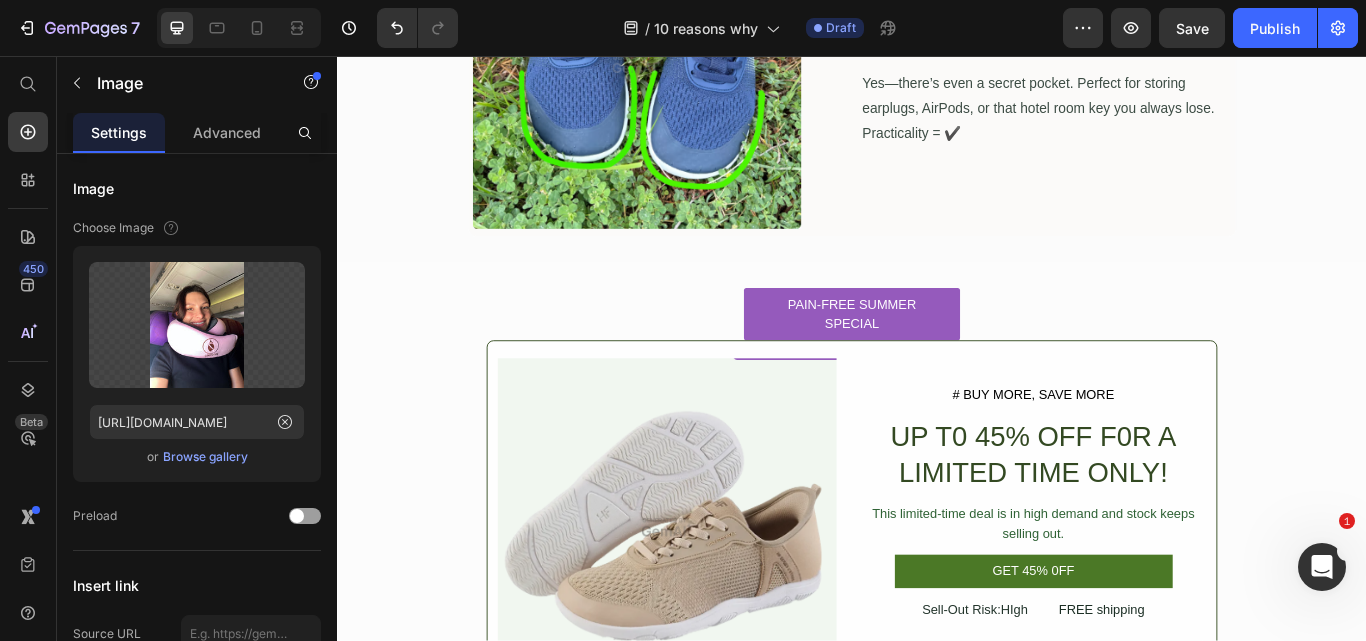 scroll, scrollTop: 4000, scrollLeft: 0, axis: vertical 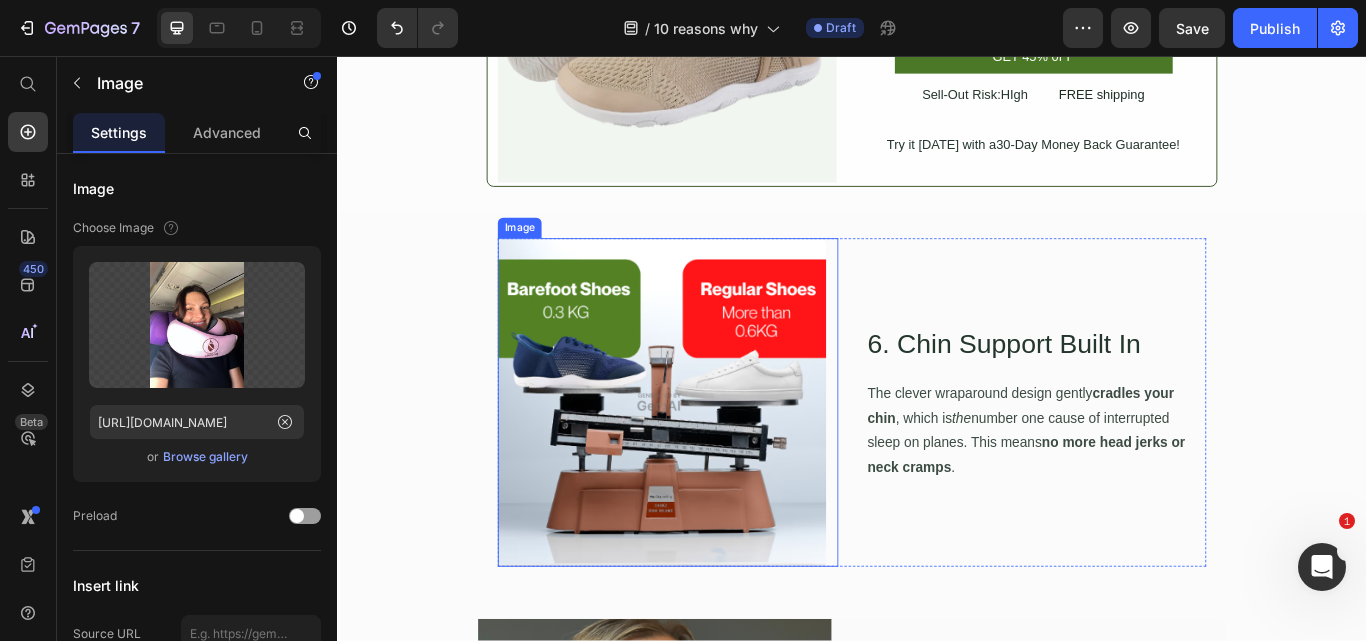 click at bounding box center [722, 460] 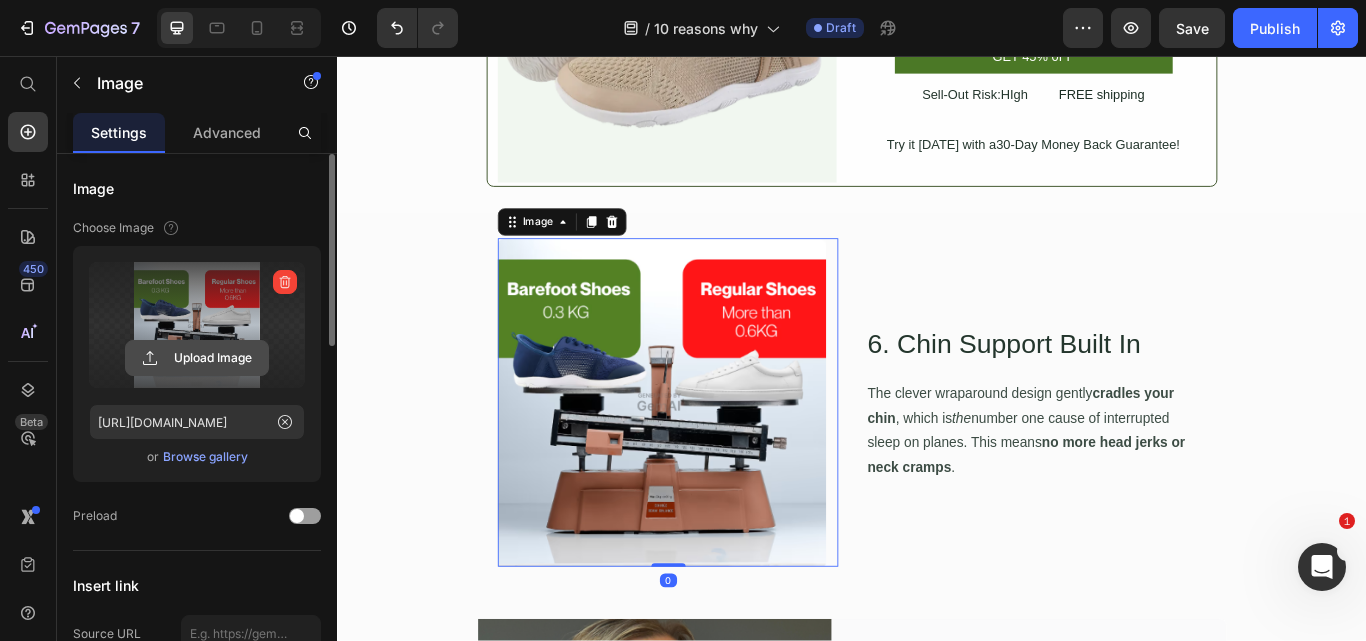 click 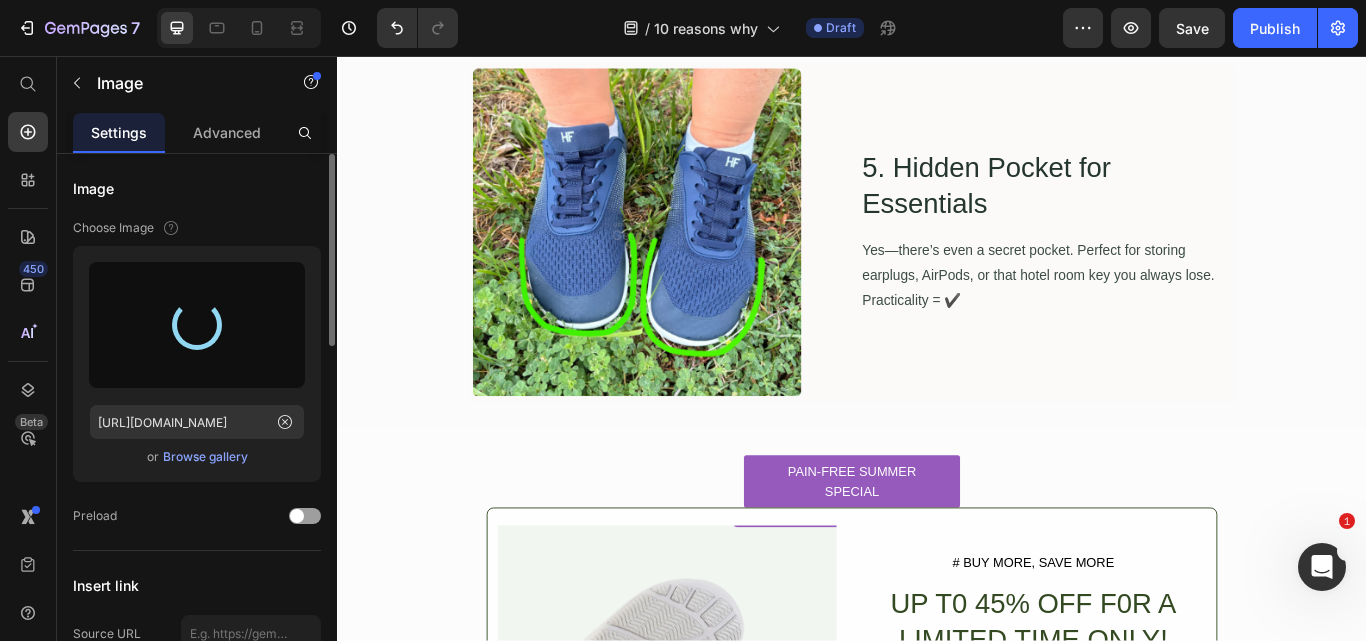 scroll, scrollTop: 3200, scrollLeft: 0, axis: vertical 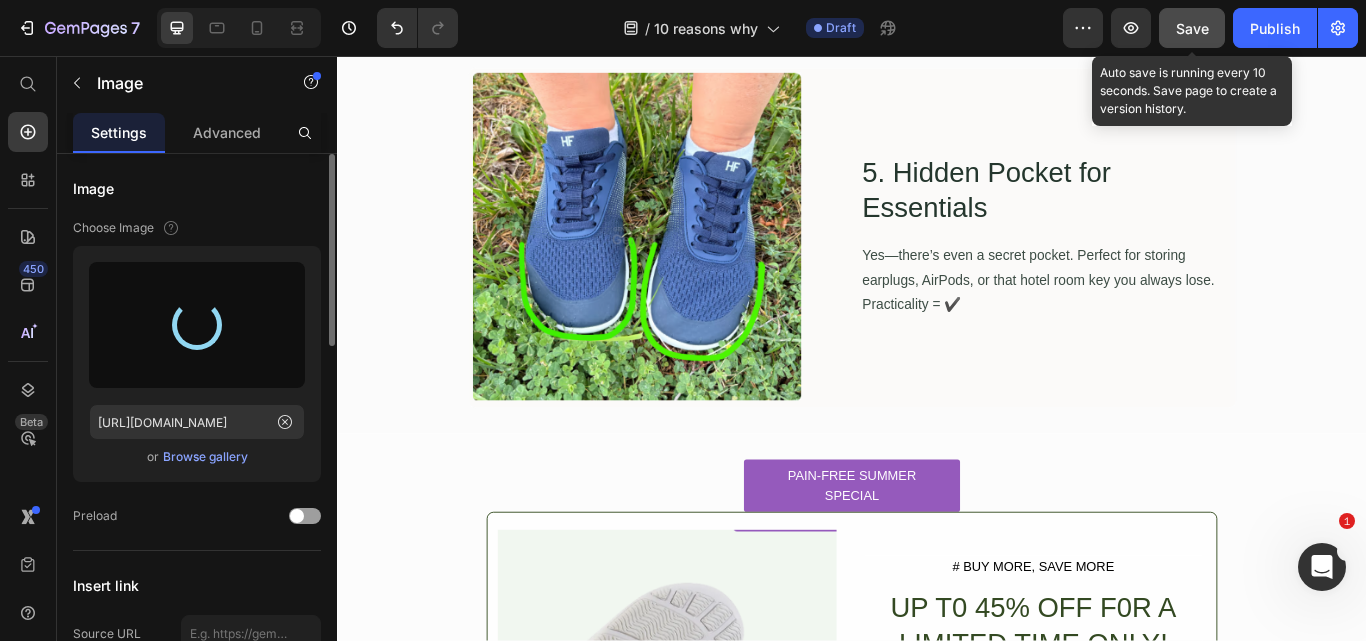 type on "https://cdn.shopify.com/s/files/1/0743/0049/0023/files/gempages_565534903916037024-8b22938b-e68c-4053-8d50-7676c0e767d9.jpg" 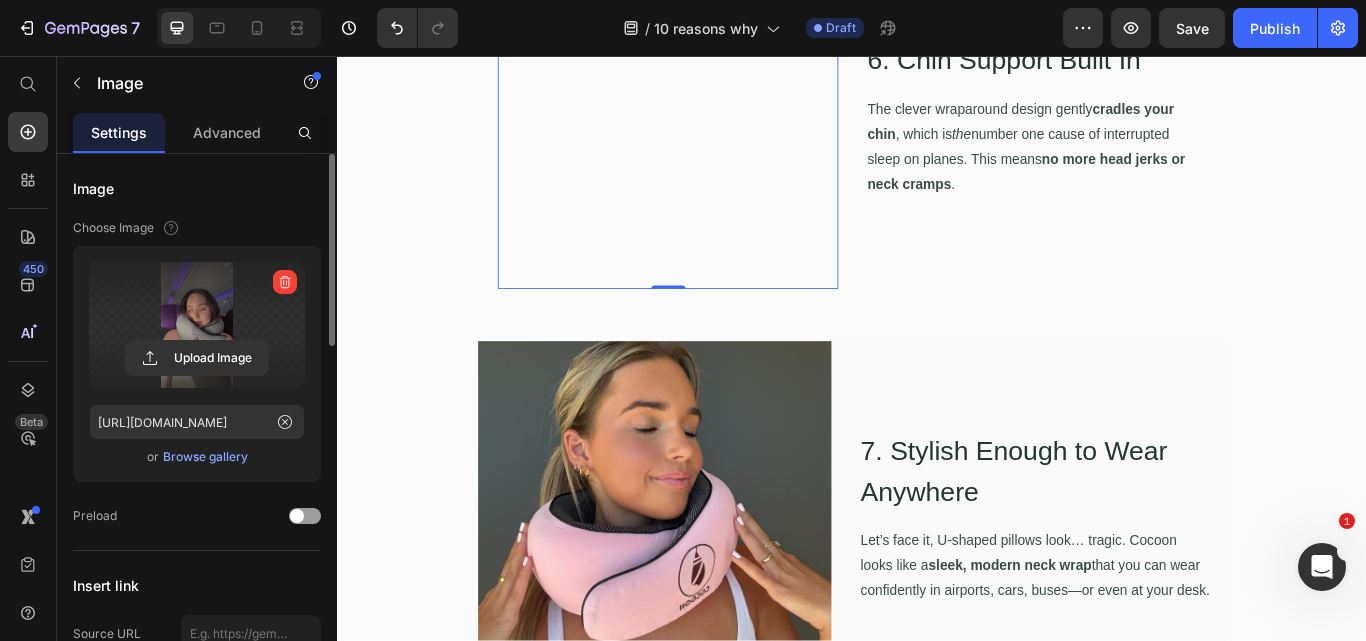 scroll, scrollTop: 4000, scrollLeft: 0, axis: vertical 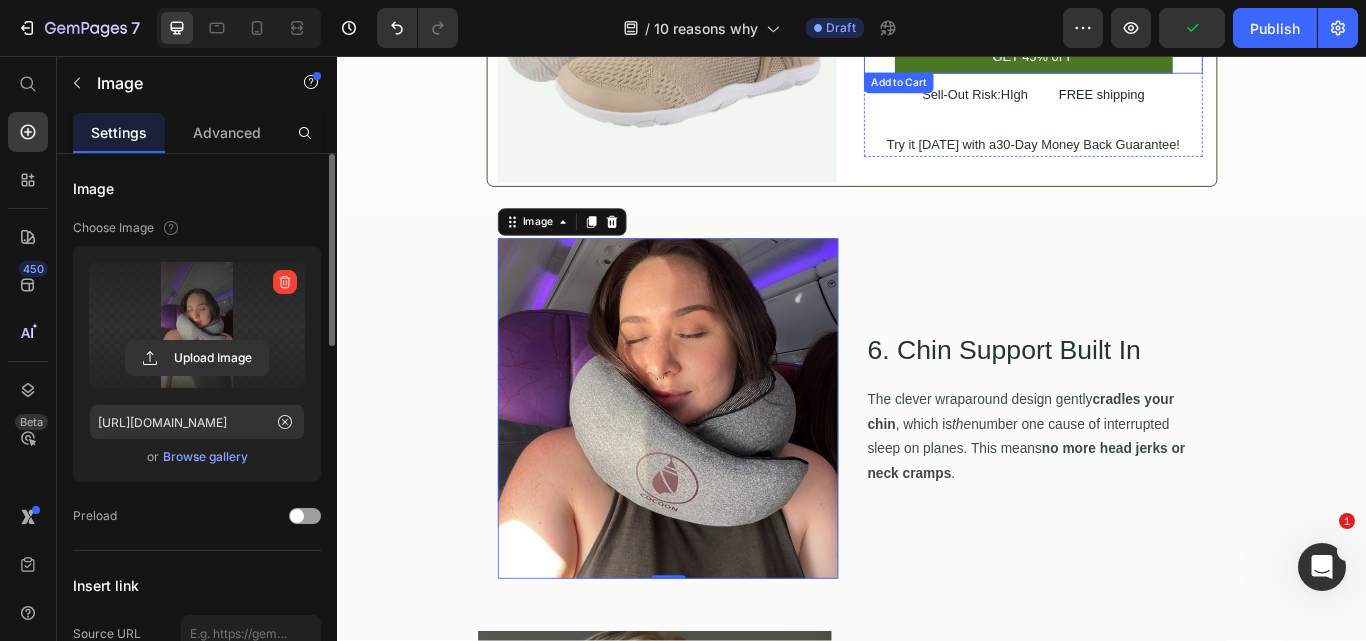 drag, startPoint x: 1600, startPoint y: 76, endPoint x: 1323, endPoint y: 61, distance: 277.40585 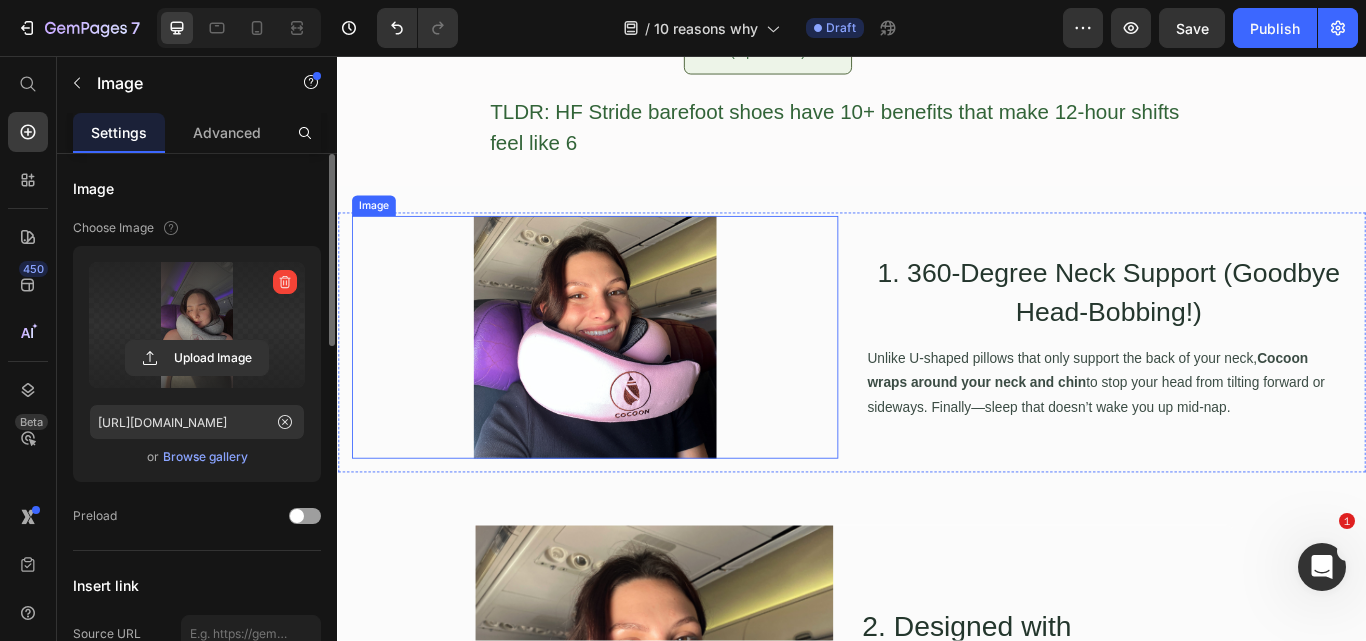 scroll, scrollTop: 1000, scrollLeft: 0, axis: vertical 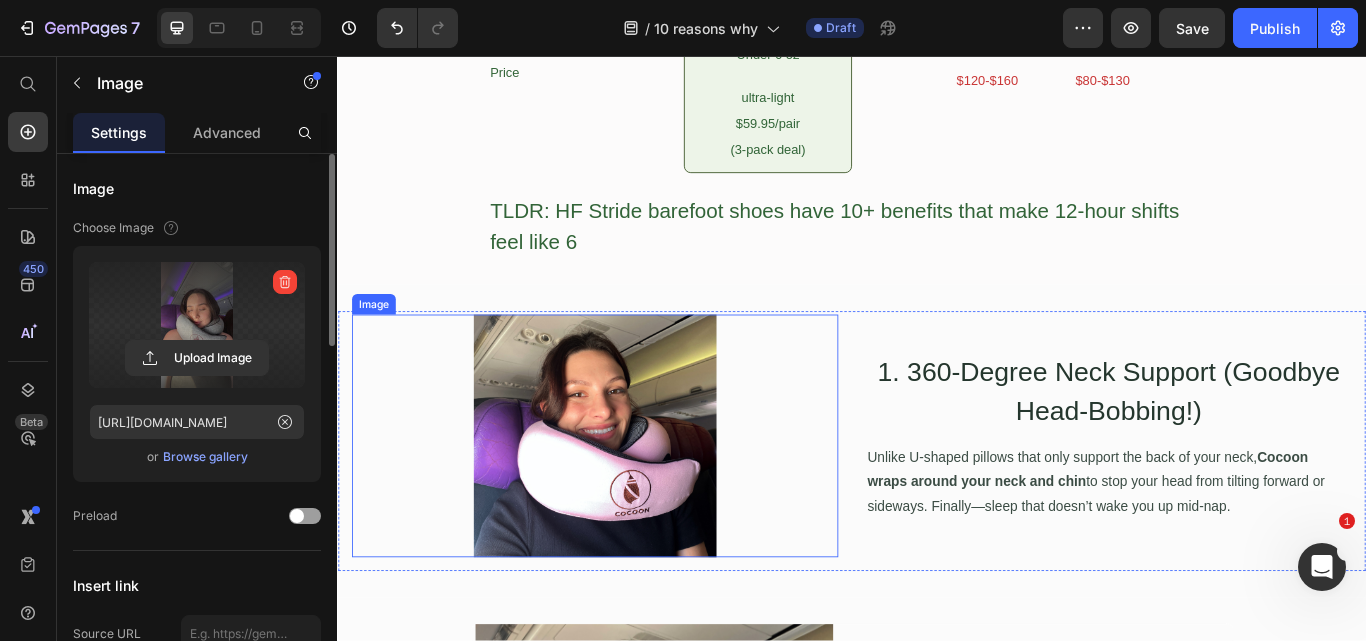 click at bounding box center [637, 500] 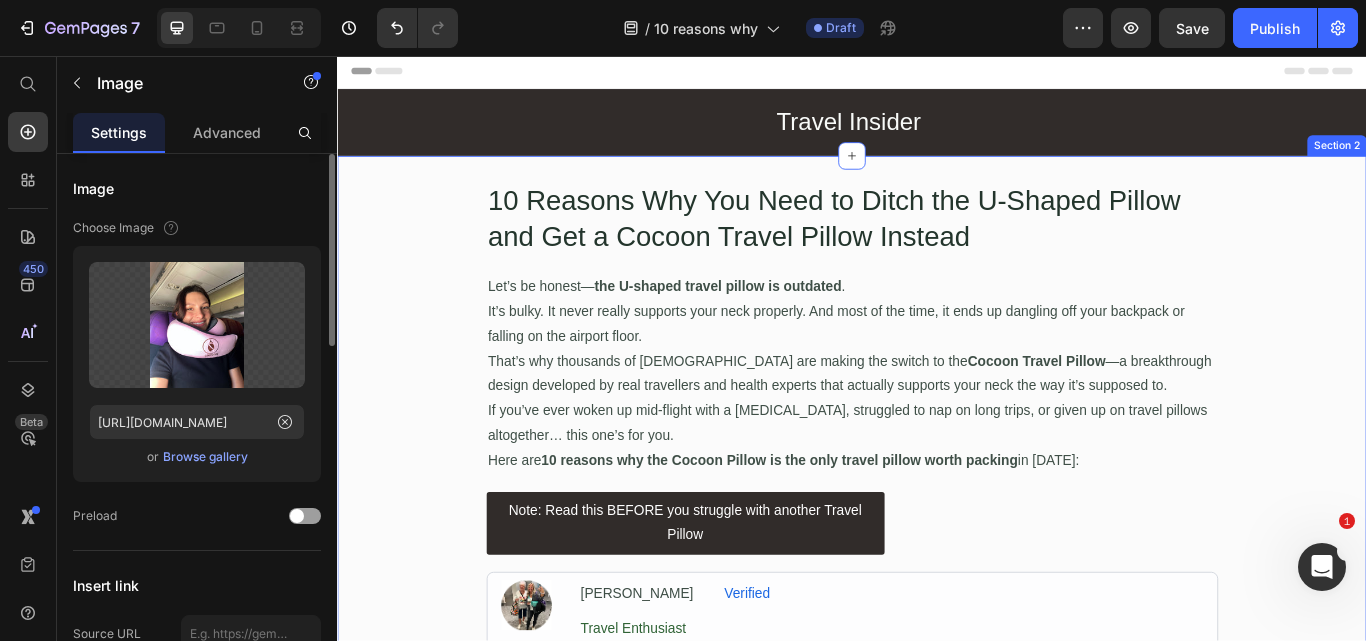 scroll, scrollTop: 0, scrollLeft: 0, axis: both 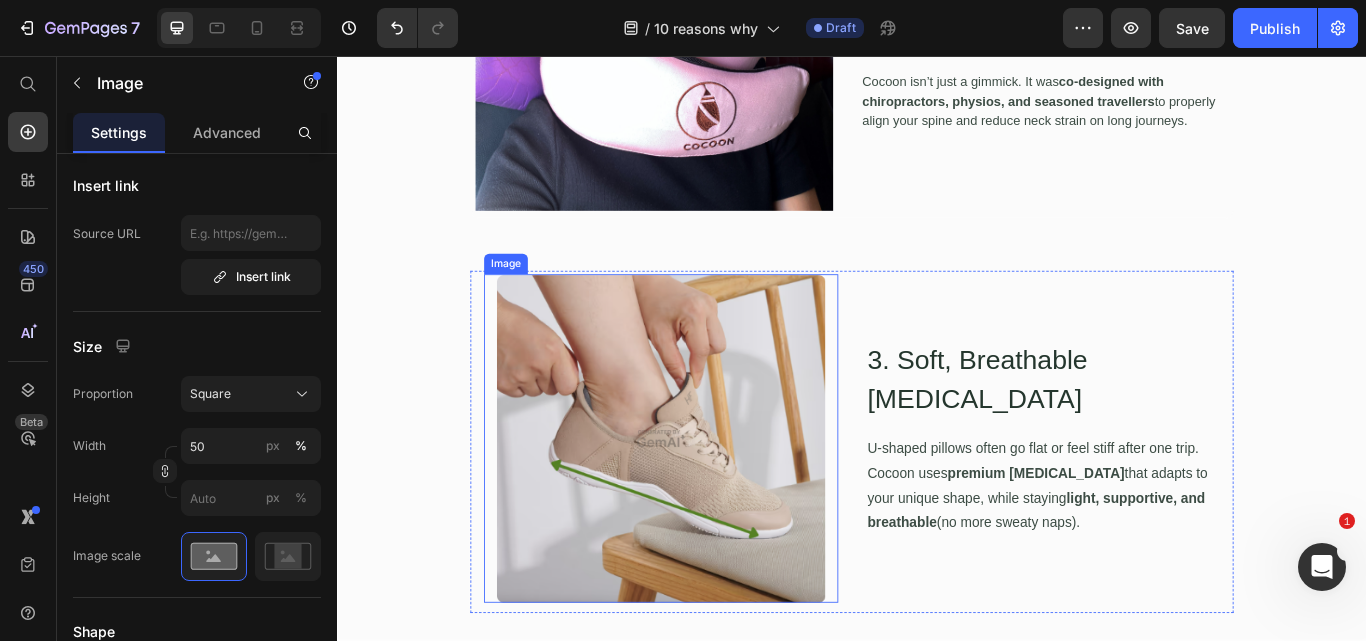 click at bounding box center [714, 502] 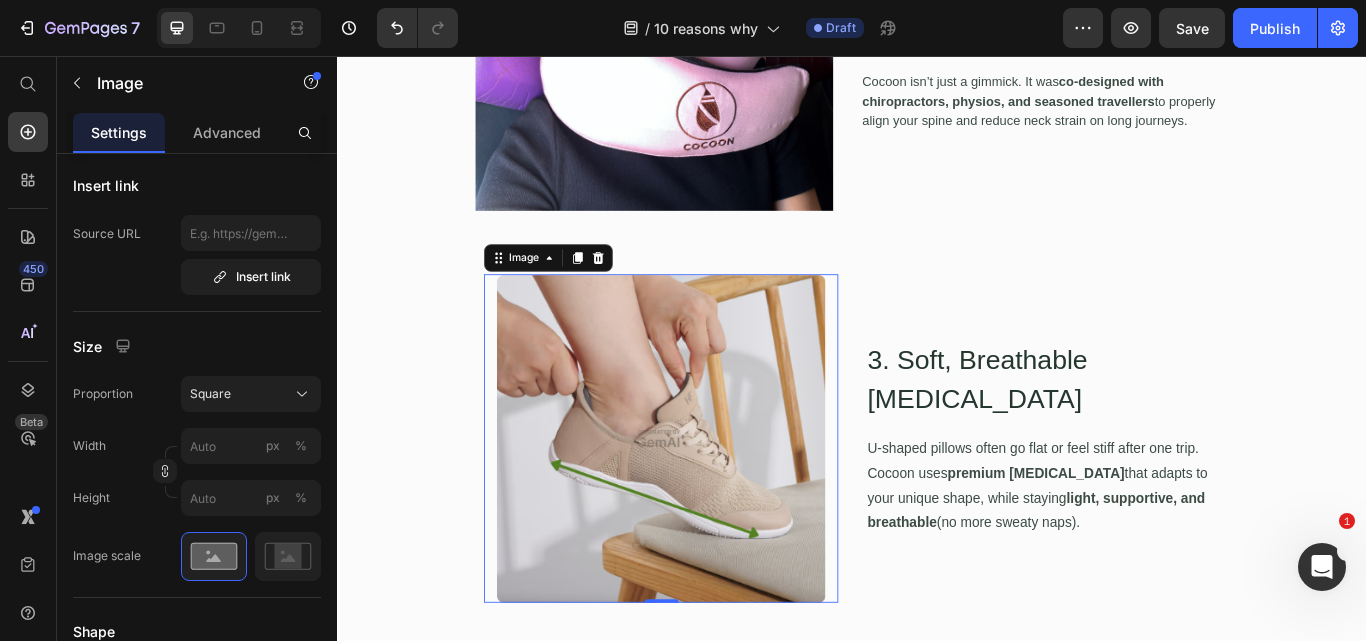 click at bounding box center [714, 502] 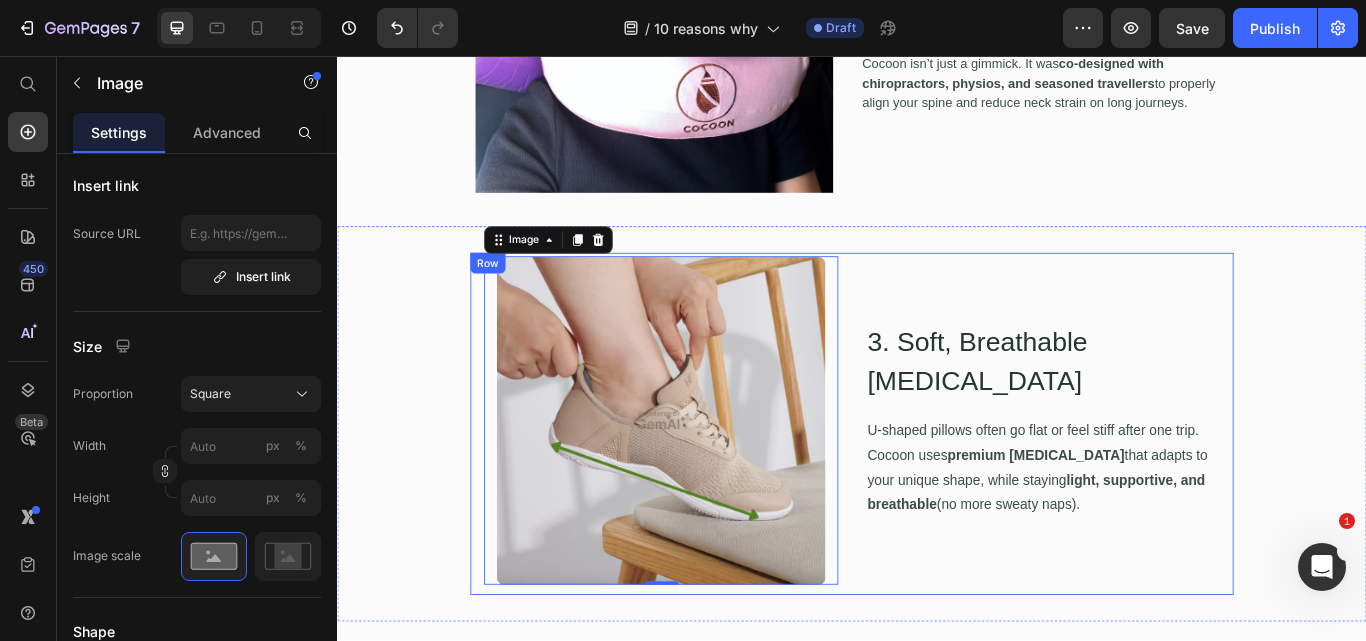 scroll, scrollTop: 2100, scrollLeft: 0, axis: vertical 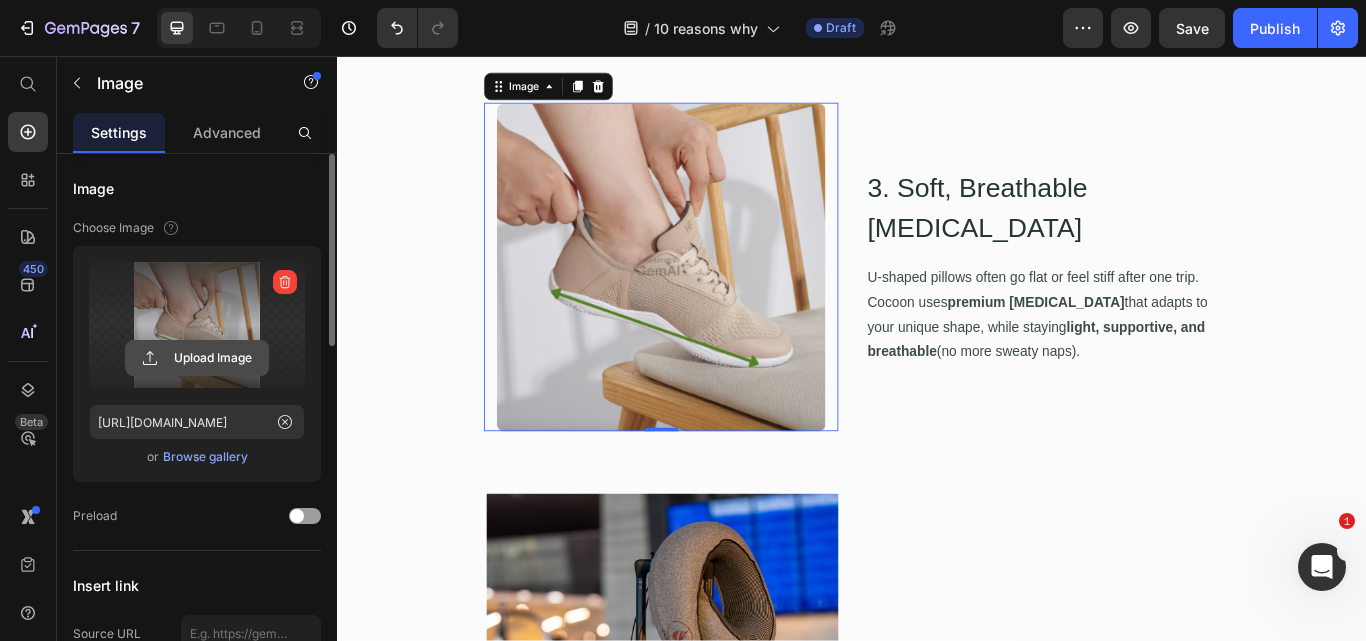 click 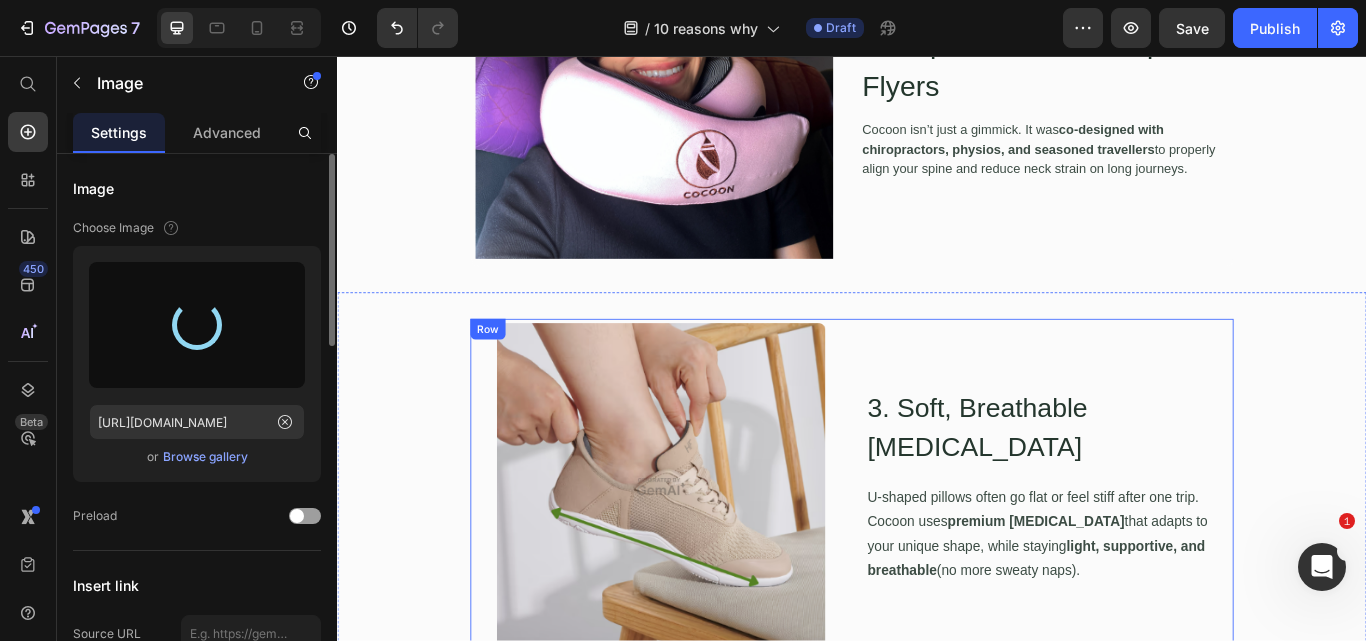 scroll, scrollTop: 1500, scrollLeft: 0, axis: vertical 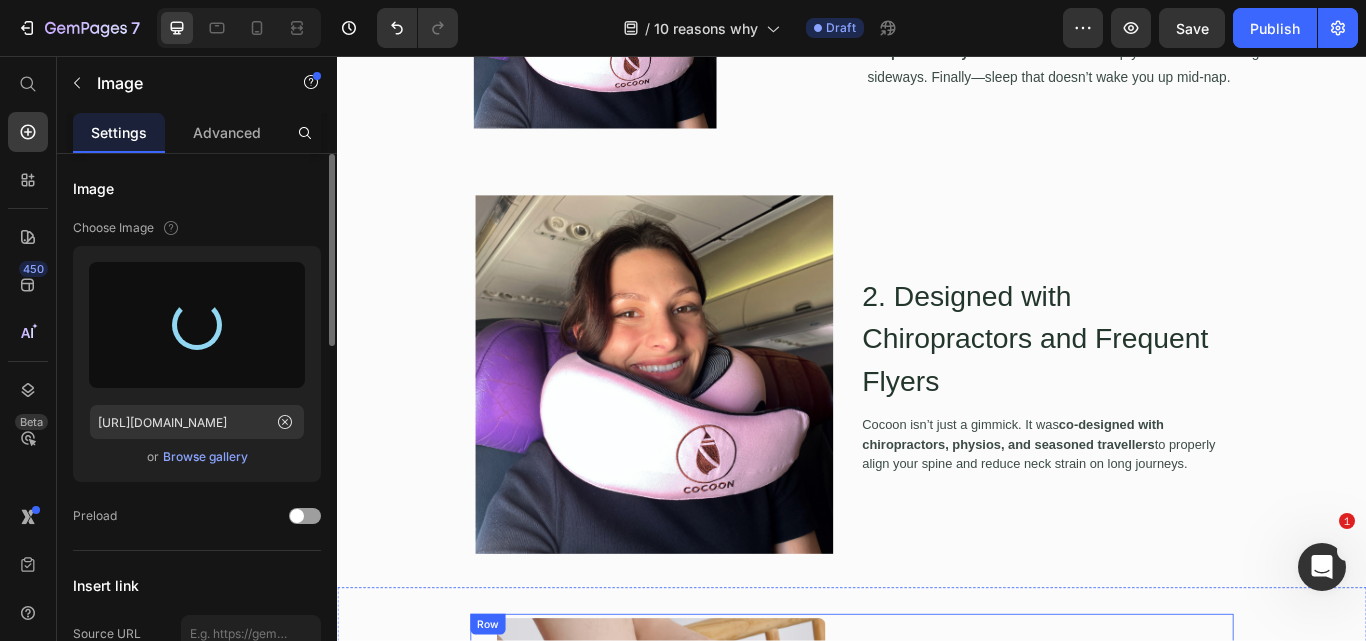 type on "https://cdn.shopify.com/s/files/1/0743/0049/0023/files/gempages_565534903916037024-3cdf9055-c345-45f8-b2bc-77334ae0ee7f.png" 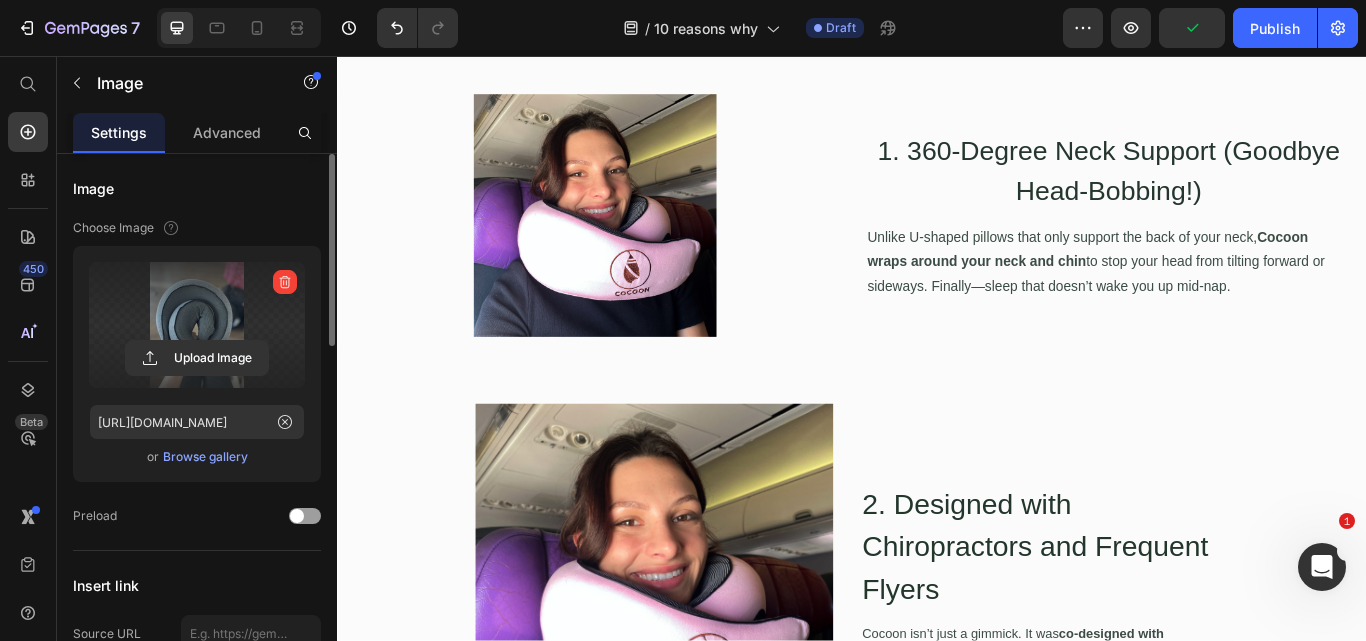 scroll, scrollTop: 1200, scrollLeft: 0, axis: vertical 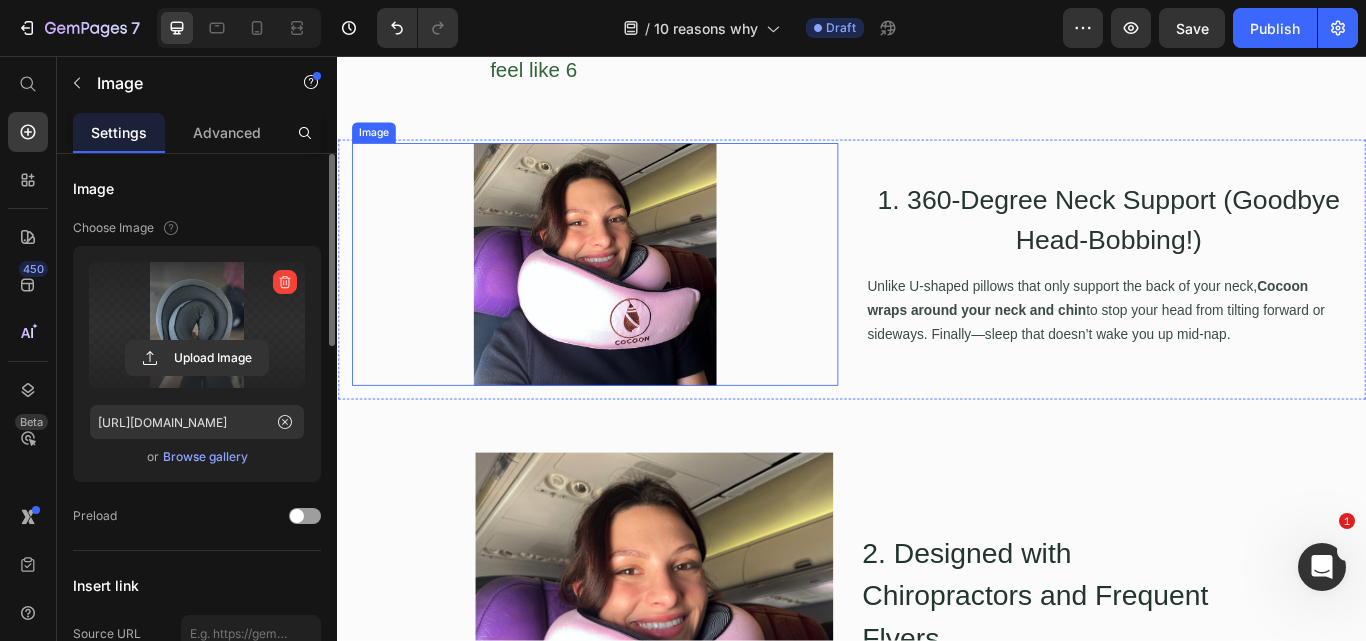 click at bounding box center [637, 300] 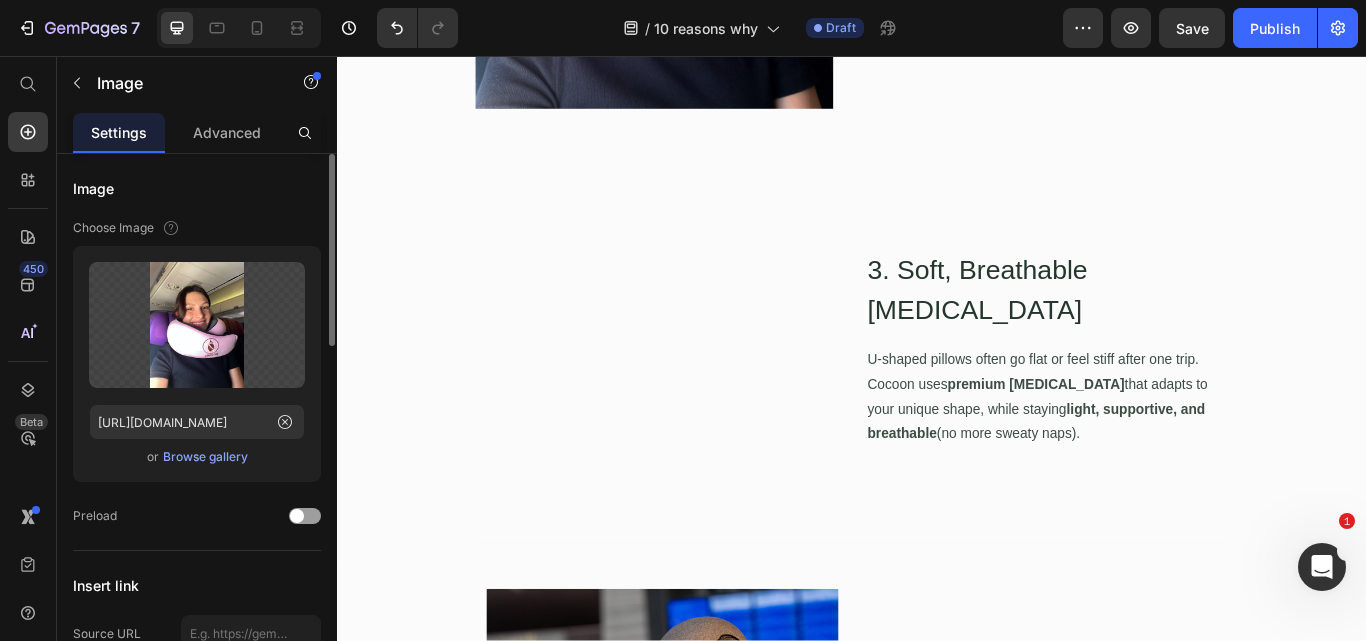 scroll, scrollTop: 1900, scrollLeft: 0, axis: vertical 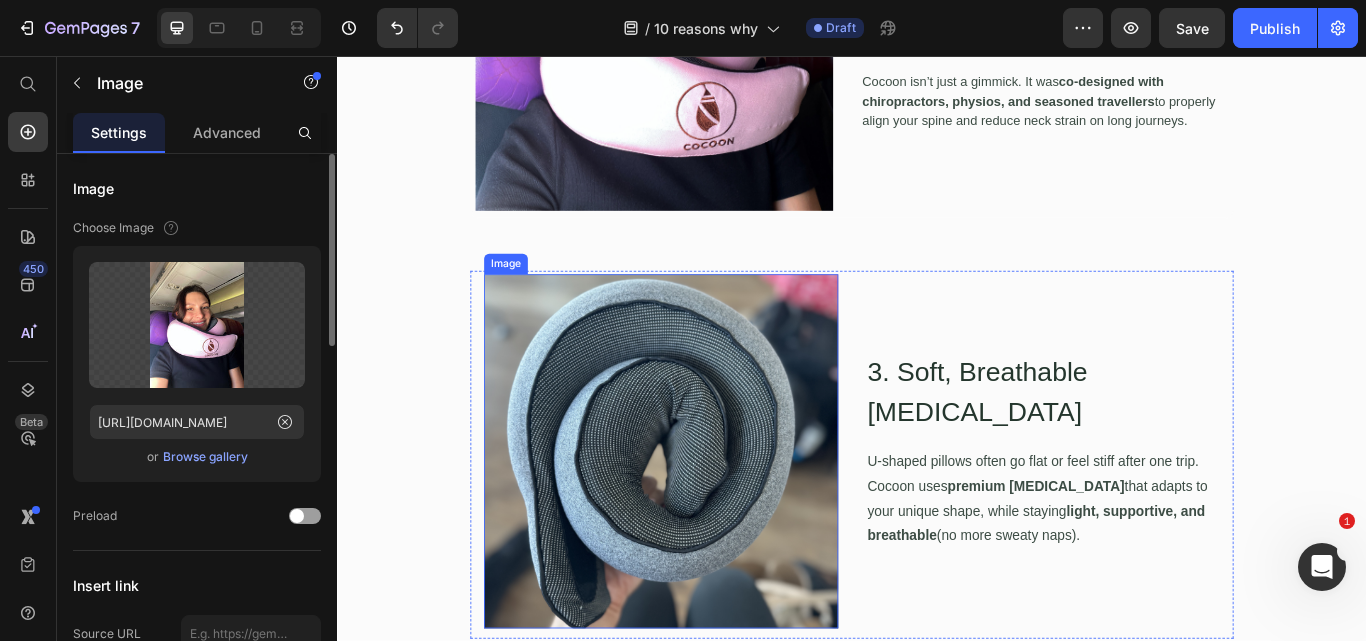 click at bounding box center (714, 517) 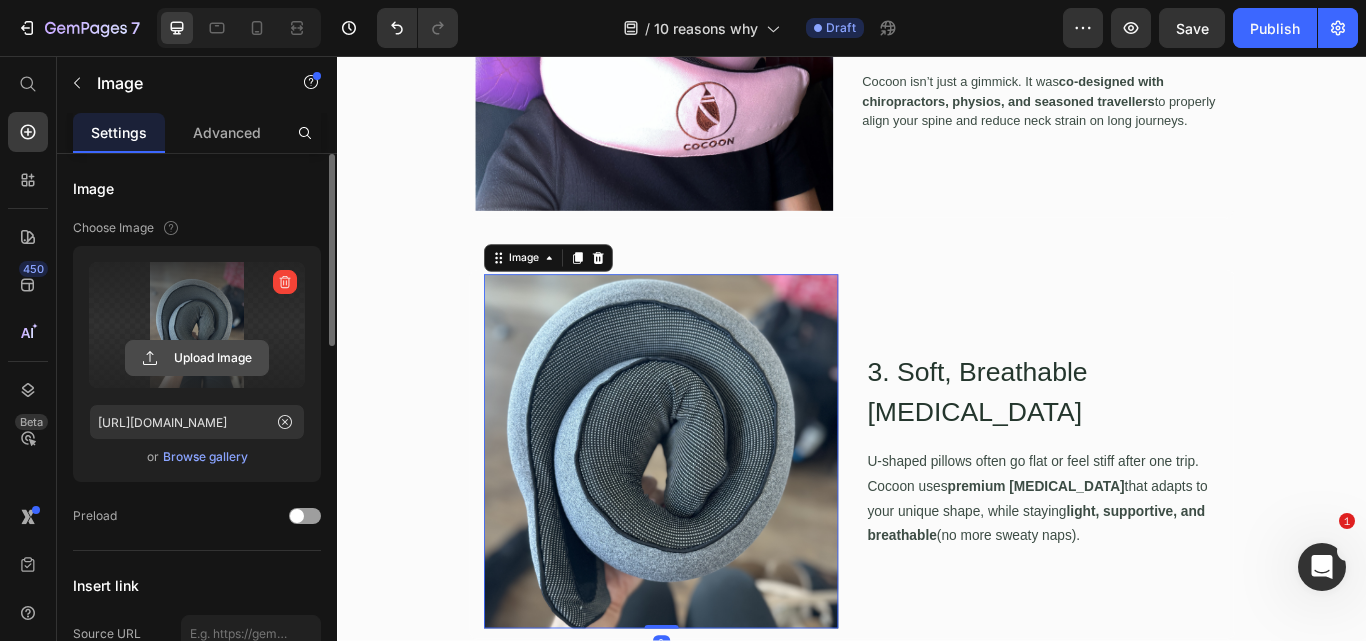click 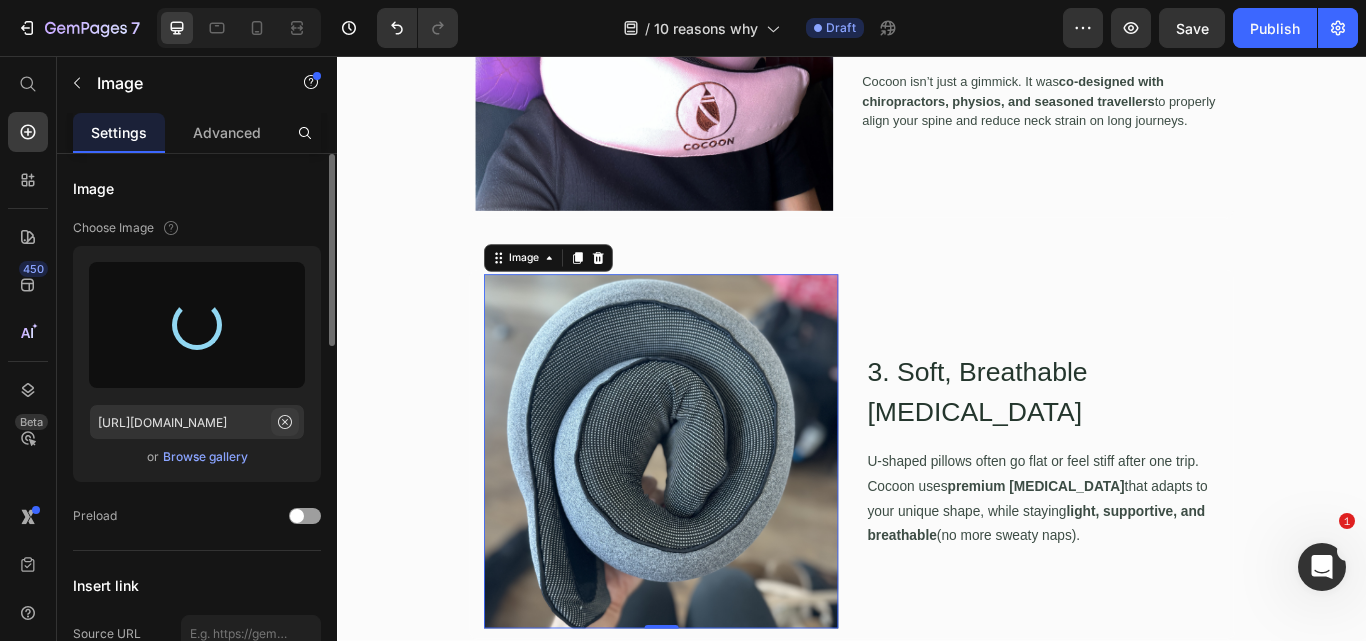 type on "https://cdn.shopify.com/s/files/1/0743/0049/0023/files/gempages_565534903916037024-c56a5f69-2f2c-42a1-b5f8-6e6358b16264.png" 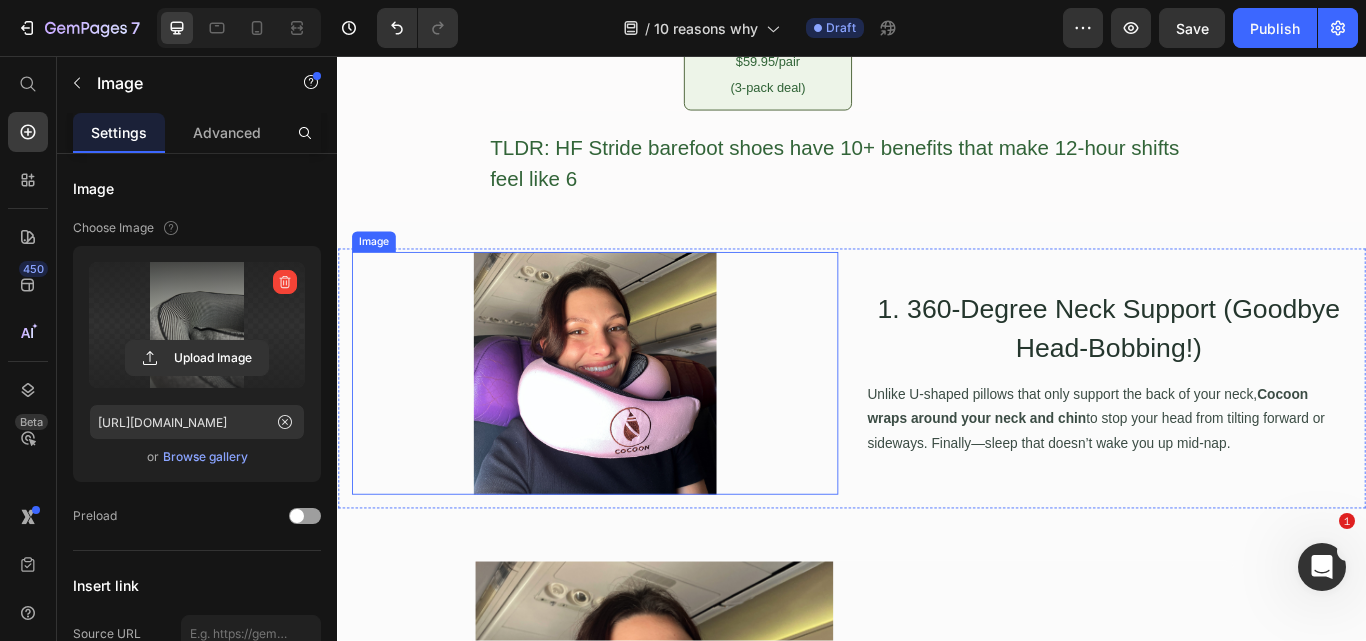 scroll, scrollTop: 1400, scrollLeft: 0, axis: vertical 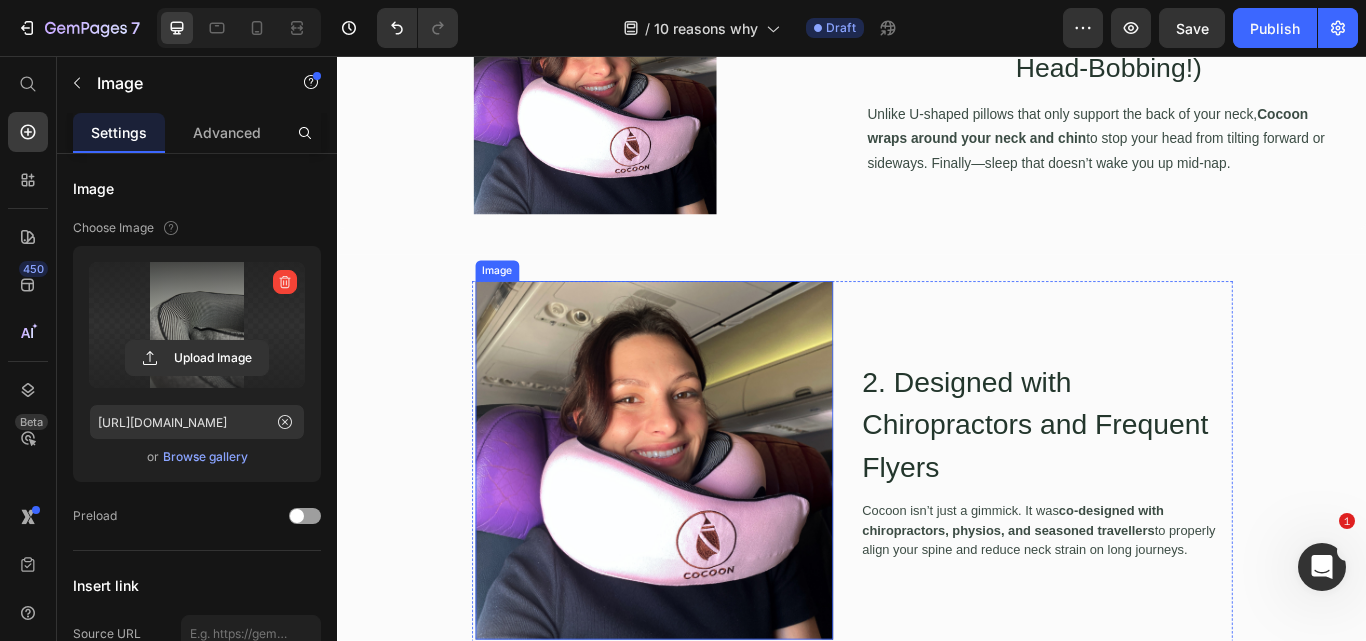 click at bounding box center [707, 528] 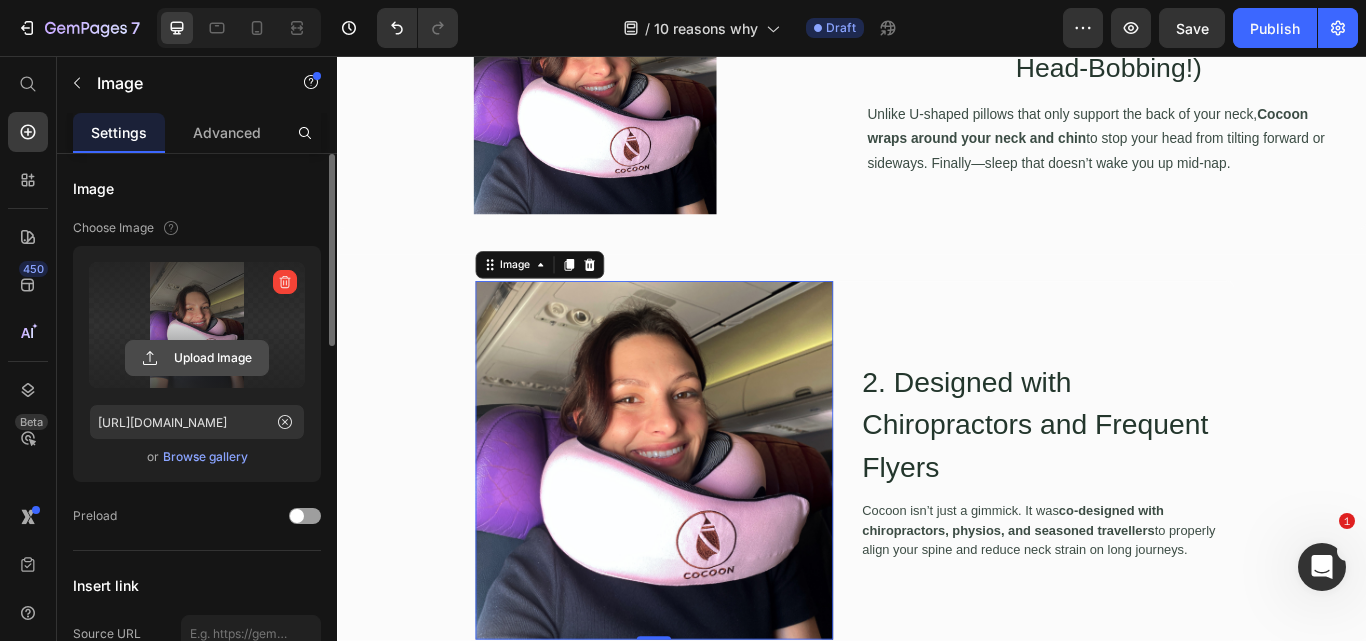 click 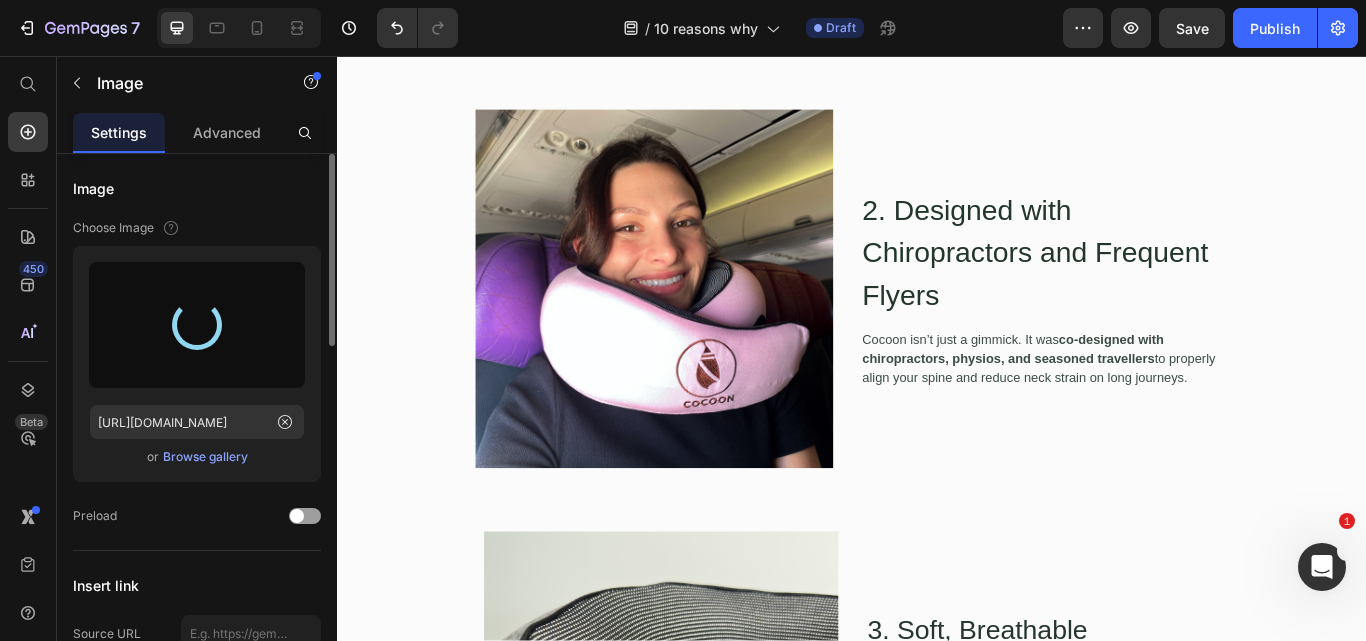 scroll, scrollTop: 2200, scrollLeft: 0, axis: vertical 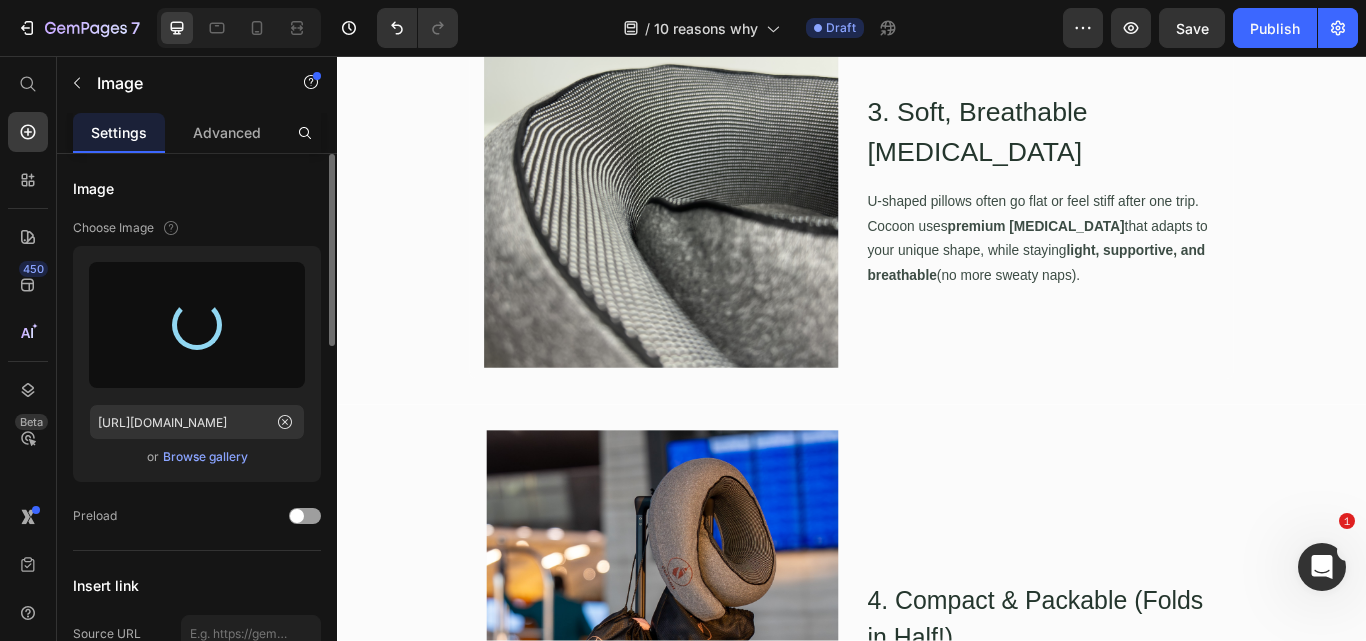 type on "https://cdn.shopify.com/s/files/1/0743/0049/0023/files/gempages_565534903916037024-3cdf9055-c345-45f8-b2bc-77334ae0ee7f.png" 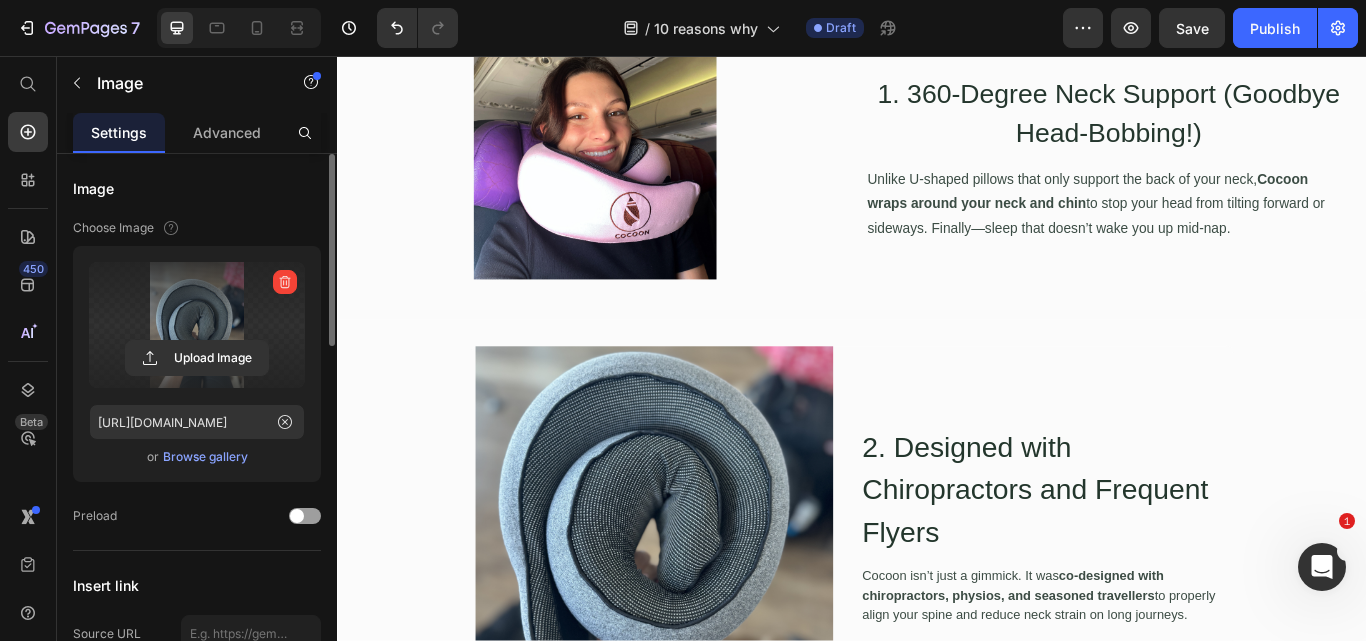 scroll, scrollTop: 1100, scrollLeft: 0, axis: vertical 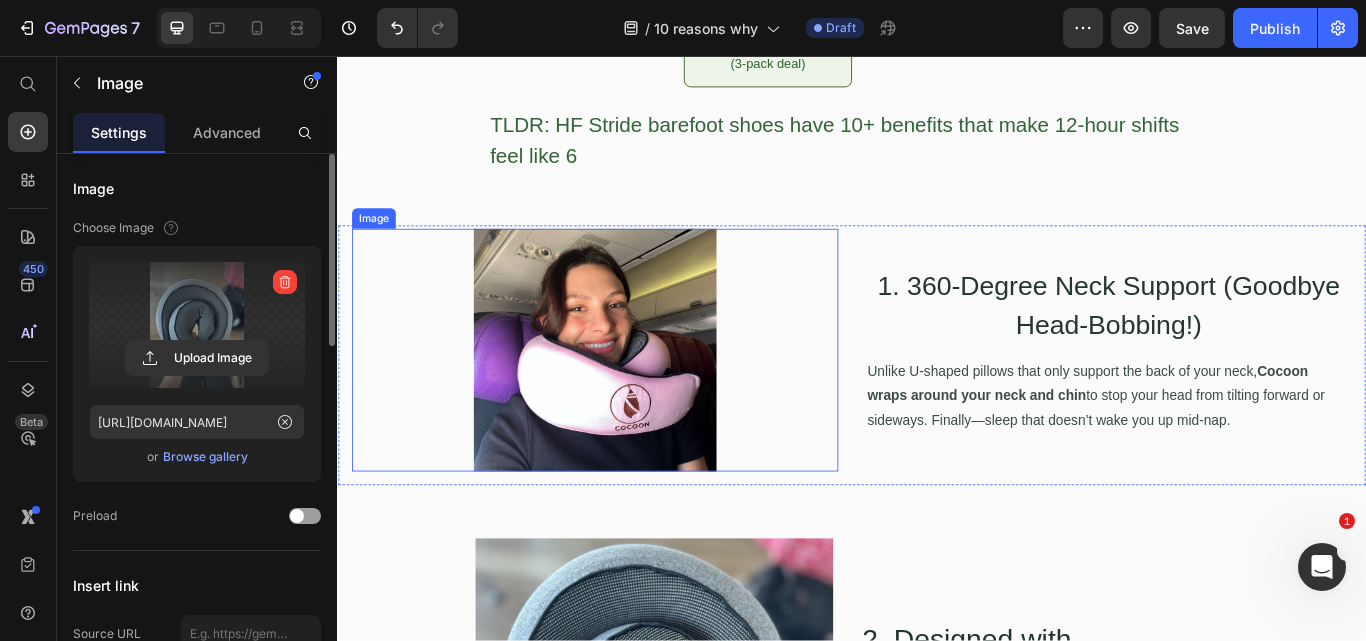click at bounding box center (637, 400) 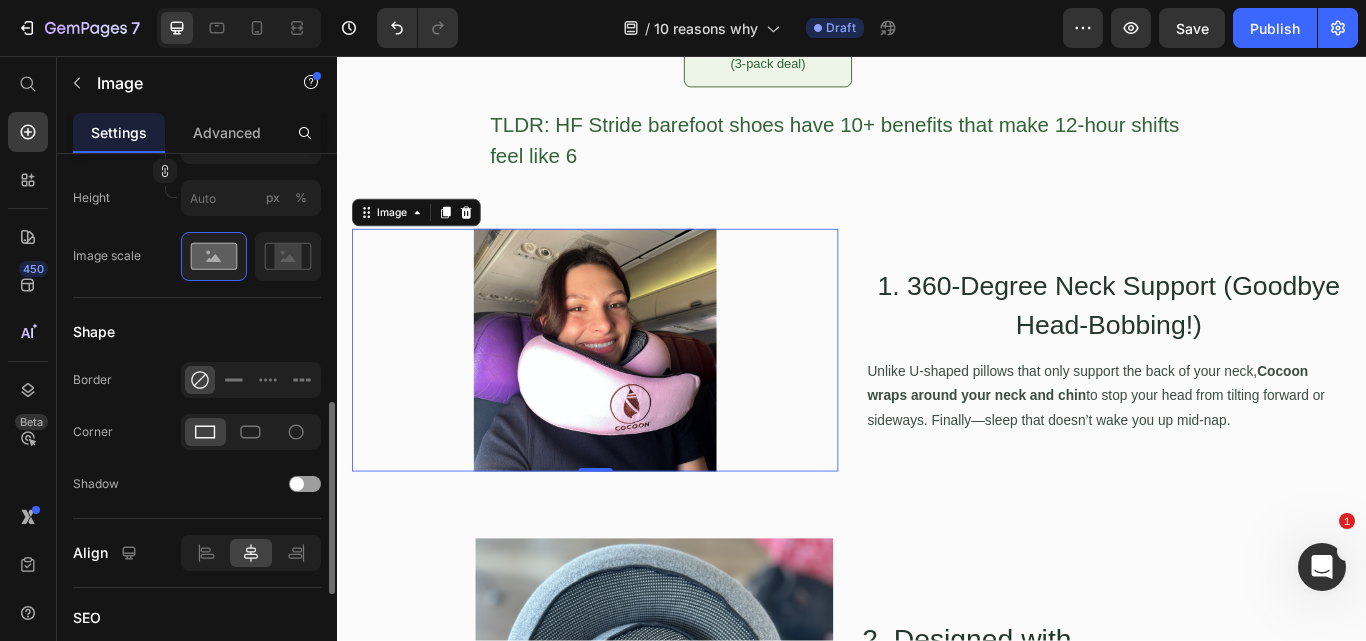 scroll, scrollTop: 400, scrollLeft: 0, axis: vertical 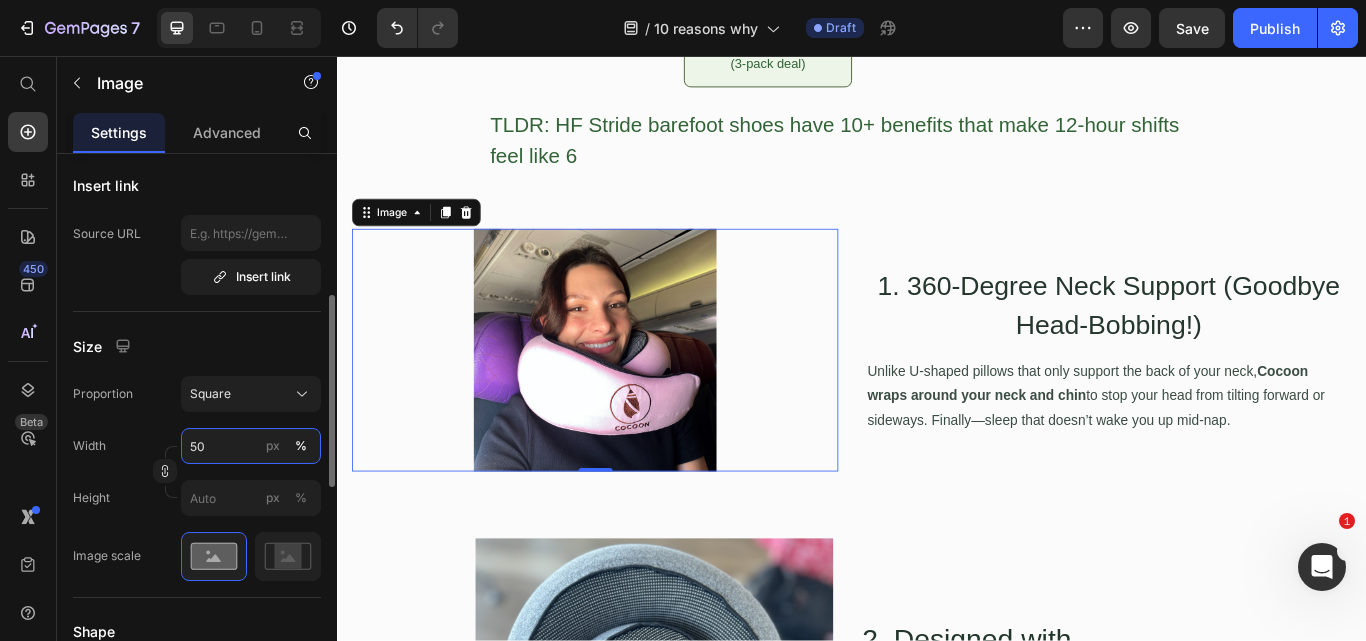 click on "50" at bounding box center (251, 446) 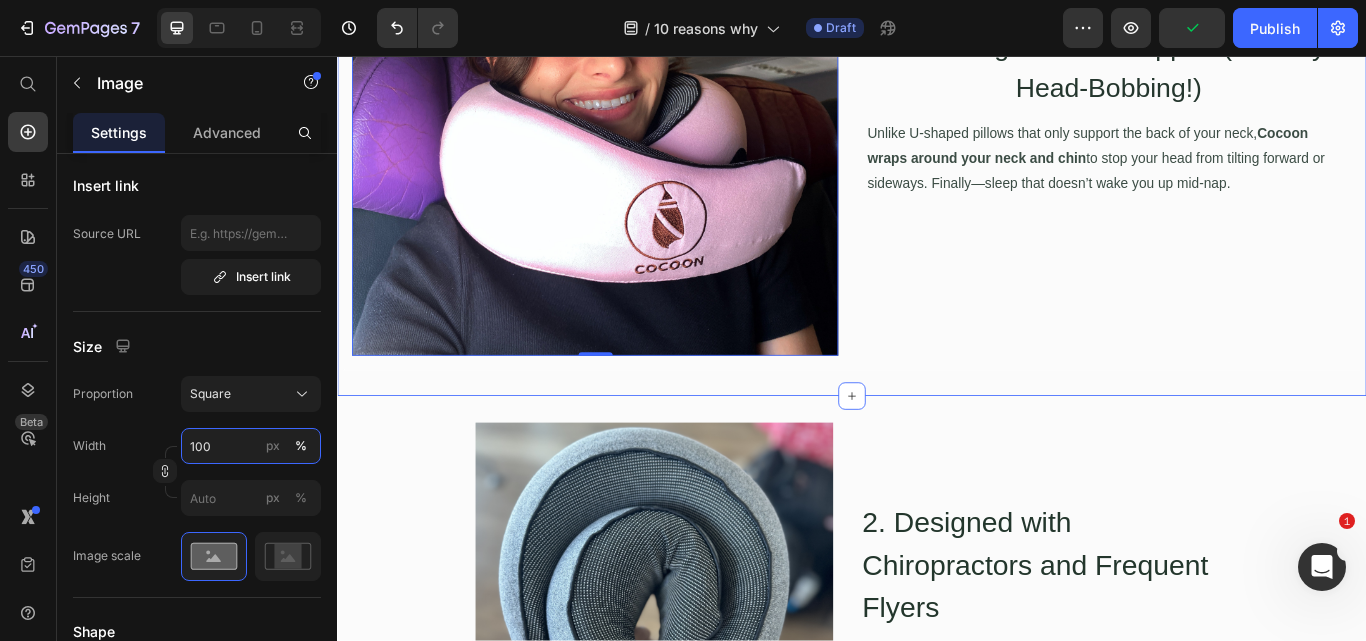scroll, scrollTop: 1500, scrollLeft: 0, axis: vertical 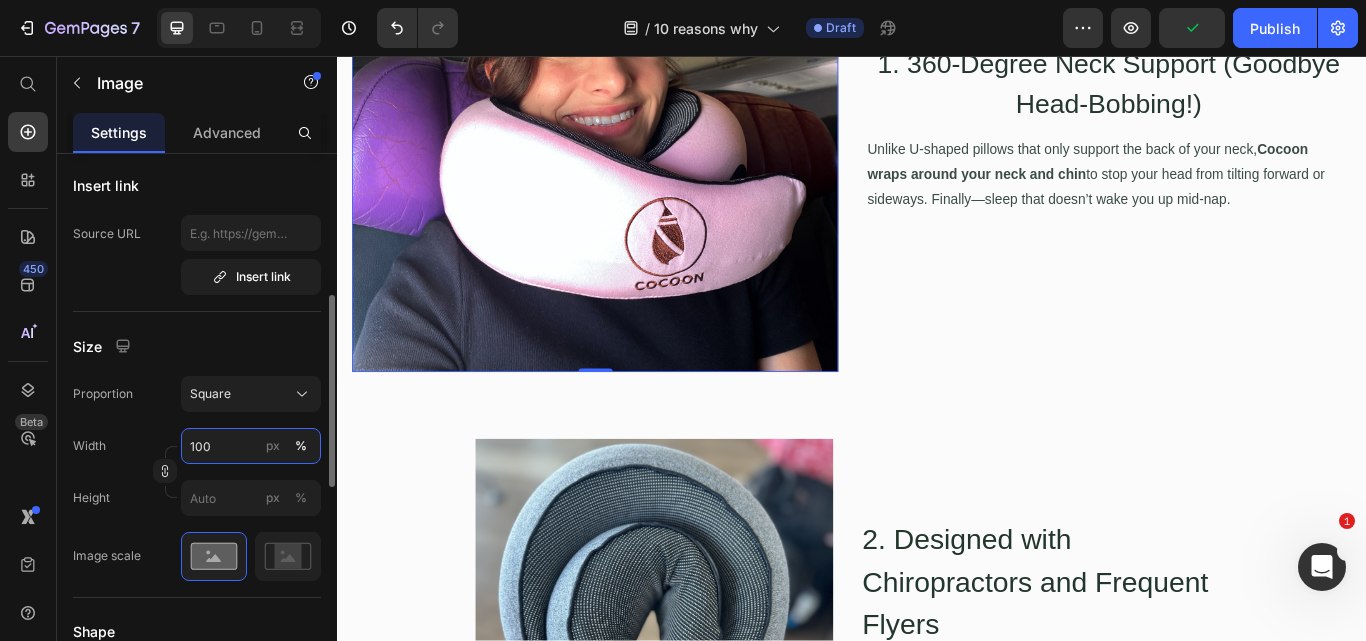 click on "100" at bounding box center (251, 446) 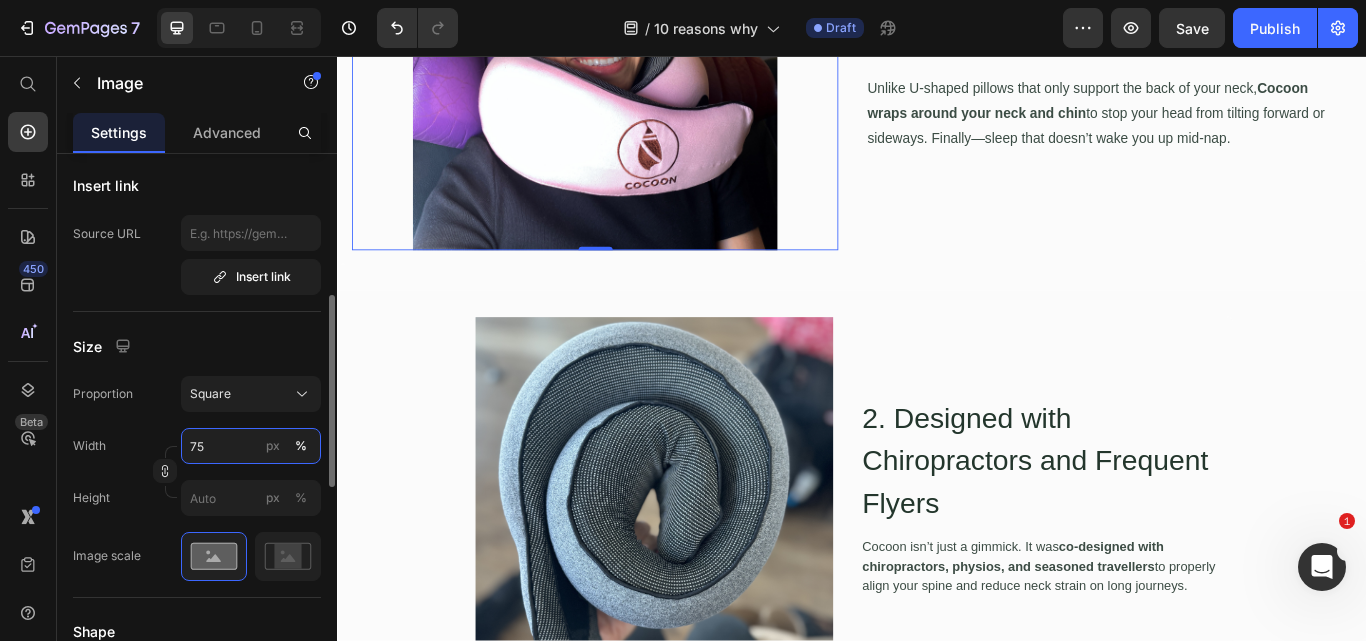 type on "7" 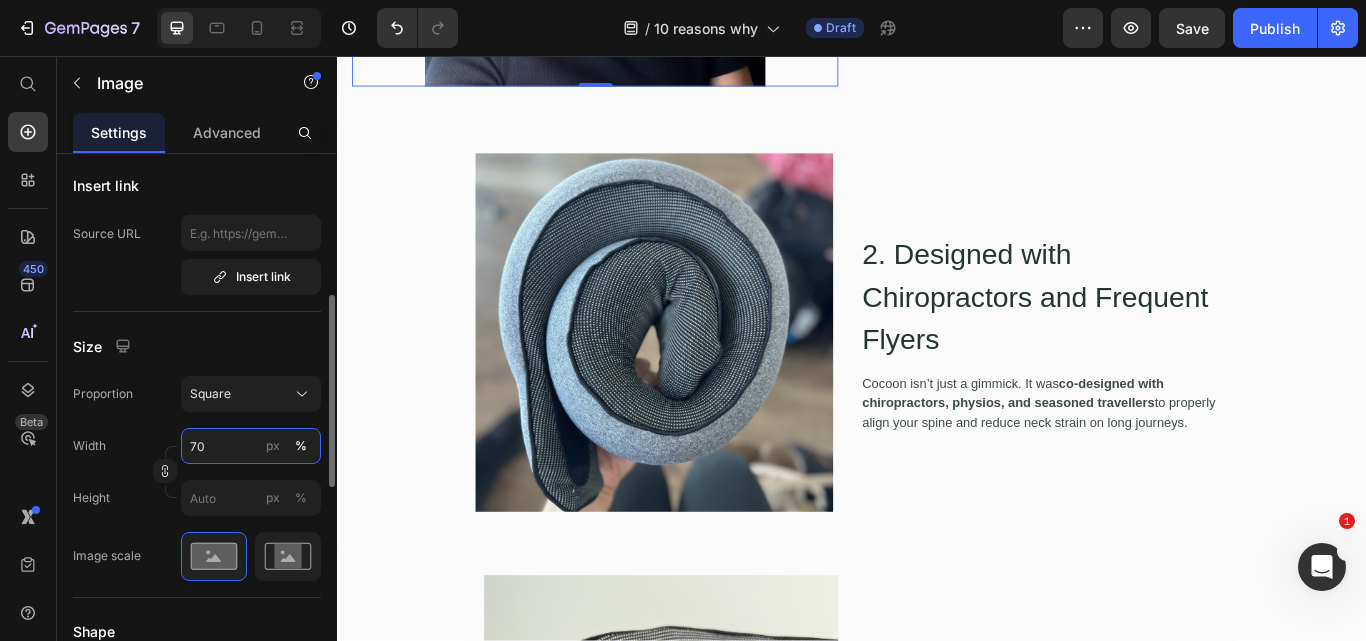 scroll, scrollTop: 1700, scrollLeft: 0, axis: vertical 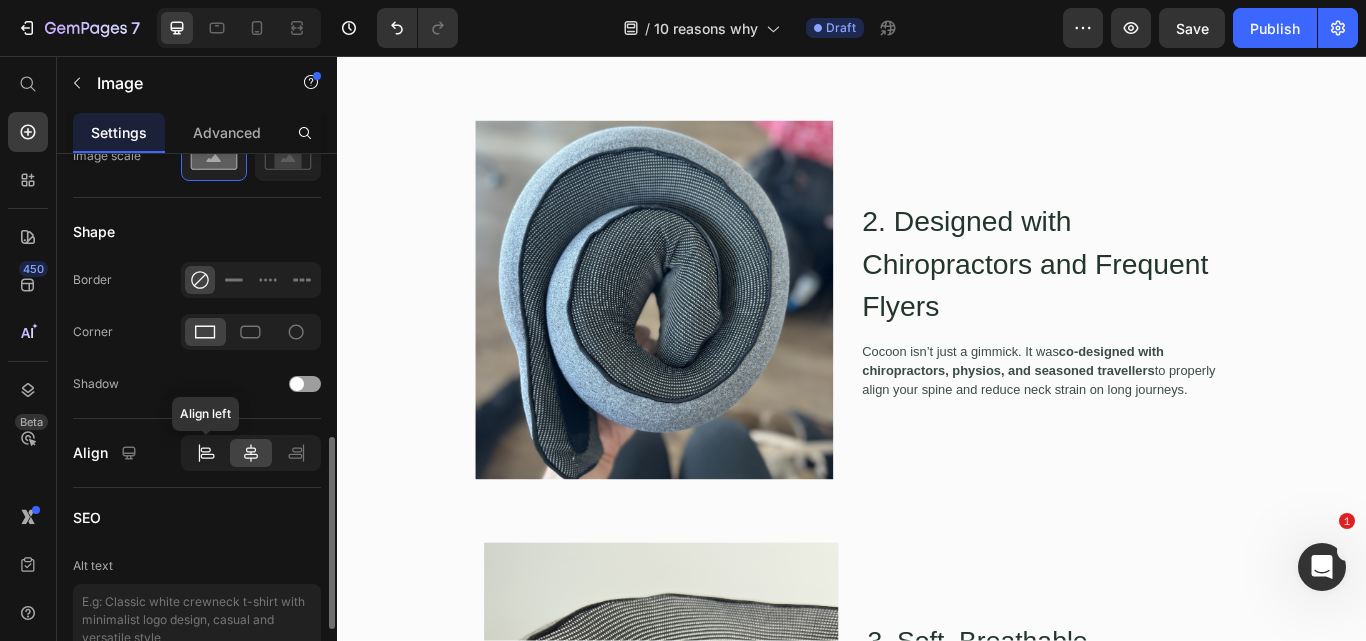 click 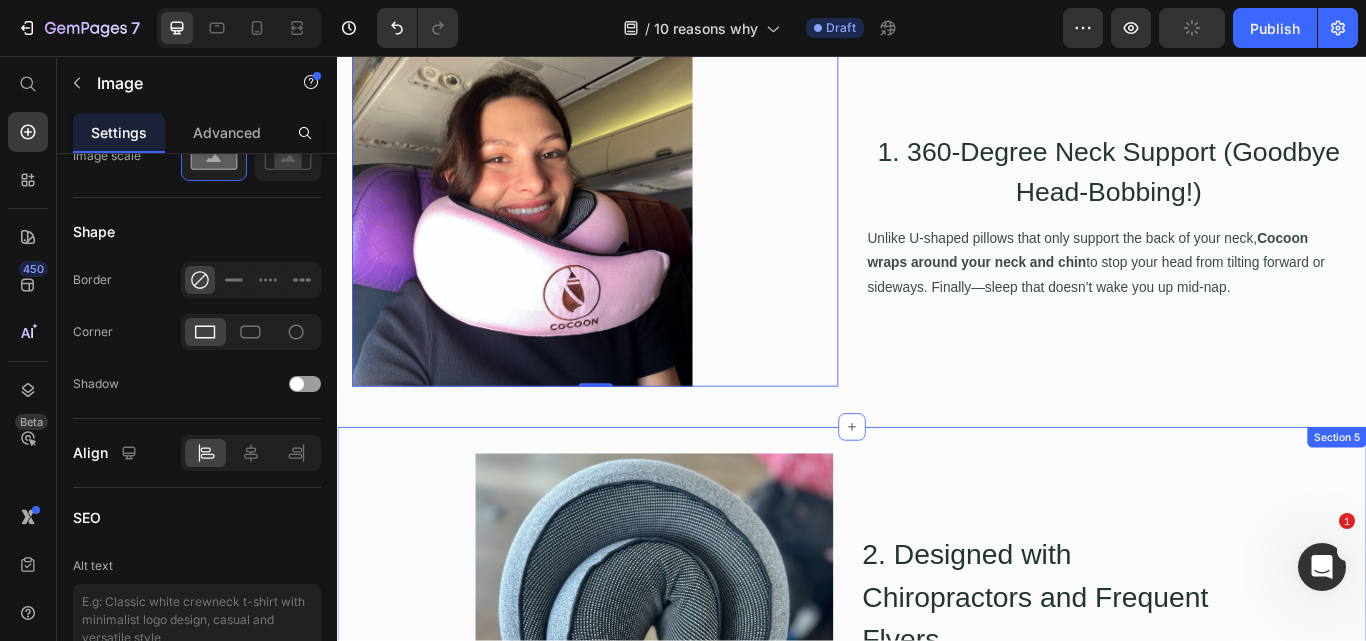 scroll, scrollTop: 1300, scrollLeft: 0, axis: vertical 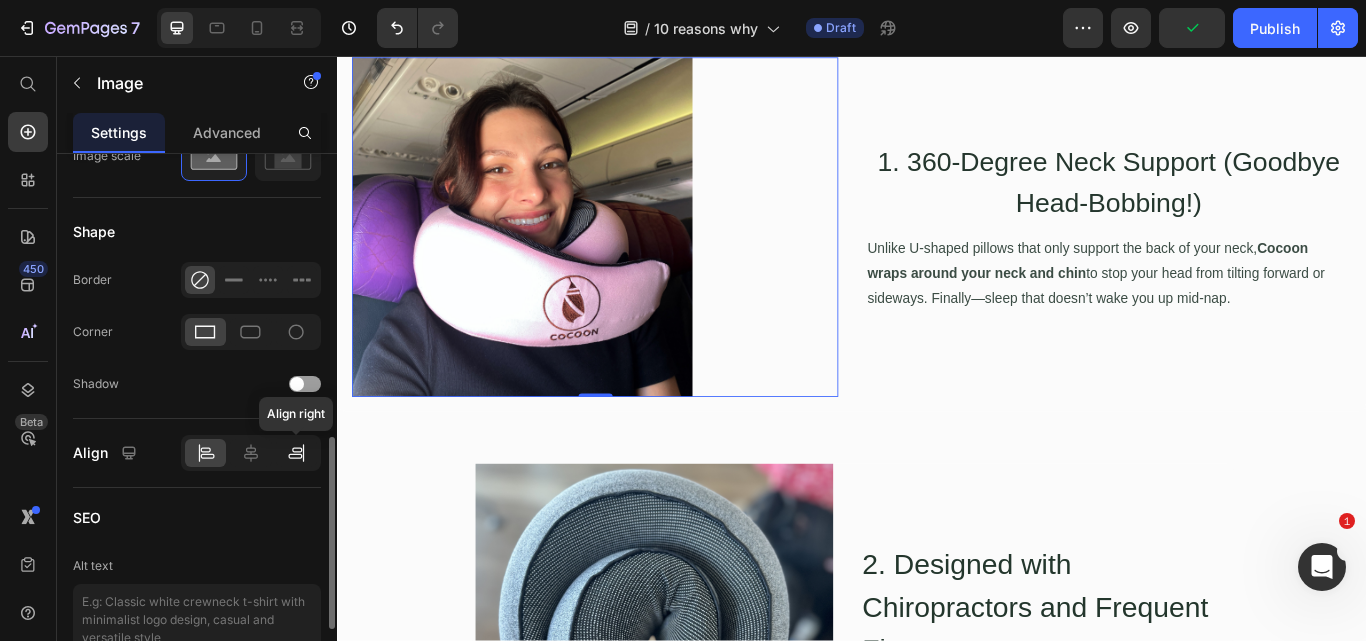 click 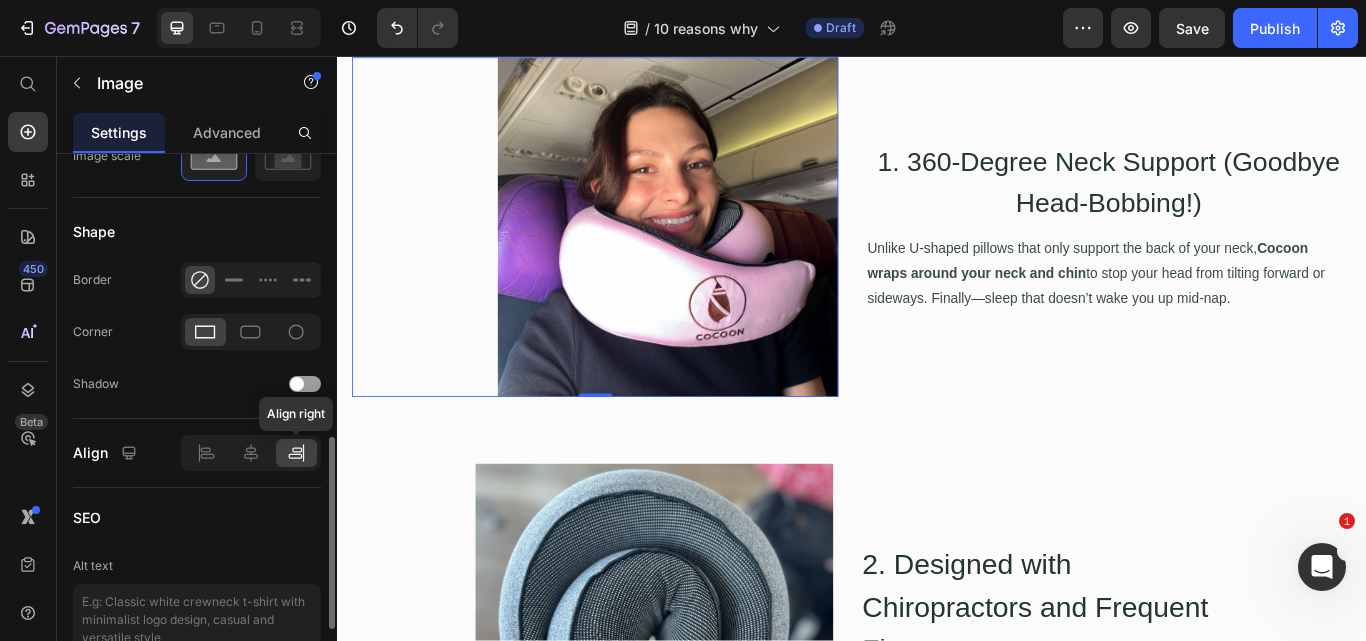 scroll, scrollTop: 700, scrollLeft: 0, axis: vertical 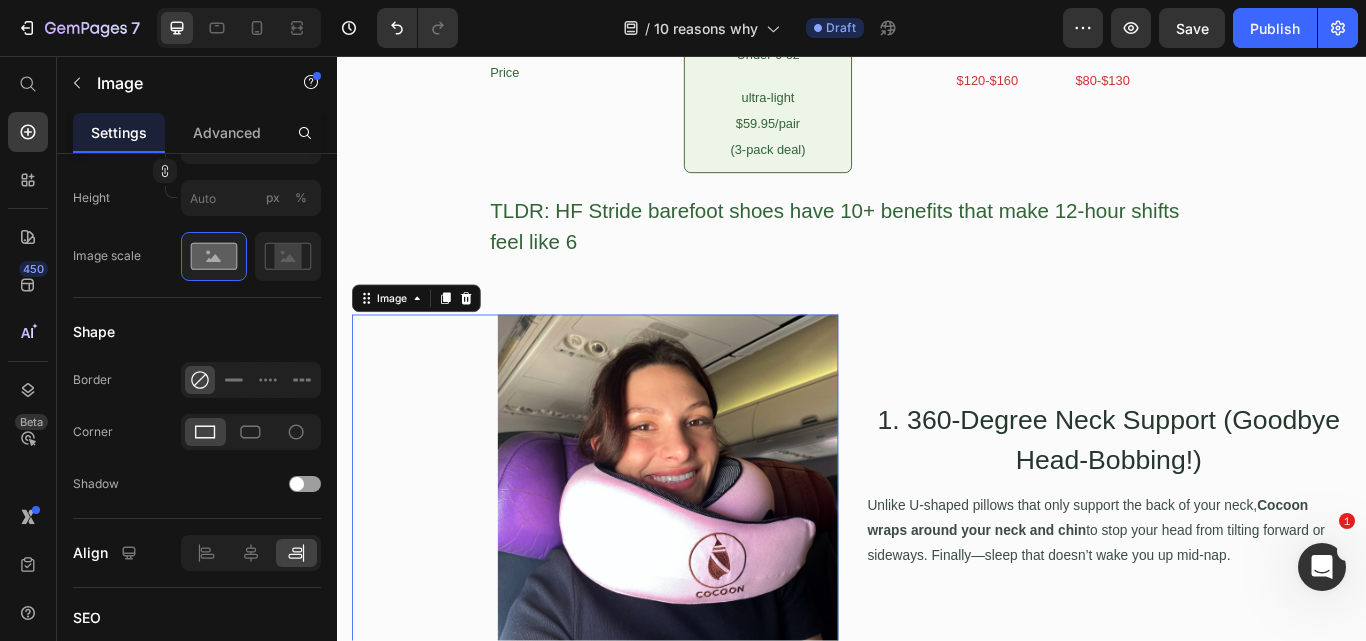 click at bounding box center [637, 556] 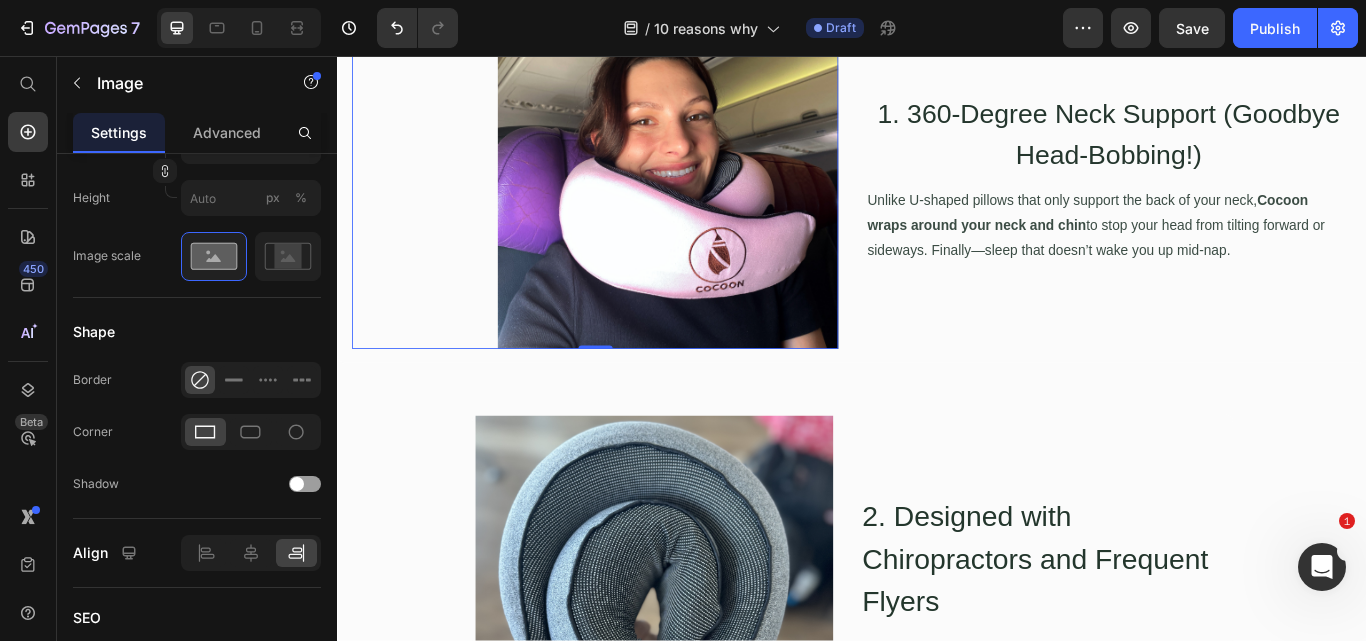 scroll, scrollTop: 1600, scrollLeft: 0, axis: vertical 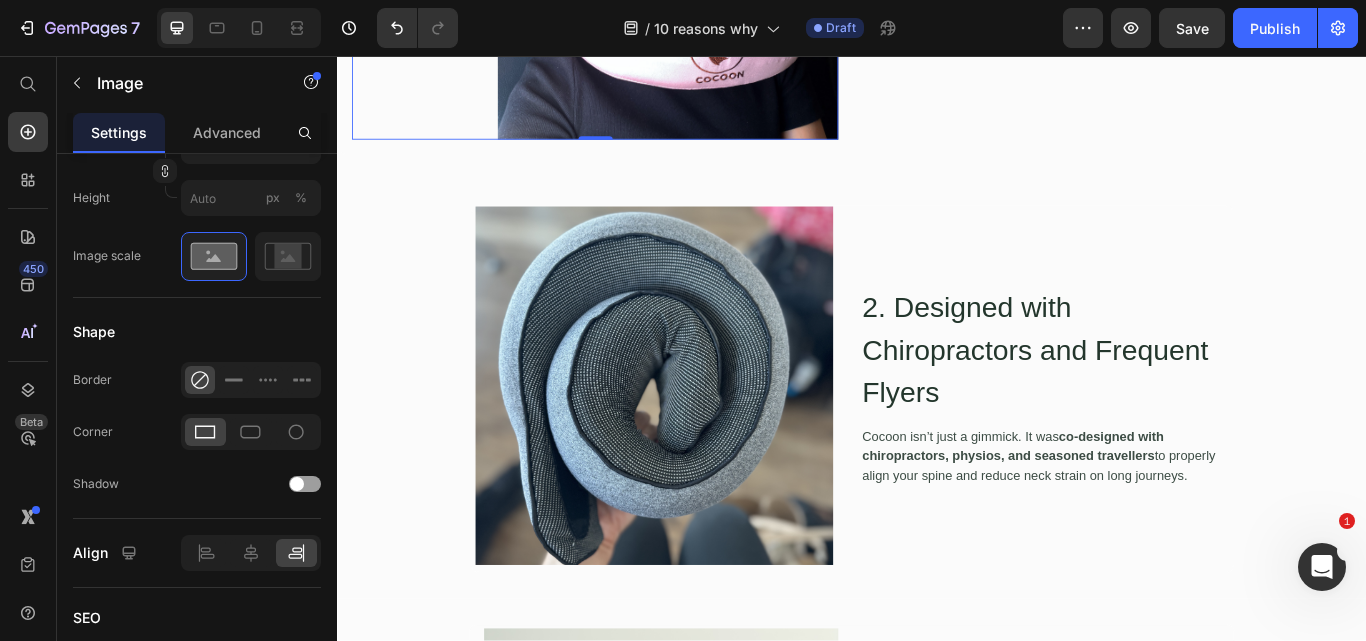 click at bounding box center [637, -44] 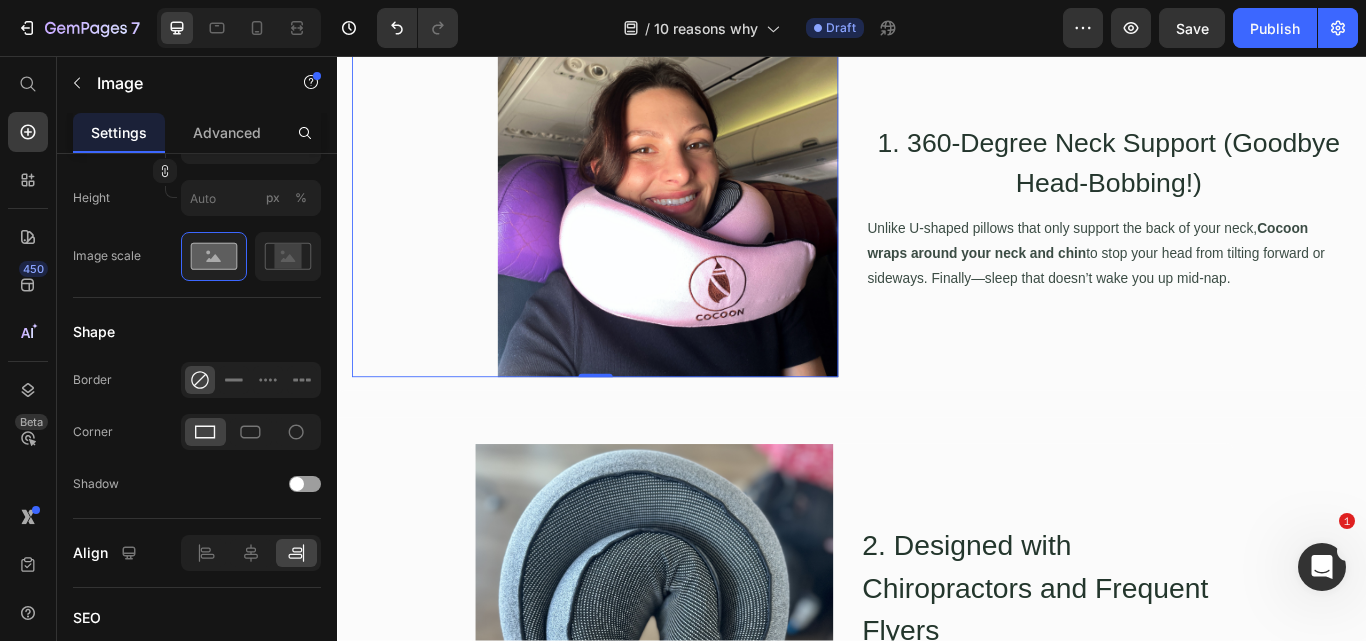 scroll, scrollTop: 1100, scrollLeft: 0, axis: vertical 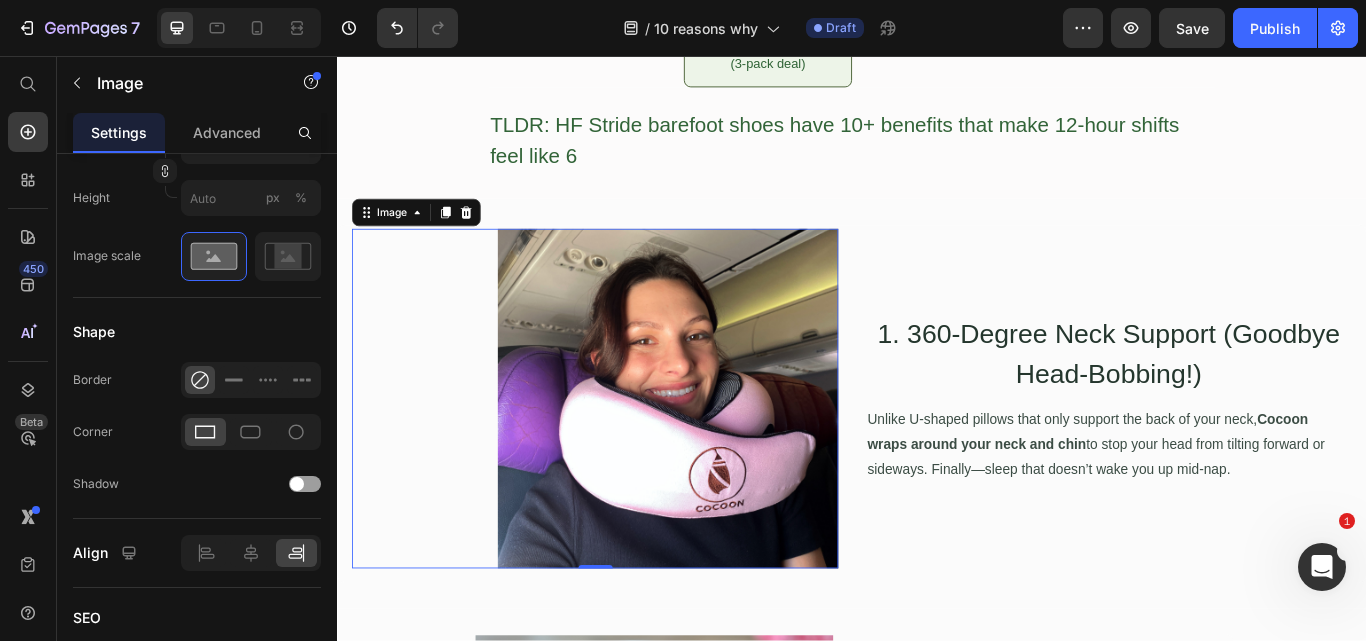 click at bounding box center [637, 456] 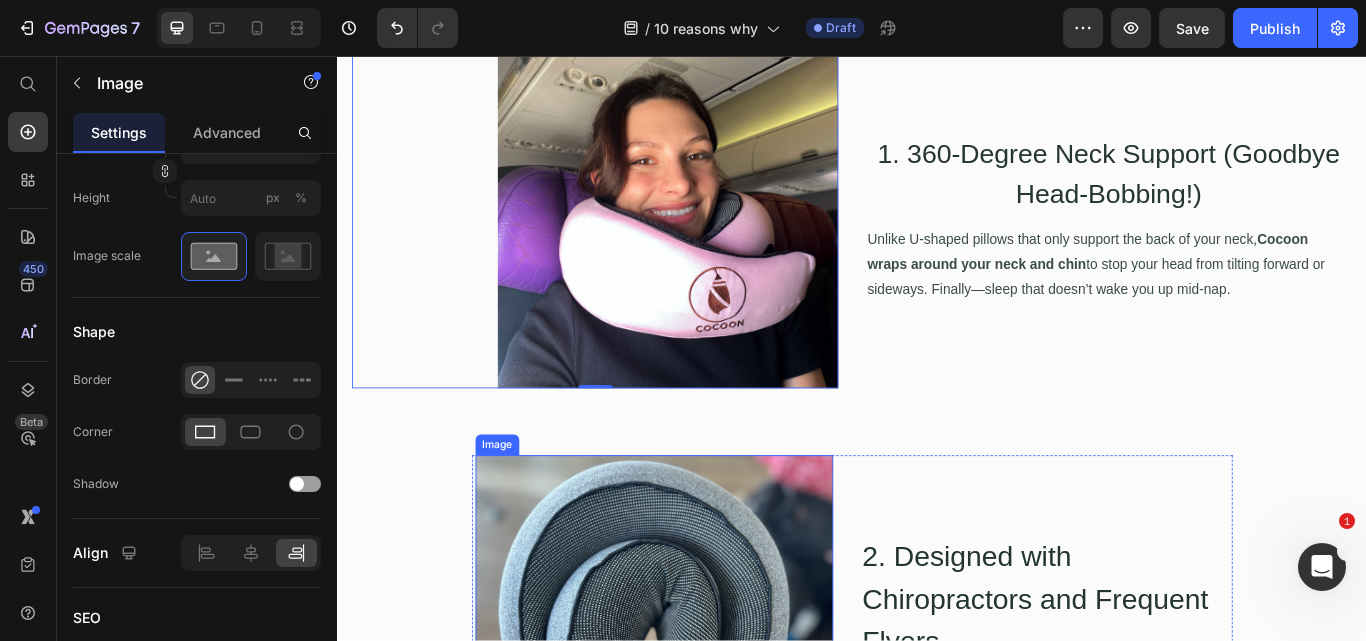 scroll, scrollTop: 1200, scrollLeft: 0, axis: vertical 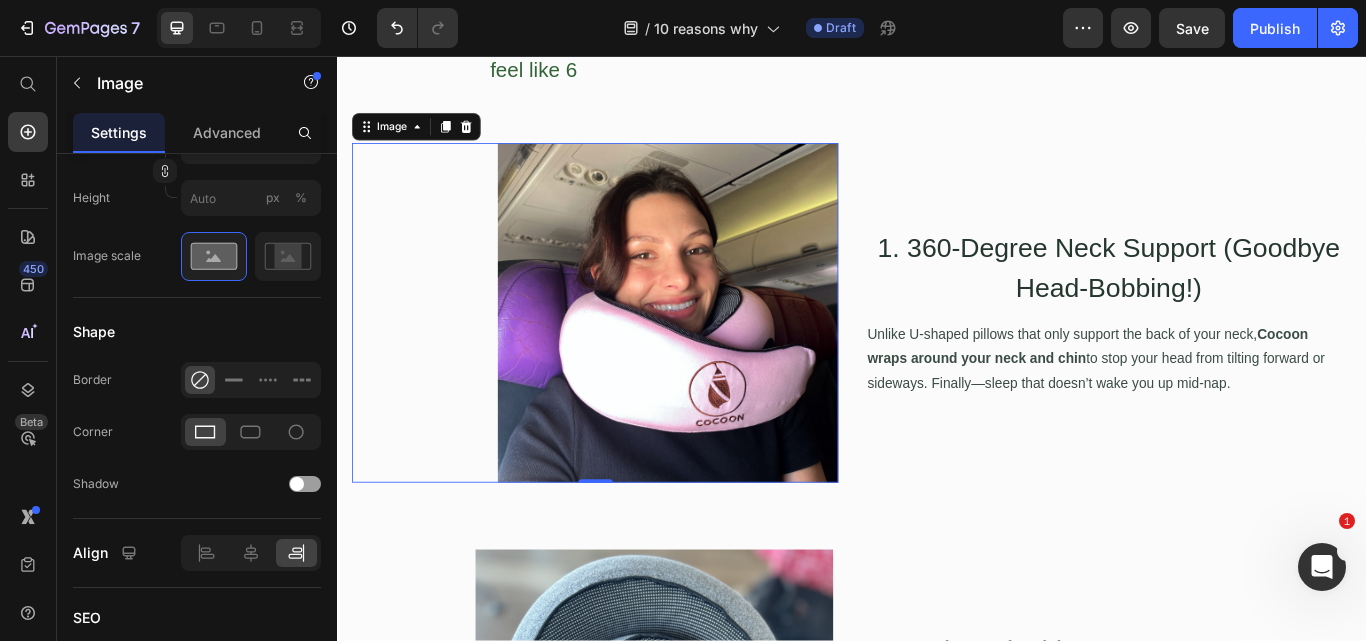 click at bounding box center [637, 356] 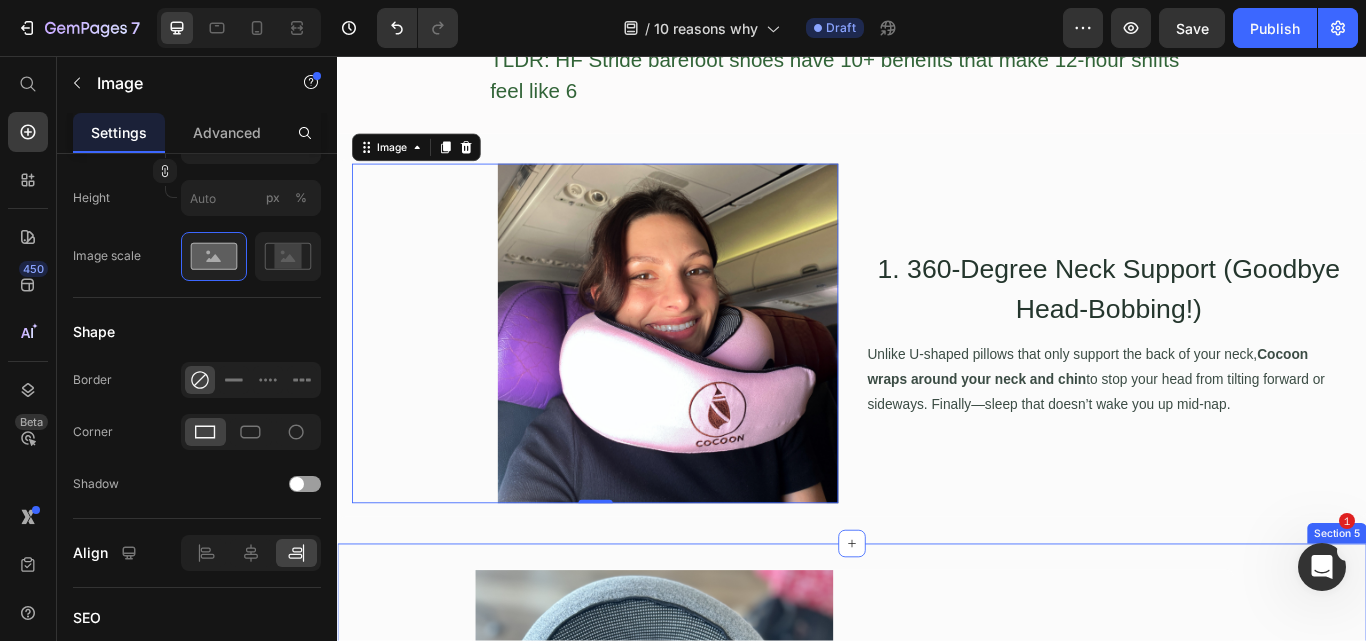 scroll, scrollTop: 1200, scrollLeft: 0, axis: vertical 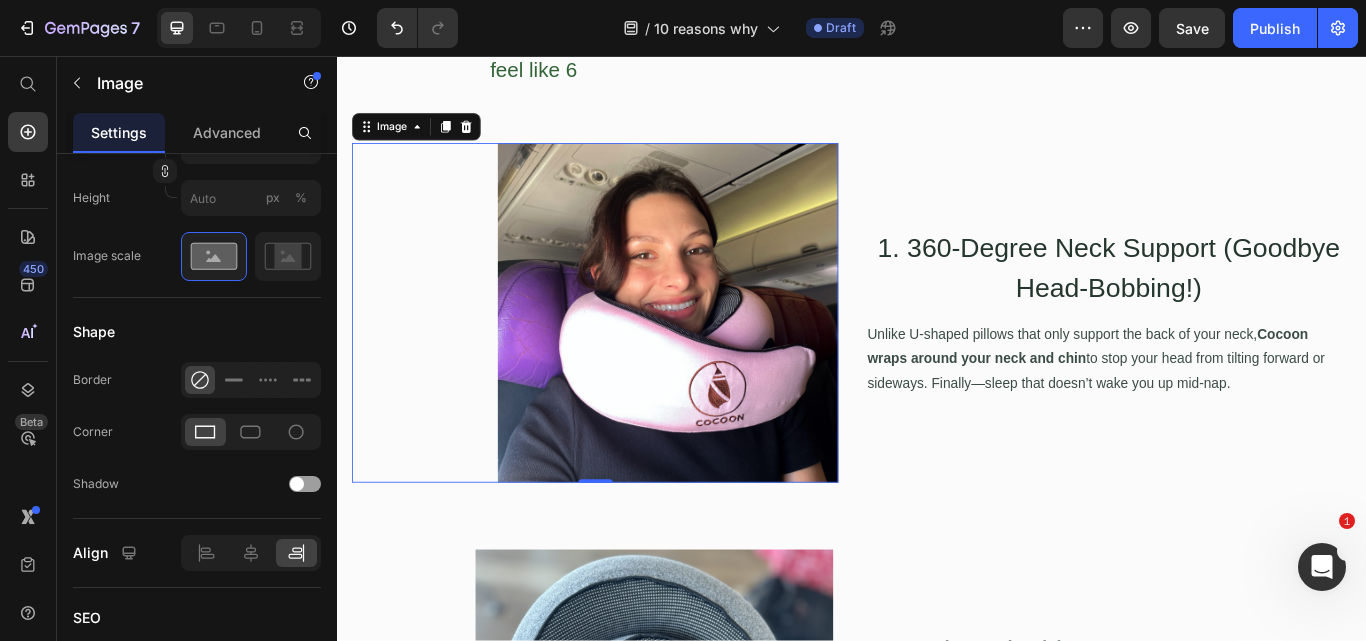 click at bounding box center (637, 356) 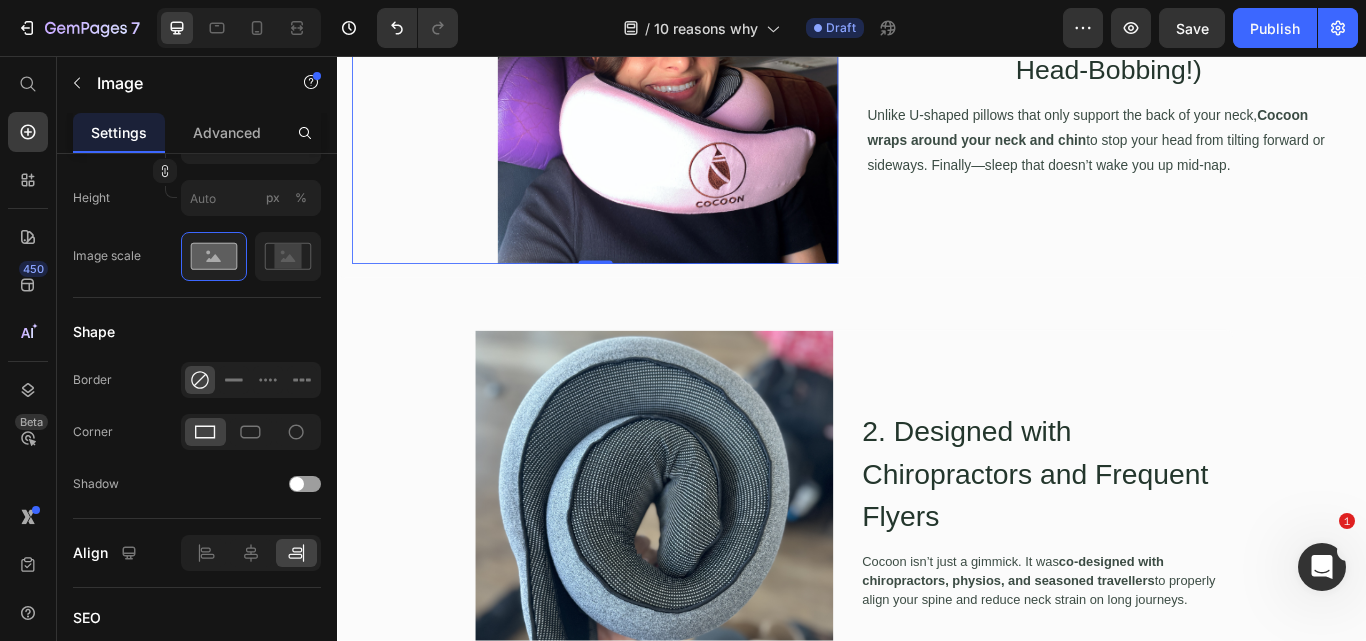 scroll, scrollTop: 1500, scrollLeft: 0, axis: vertical 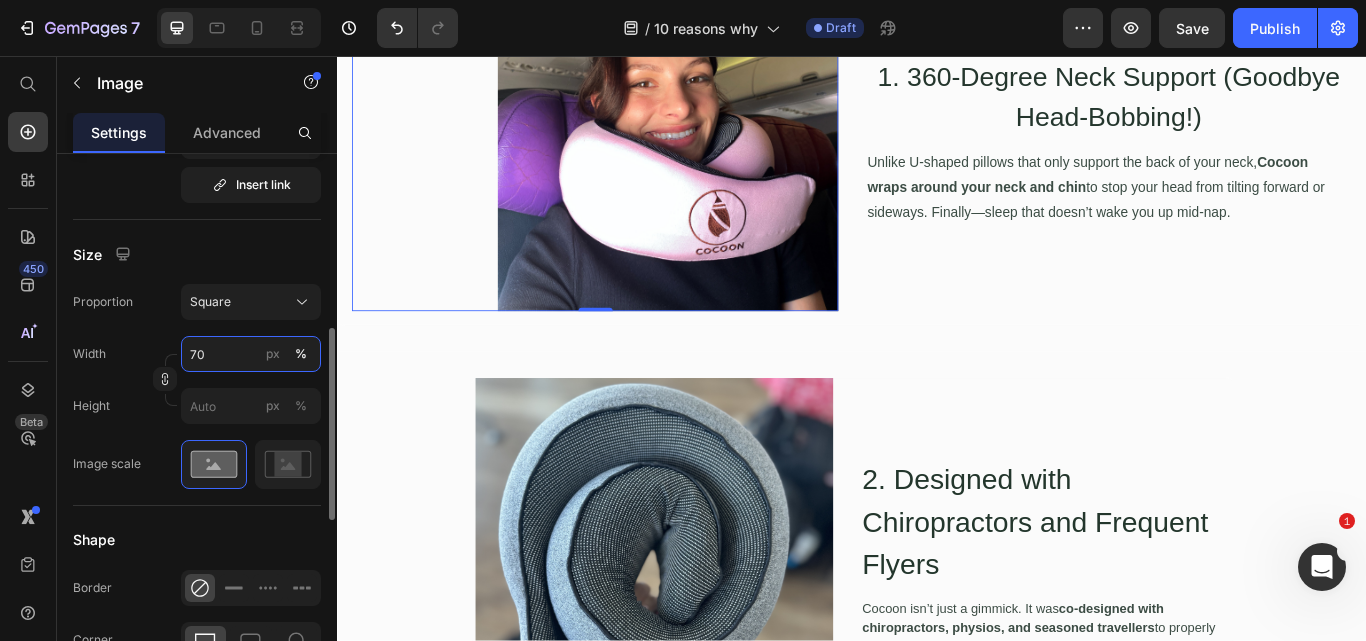click on "70" at bounding box center (251, 354) 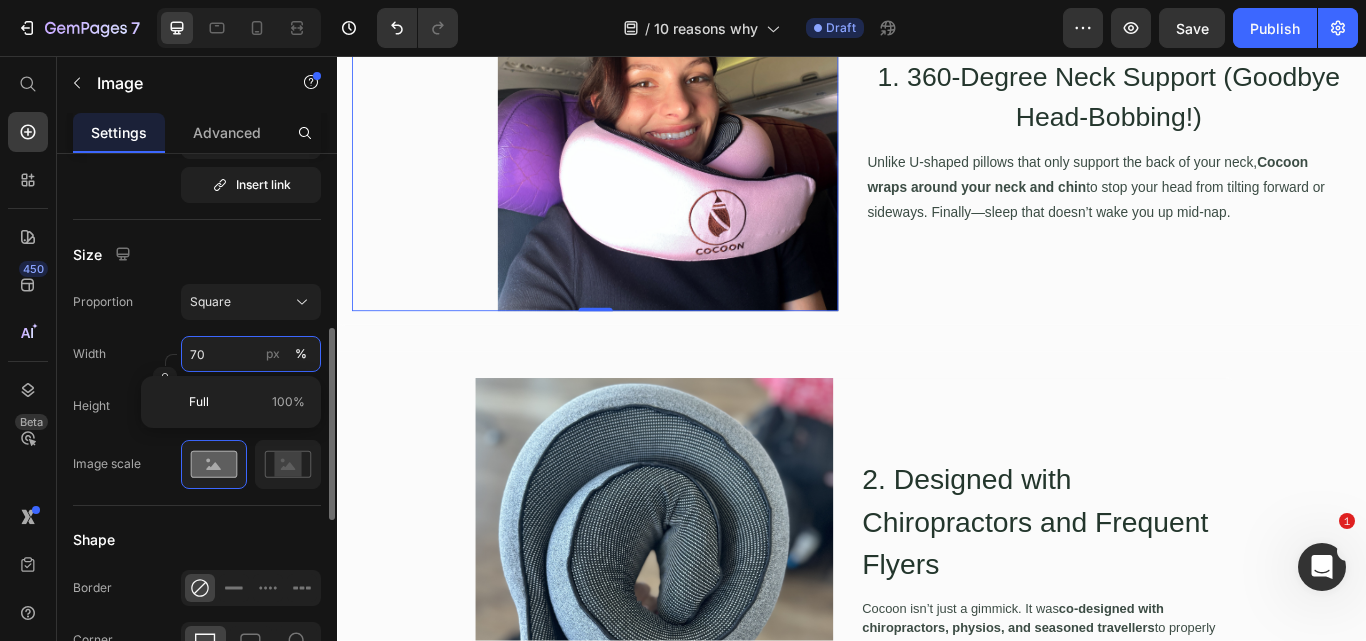 click on "70" at bounding box center (251, 354) 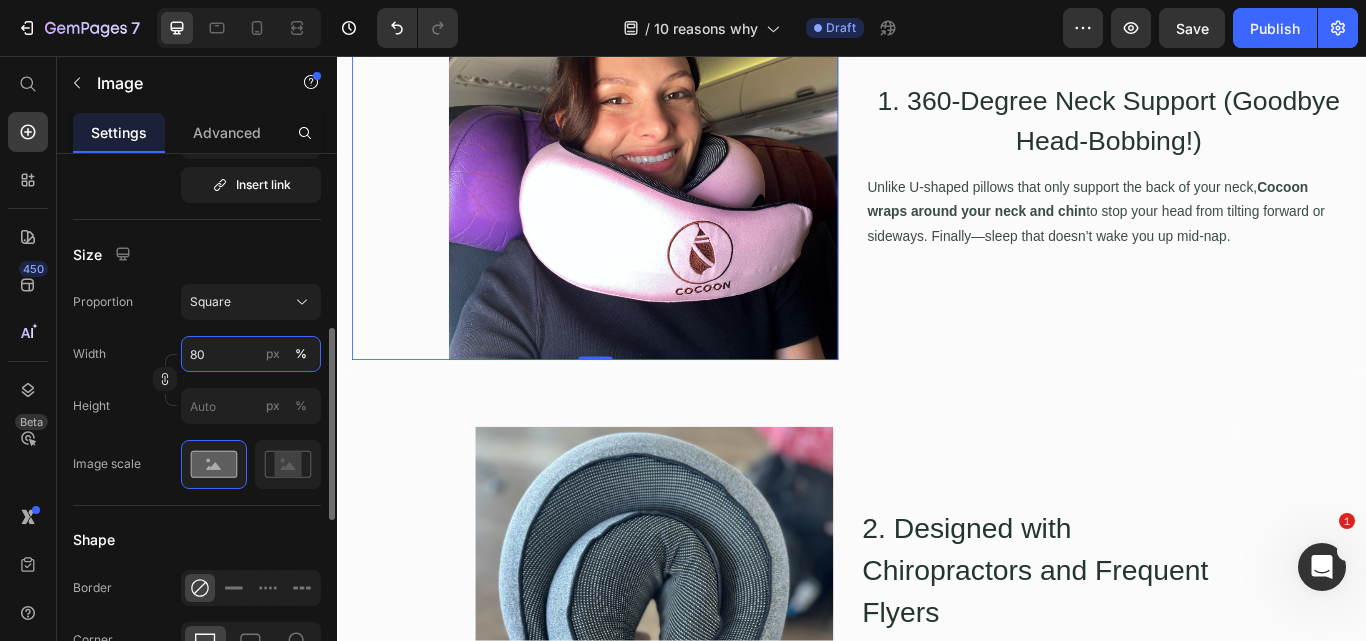 drag, startPoint x: 190, startPoint y: 354, endPoint x: 210, endPoint y: 348, distance: 20.880613 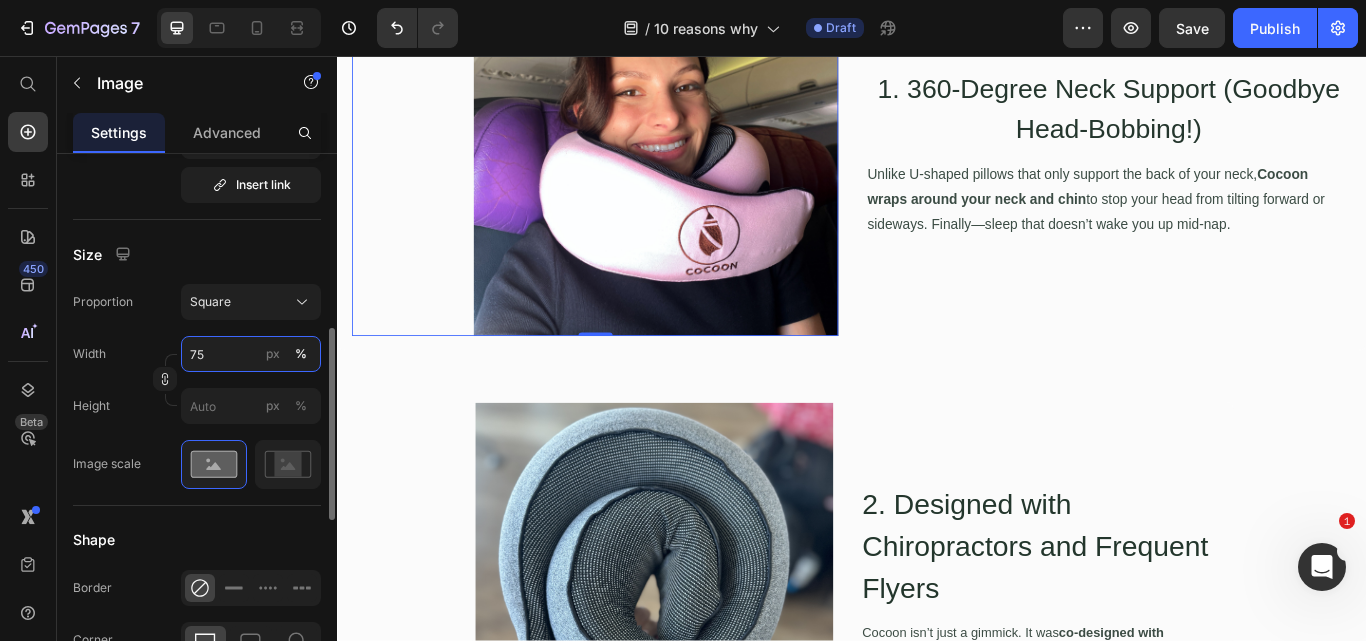 click on "75" at bounding box center [251, 354] 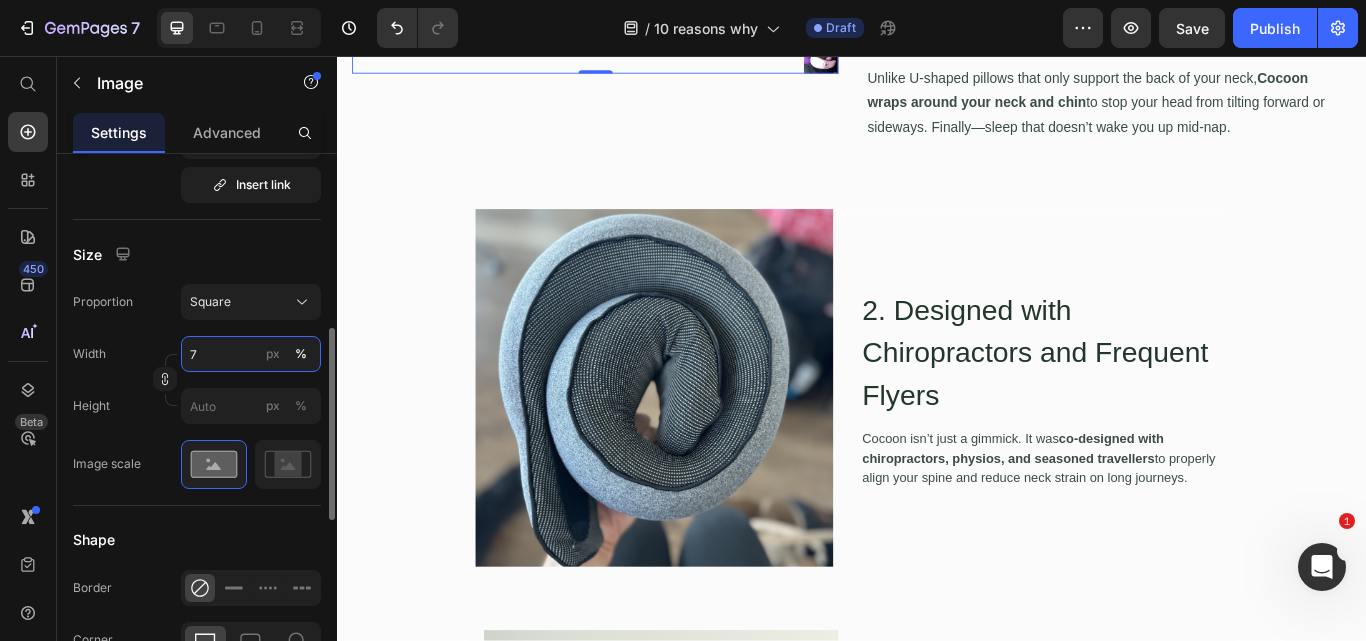 type on "77" 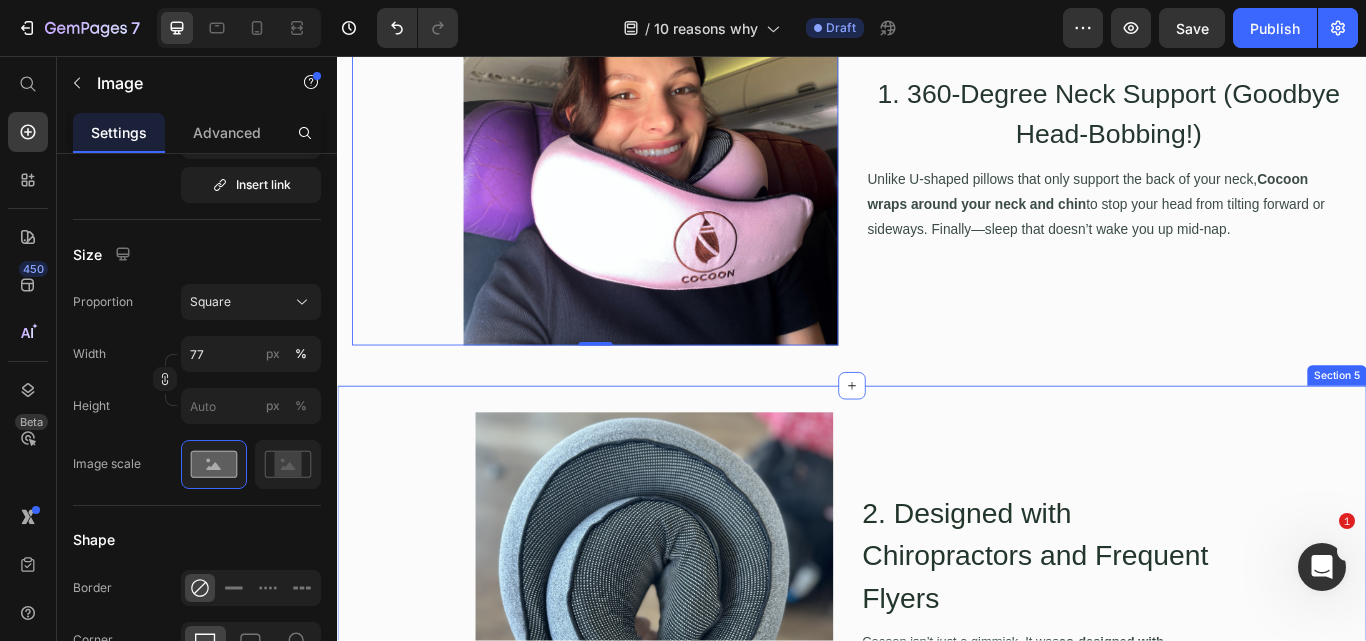 click on "Image 2. Designed with Chiropractors and Frequent Flyers Heading Cocoon isn’t just a gimmick. It was  co-designed with chiropractors, physios, and seasoned travellers  to properly align your spine and reduce neck strain on long journeys. Text Block Row" at bounding box center [937, 685] 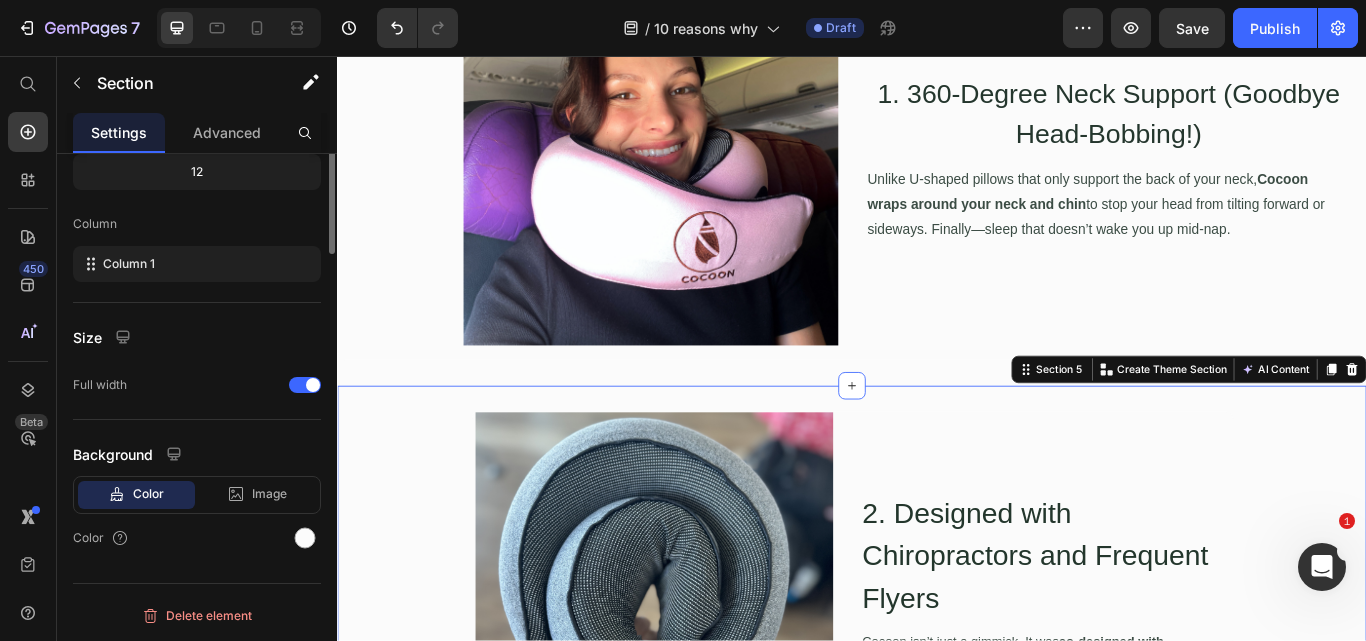 scroll, scrollTop: 0, scrollLeft: 0, axis: both 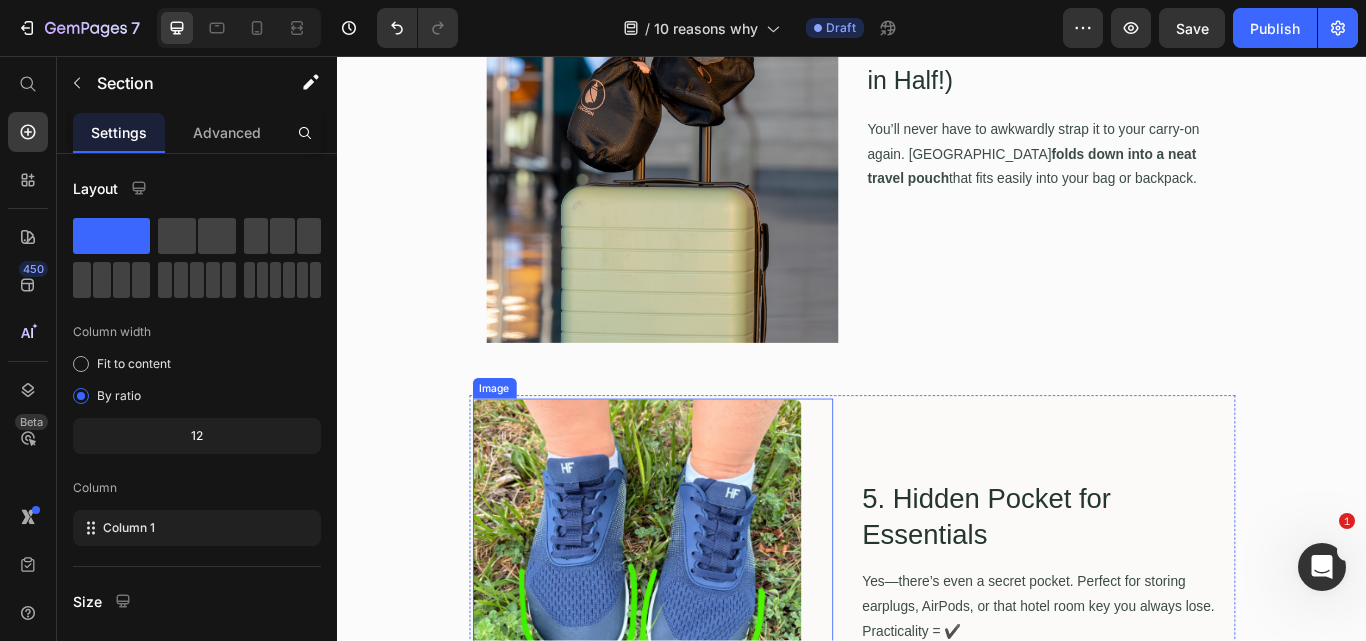 click at bounding box center [705, 647] 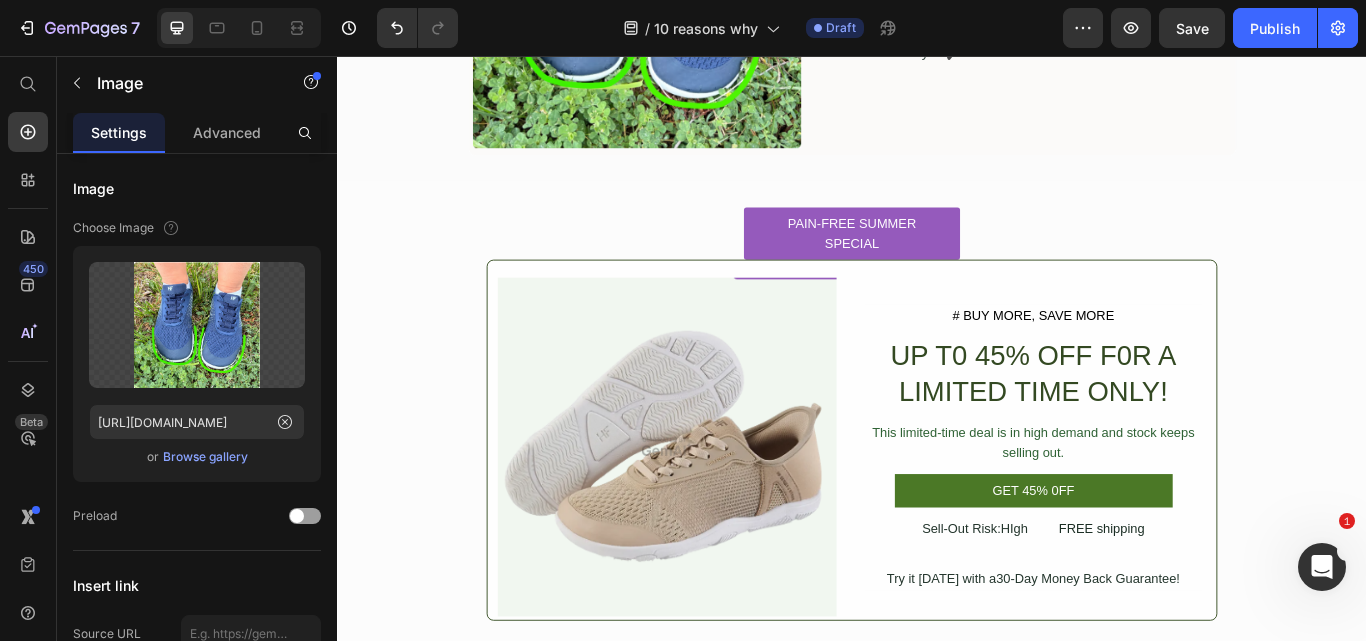 scroll, scrollTop: 3774, scrollLeft: 0, axis: vertical 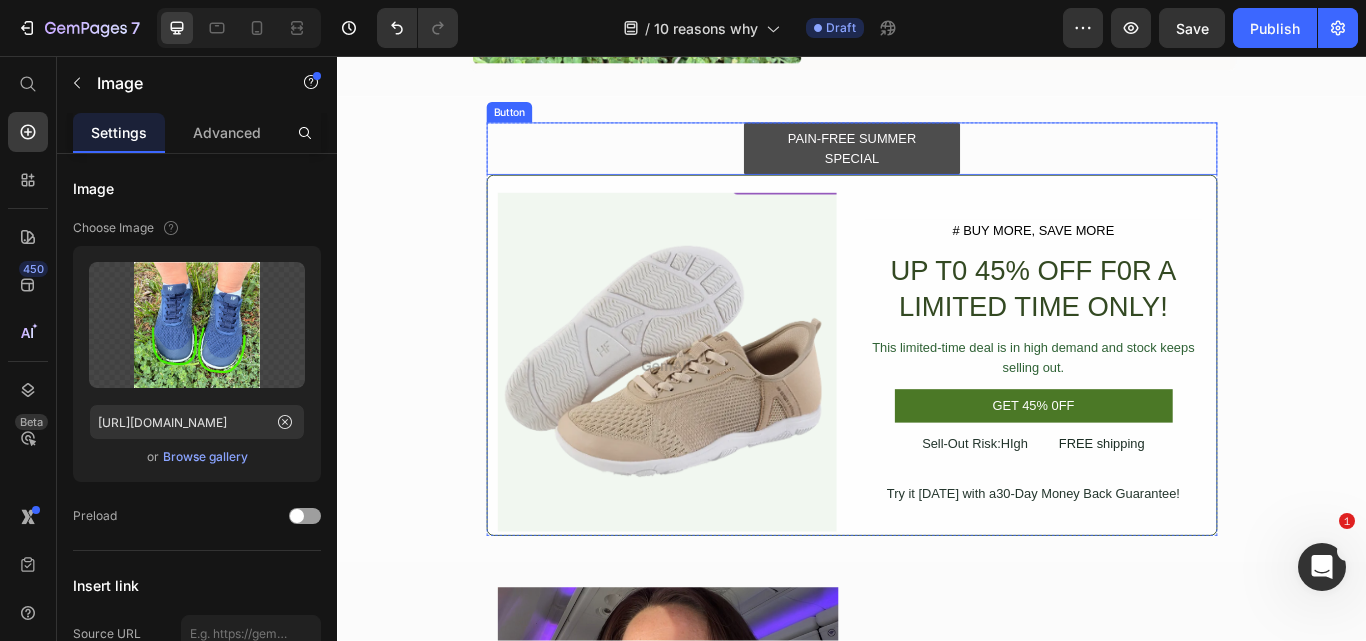 click on "PAIN-FREE SUMMER SPECIAL" at bounding box center (937, 164) 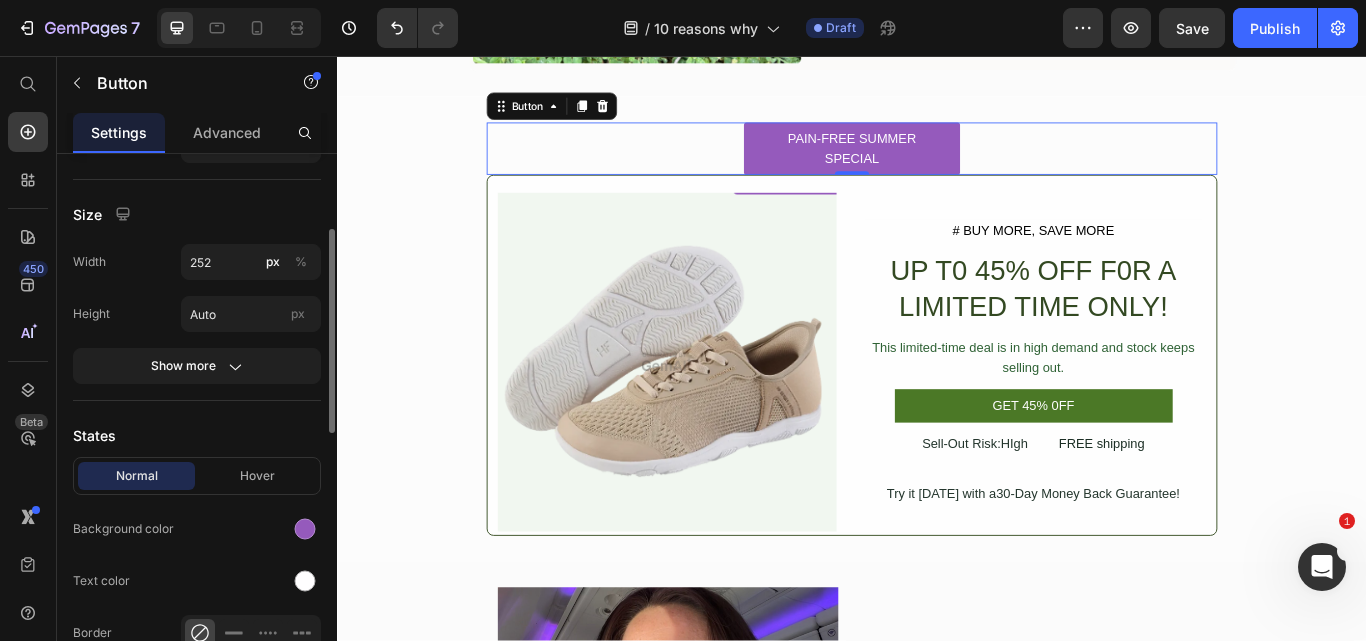 scroll, scrollTop: 300, scrollLeft: 0, axis: vertical 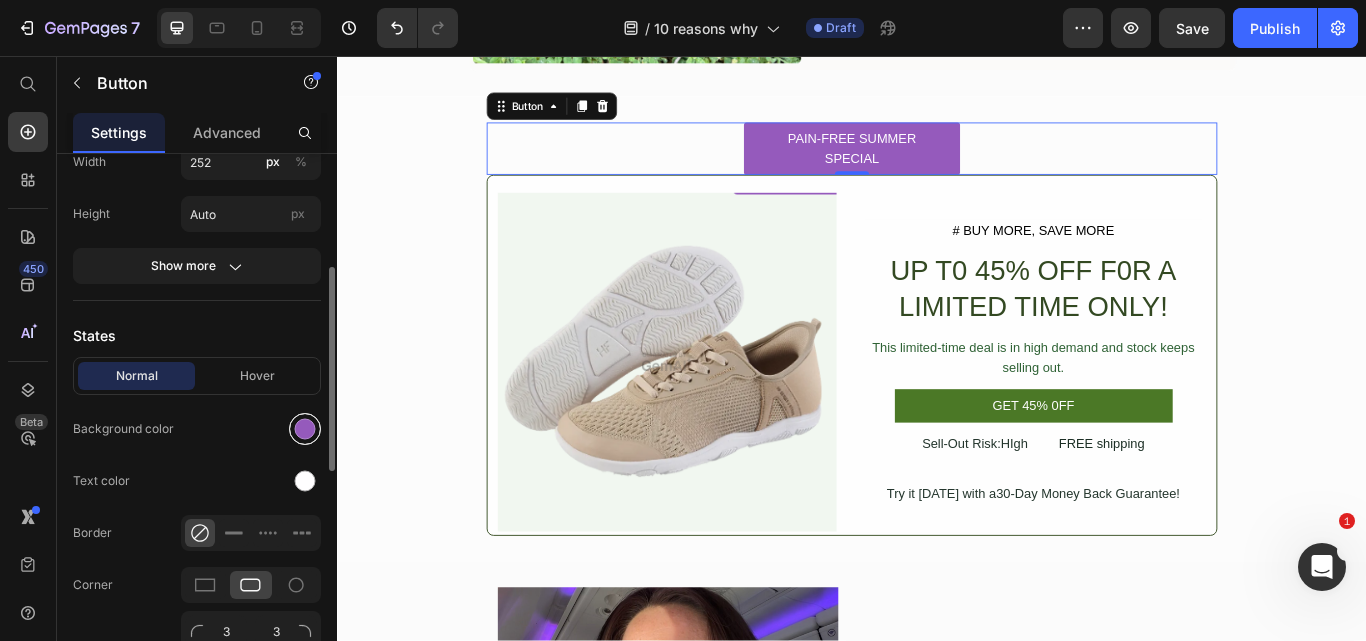 click at bounding box center [305, 429] 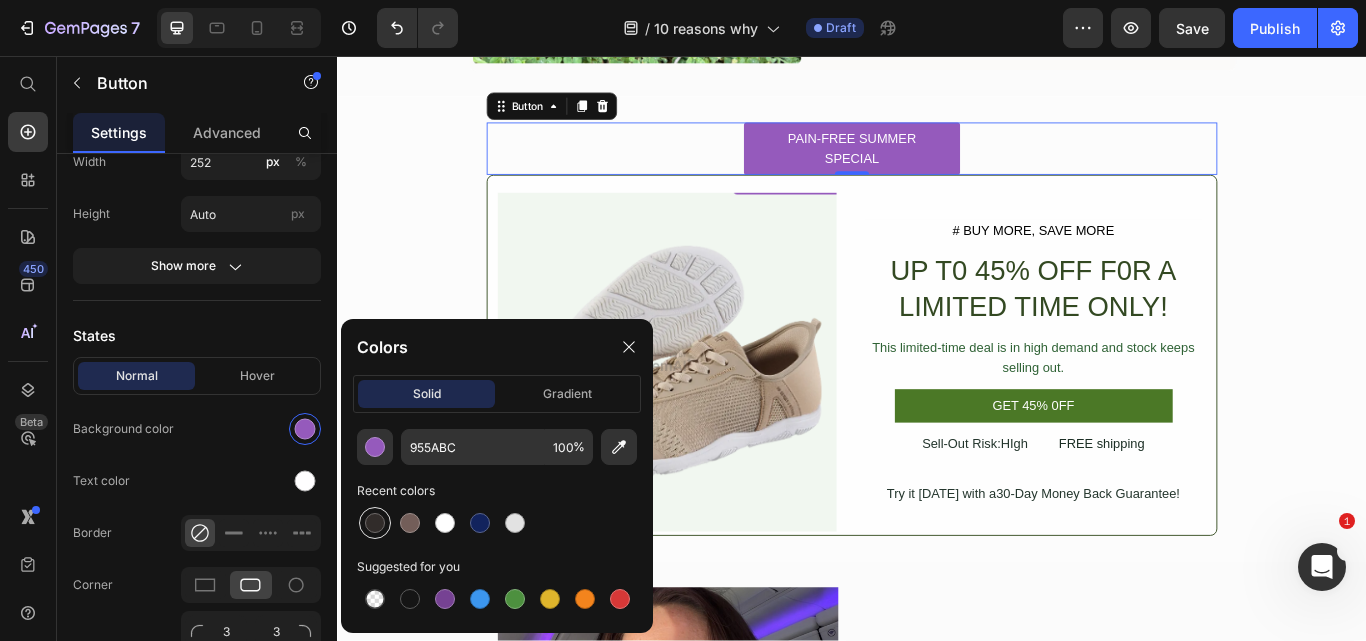 click at bounding box center (375, 523) 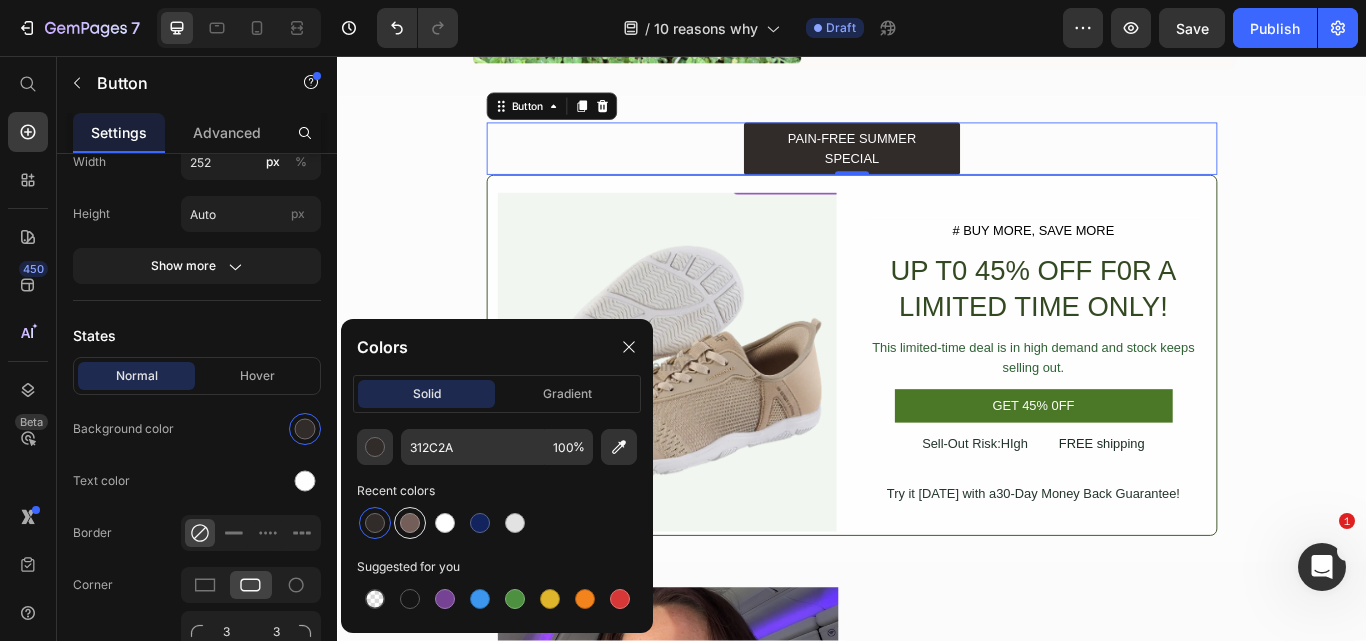 click at bounding box center (410, 523) 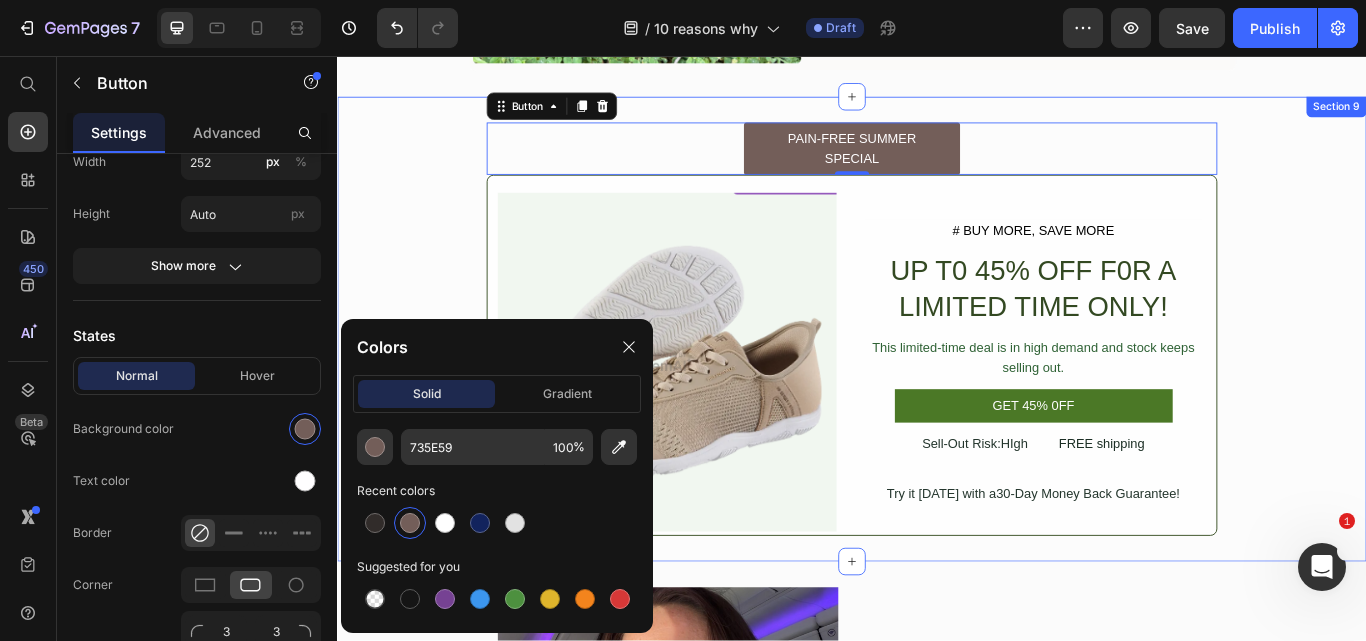 click on "PAIN-FREE SUMMER SPECIAL Button   0 Image # BUY MORE, SAVE MORE Text Block UP T0 45% OFF F0R A LIMITED TIME ONLY! Heading This limited-time deal is in high demand and stock keeps selling out. Text Block GET 45% 0FF Add to Cart Sell-Out Risk:HIgh Text Block FREE shipping Text Block Row Try it today with a30-Day Money Back Guarantee! Text Block Row Product Row Row" at bounding box center (937, 375) 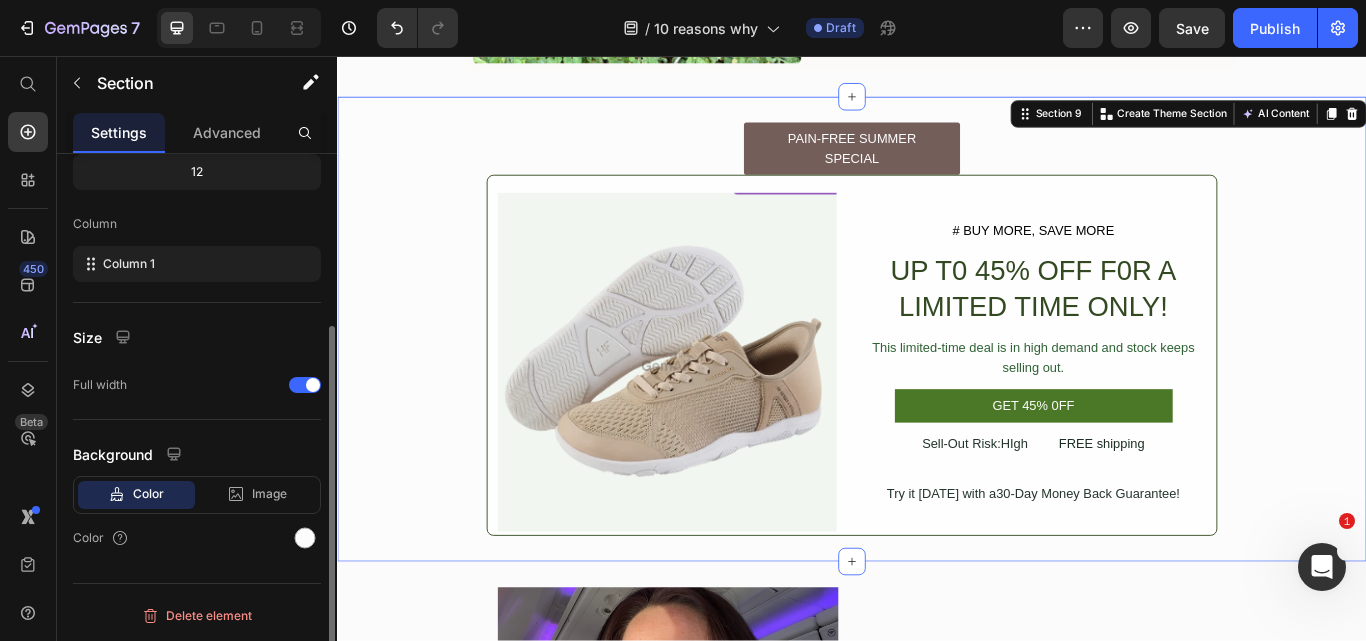 scroll, scrollTop: 0, scrollLeft: 0, axis: both 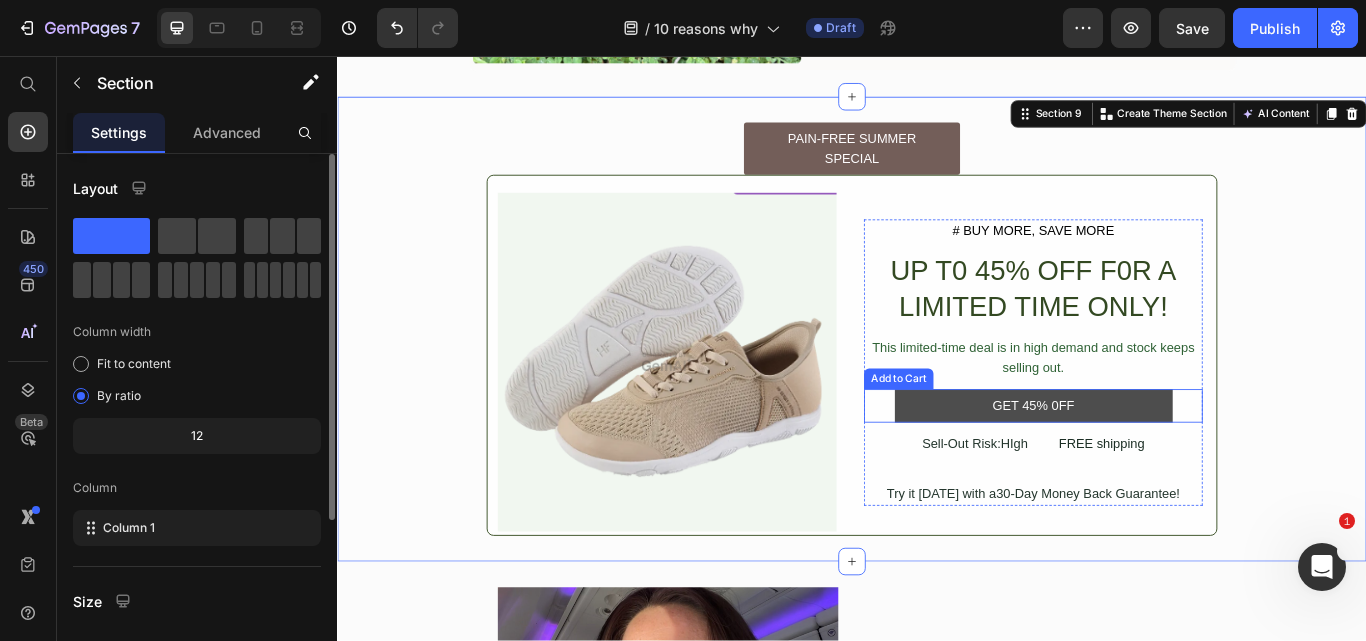 click on "GET 45% 0FF" at bounding box center [1149, 464] 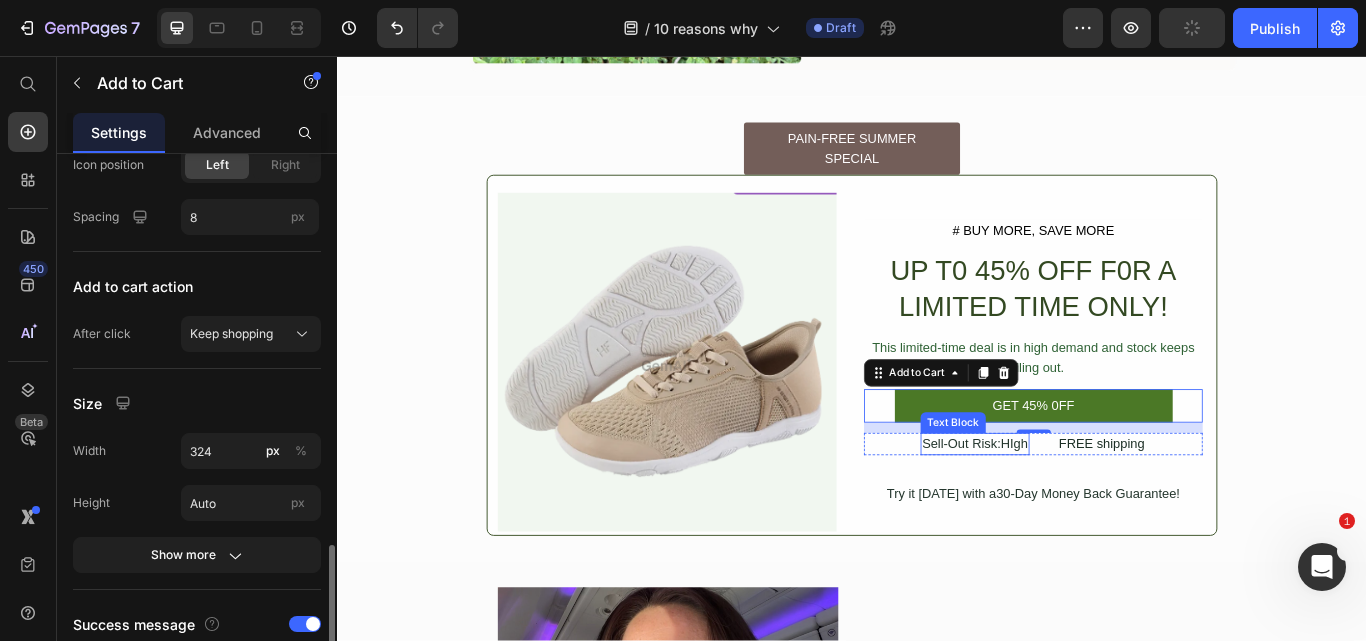 scroll, scrollTop: 1000, scrollLeft: 0, axis: vertical 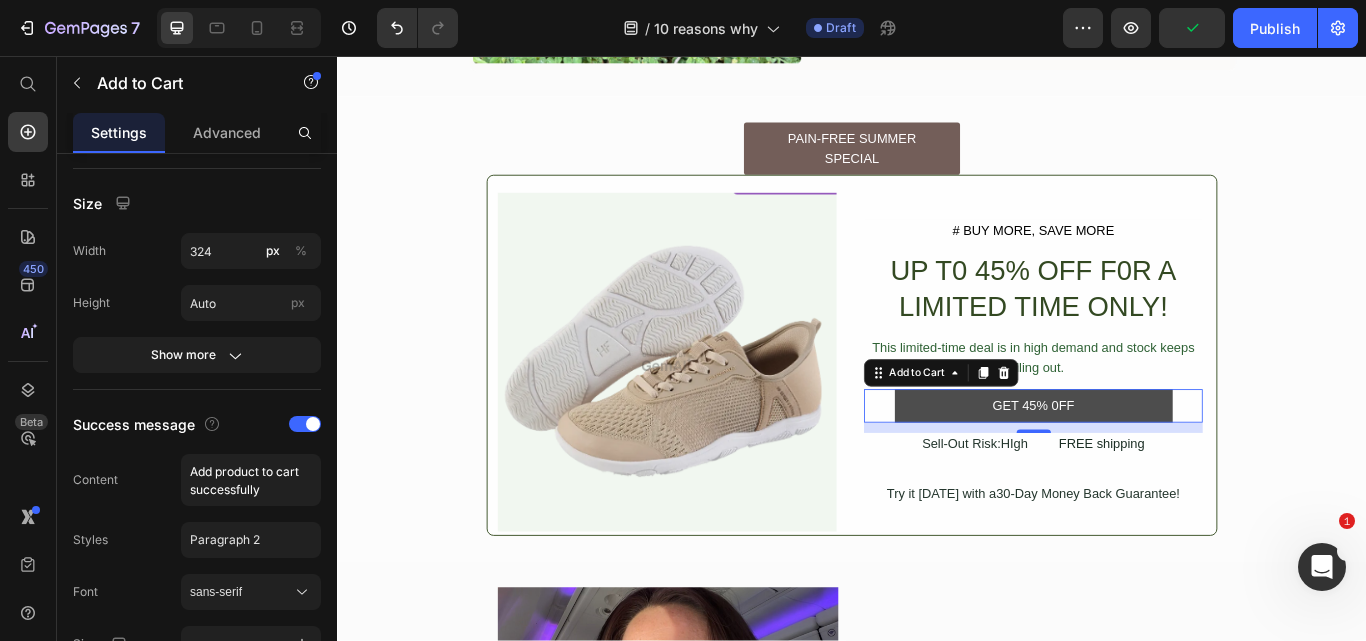 click on "GET 45% 0FF" at bounding box center [1149, 464] 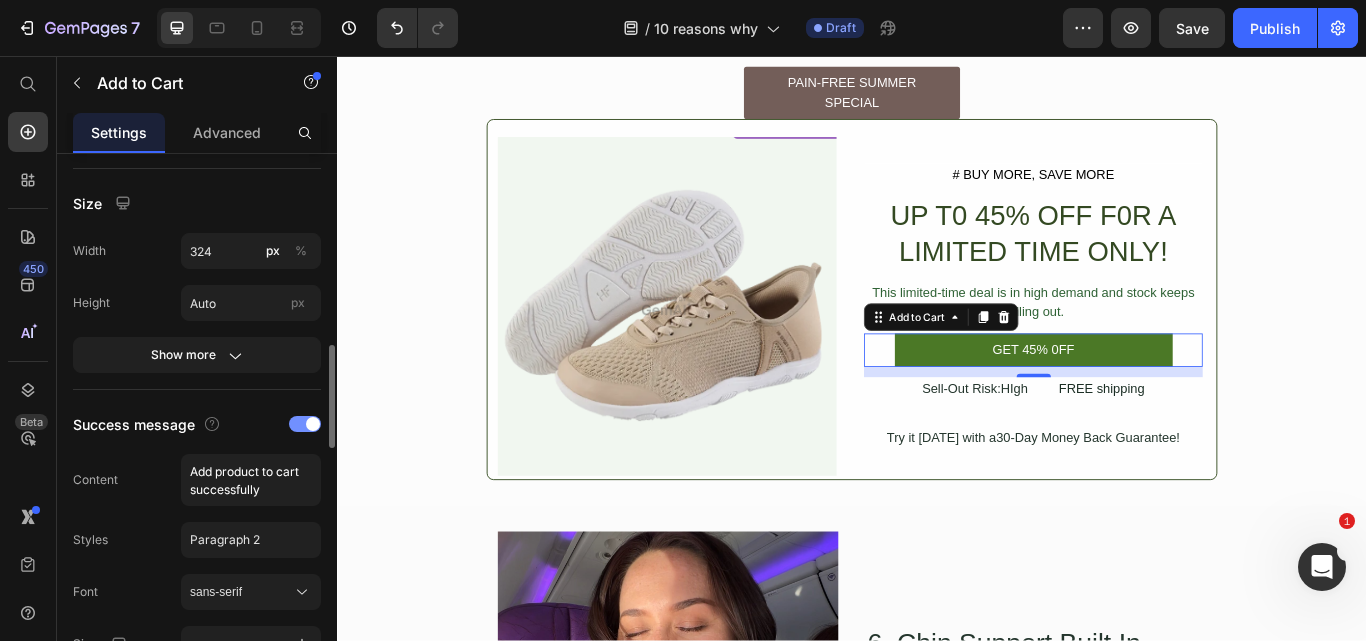 scroll, scrollTop: 3874, scrollLeft: 0, axis: vertical 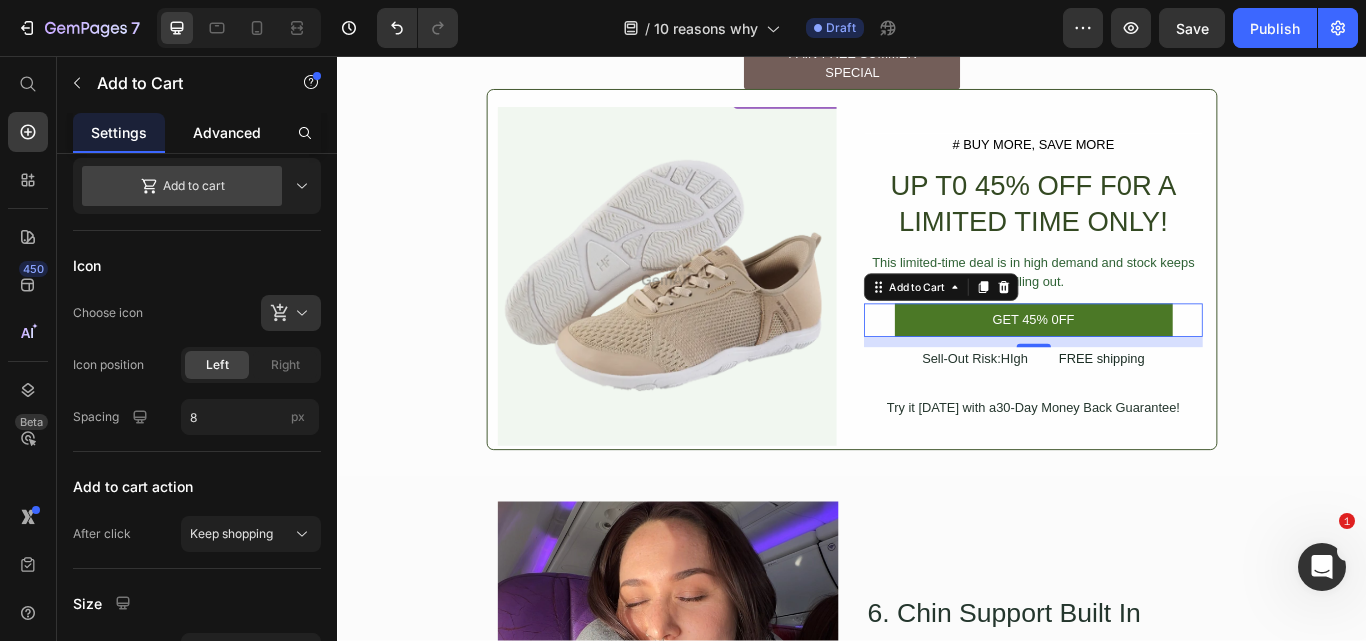 click on "Advanced" at bounding box center [227, 132] 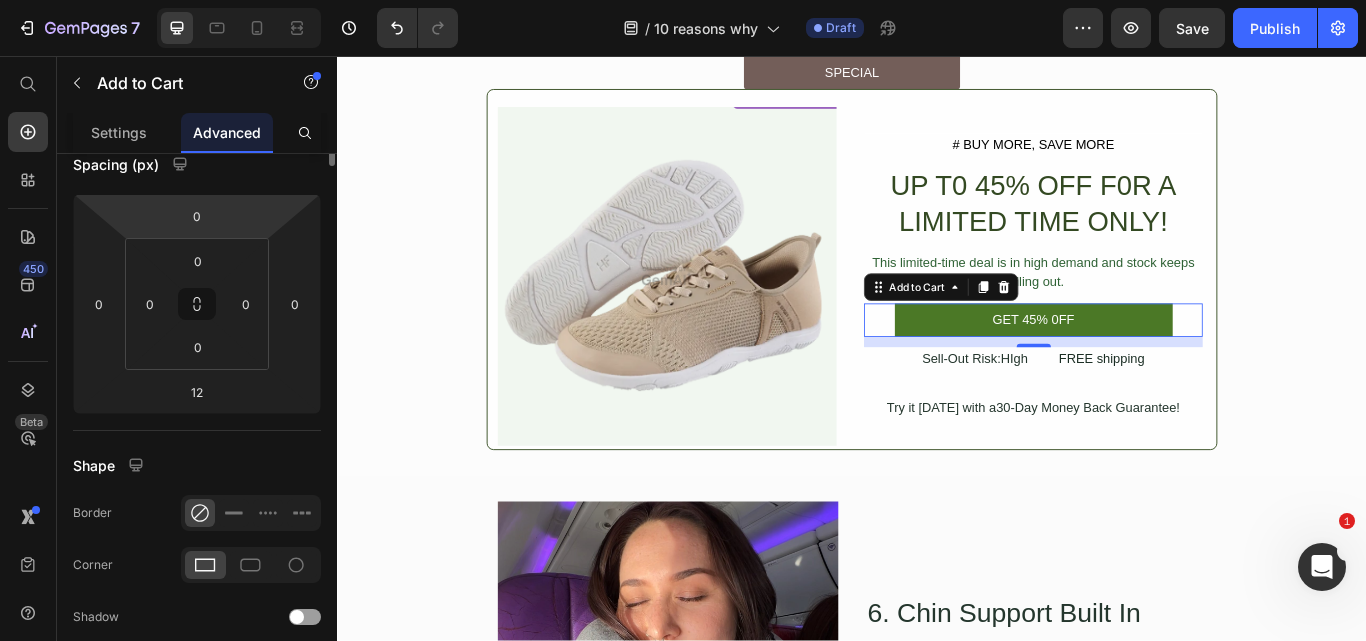 scroll, scrollTop: 0, scrollLeft: 0, axis: both 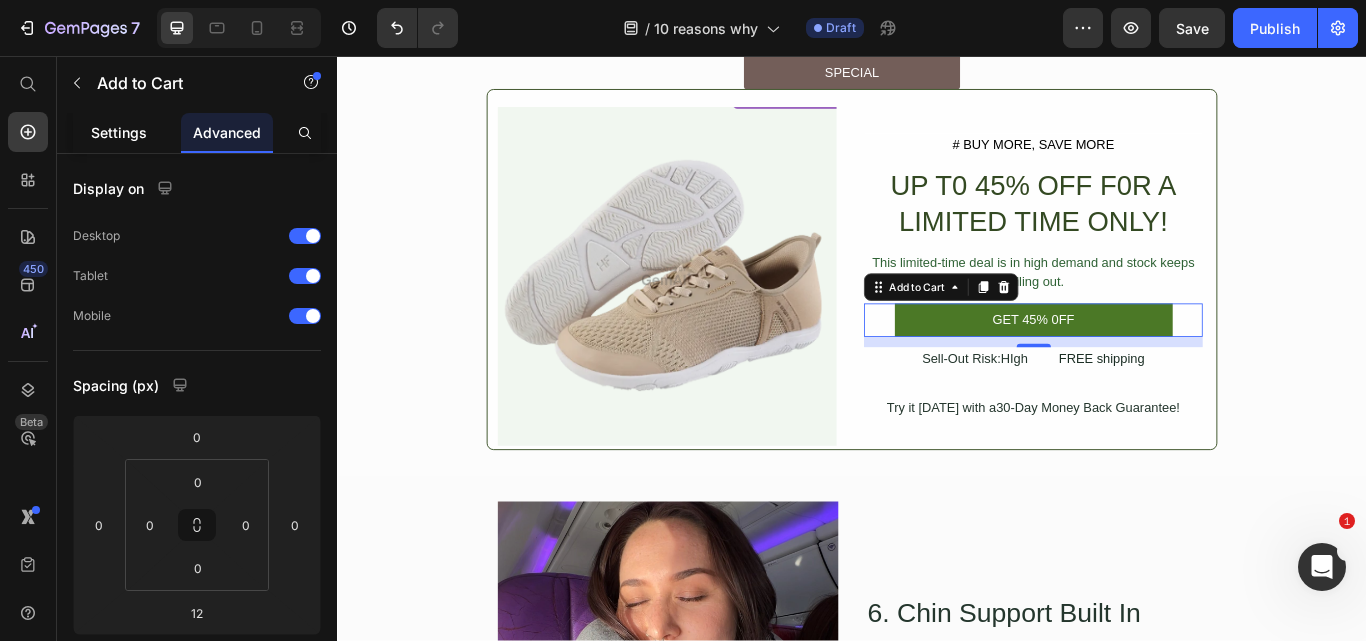 click on "Settings" at bounding box center [119, 132] 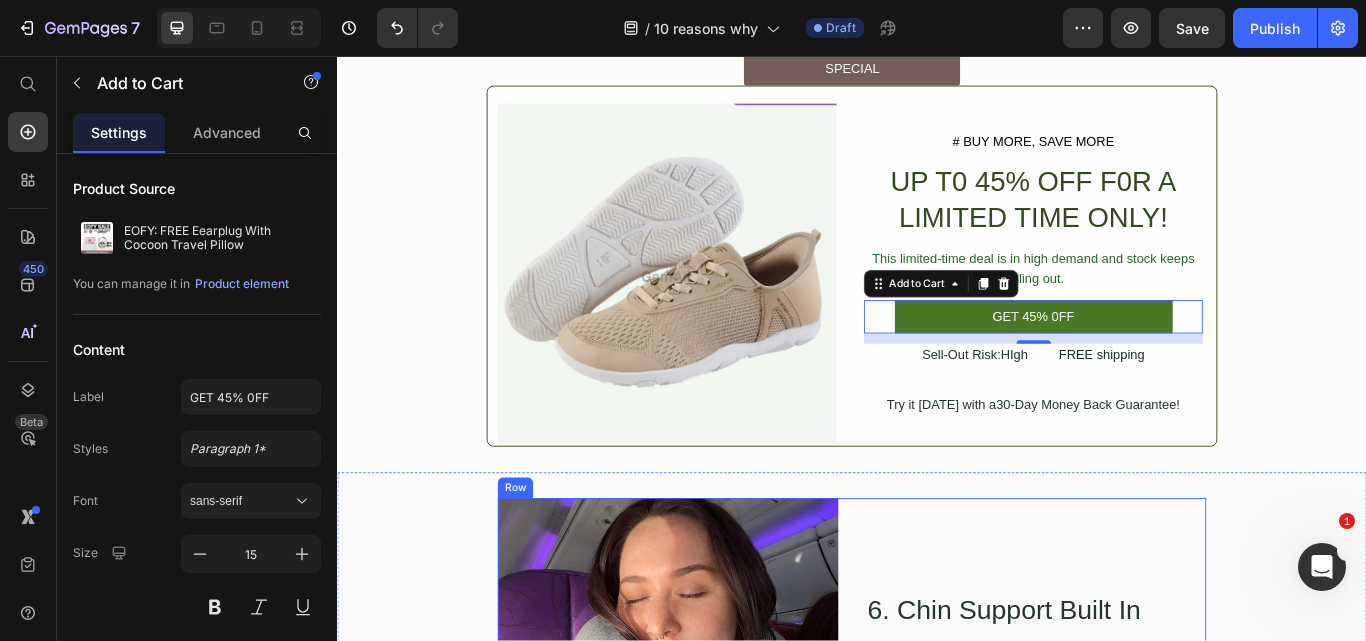 scroll, scrollTop: 3674, scrollLeft: 0, axis: vertical 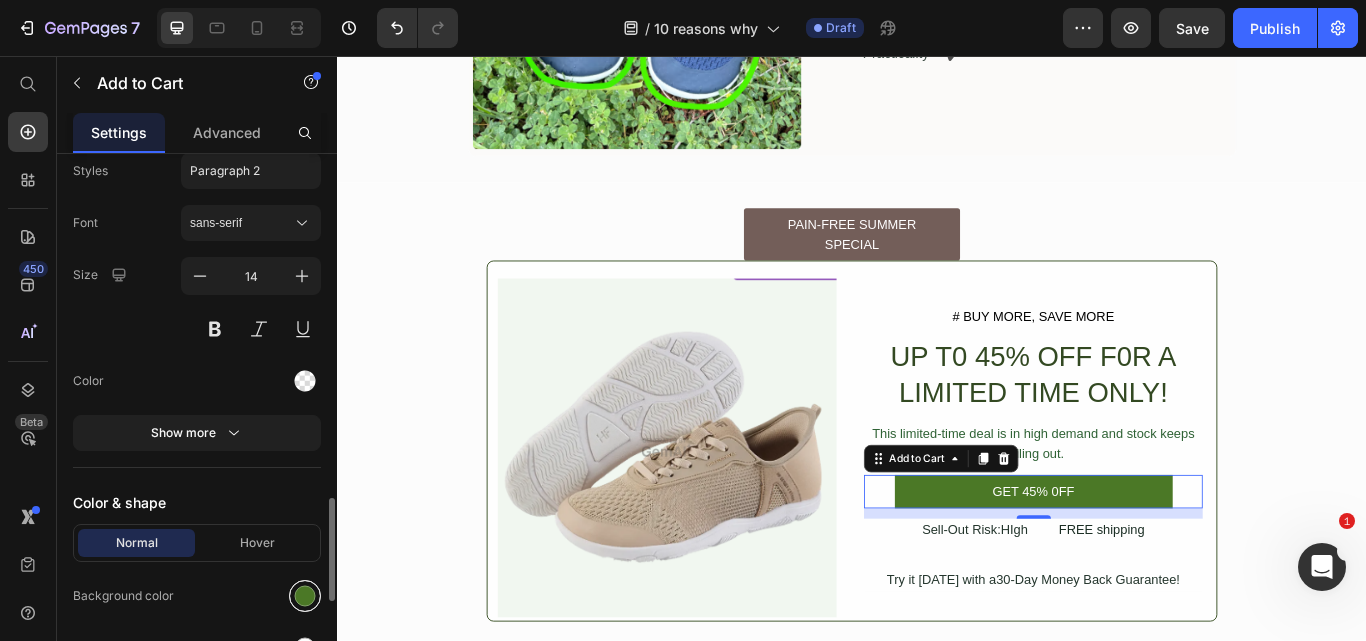 click at bounding box center (305, 596) 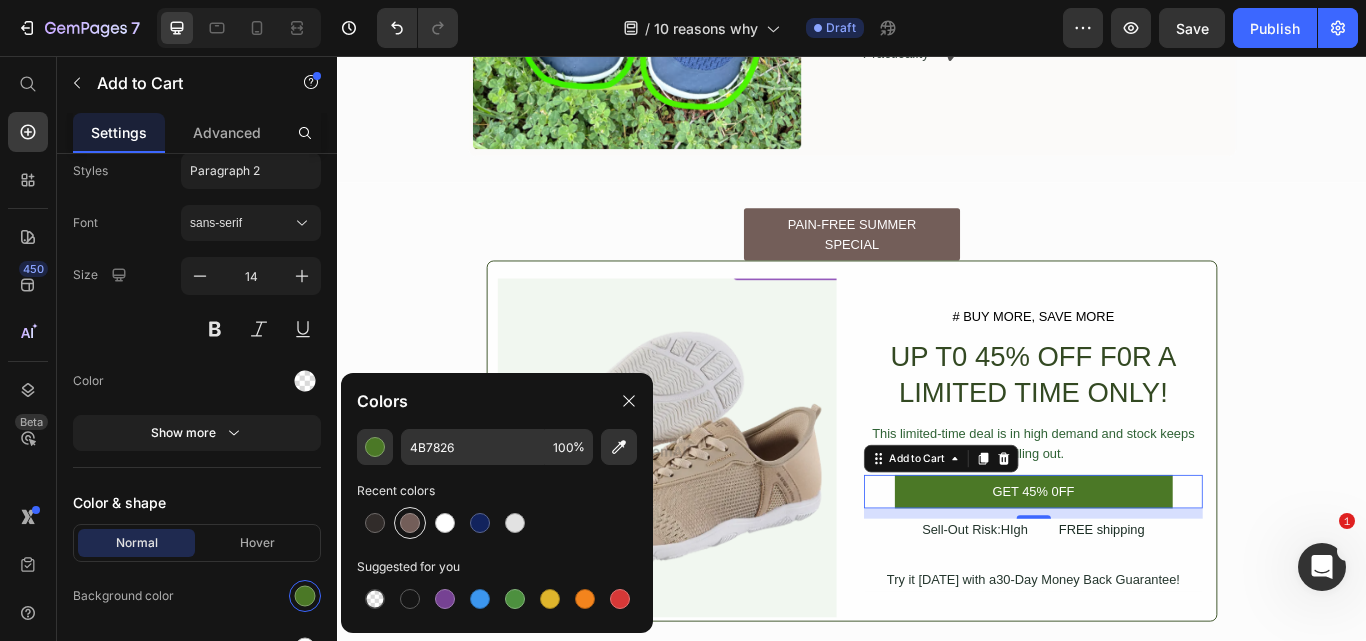 click at bounding box center [410, 523] 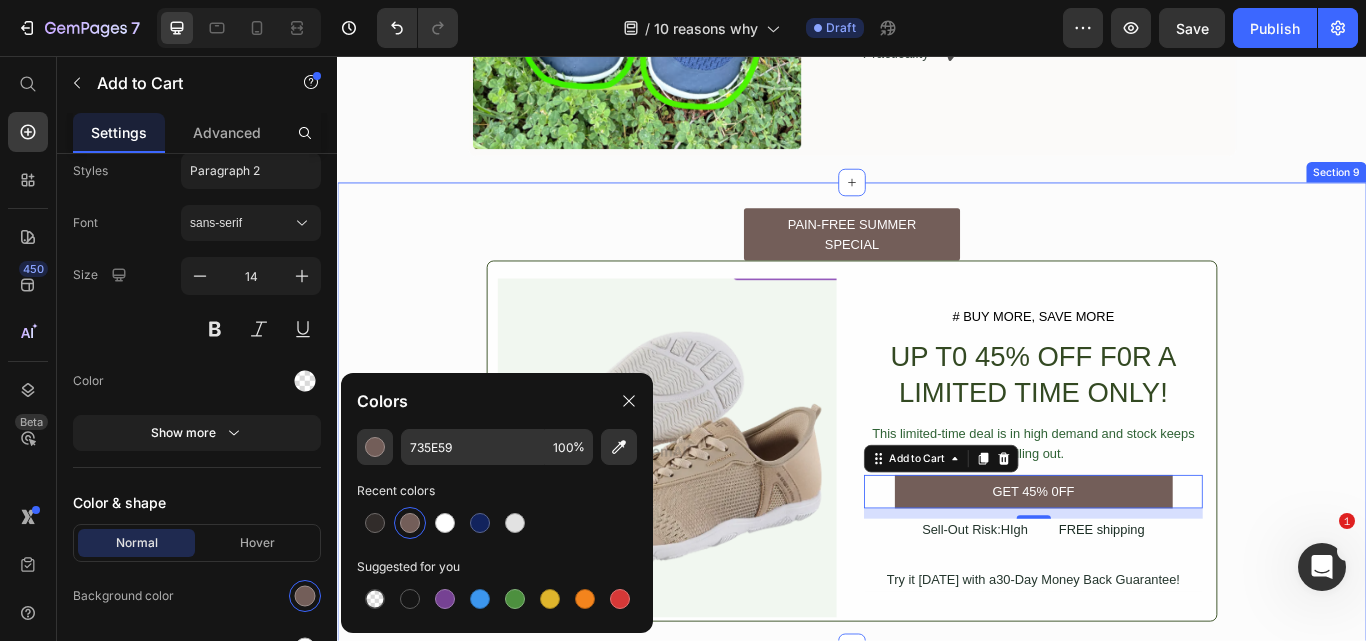 click on "PAIN-FREE SUMMER SPECIAL Button Image # BUY MORE, SAVE MORE Text Block UP T0 45% OFF F0R A LIMITED TIME ONLY! Heading This limited-time deal is in high demand and stock keeps selling out. Text Block GET 45% 0FF Add to Cart   12 Sell-Out Risk:HIgh Text Block FREE shipping Text Block Row Try it today with a30-Day Money Back Guarantee! Text Block Row Product Row Row" at bounding box center [937, 475] 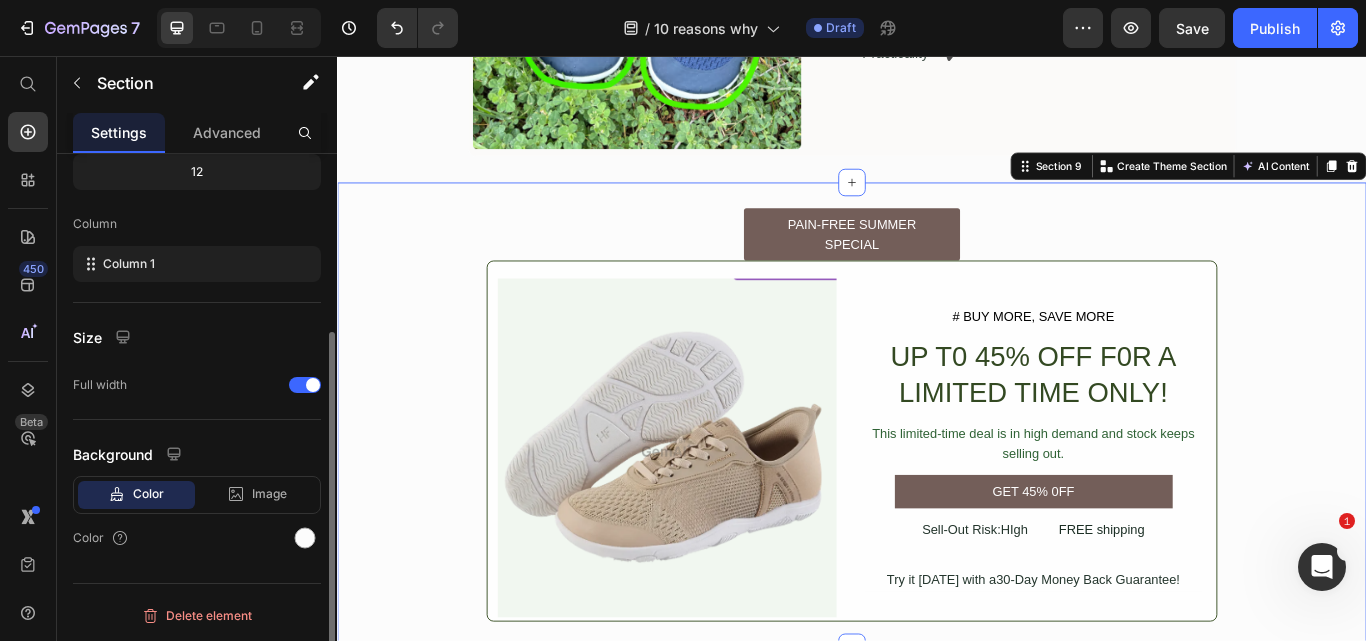 scroll, scrollTop: 0, scrollLeft: 0, axis: both 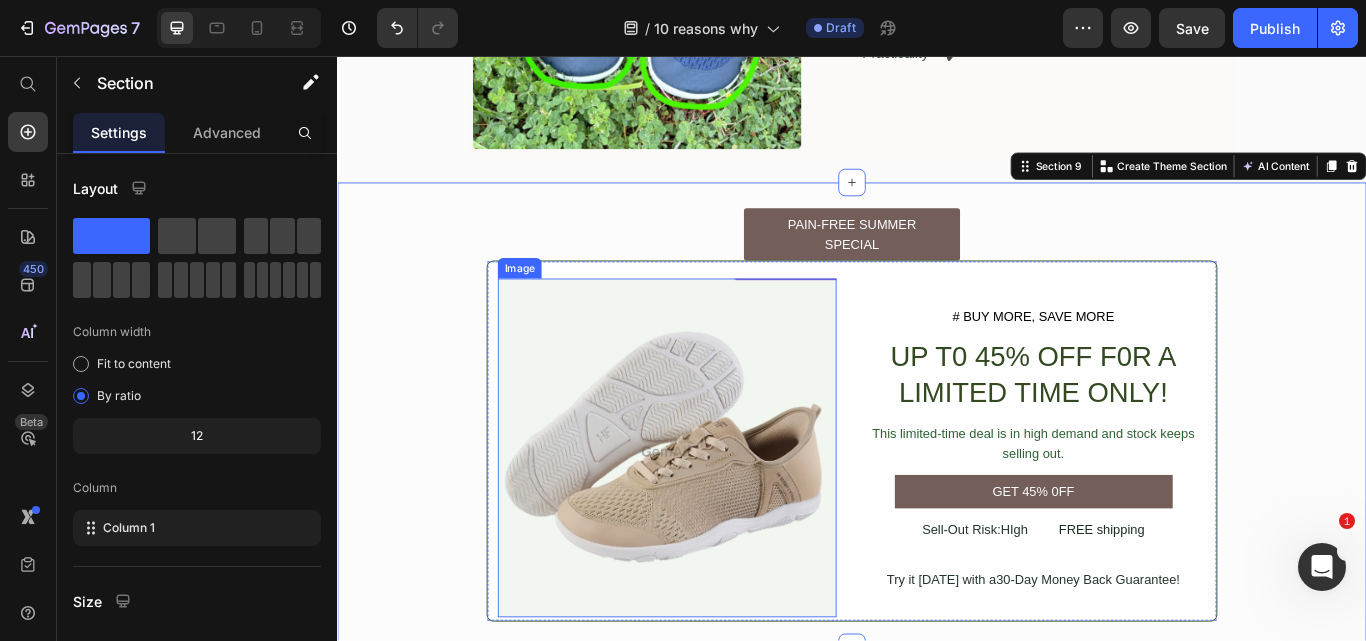 click at bounding box center [721, 513] 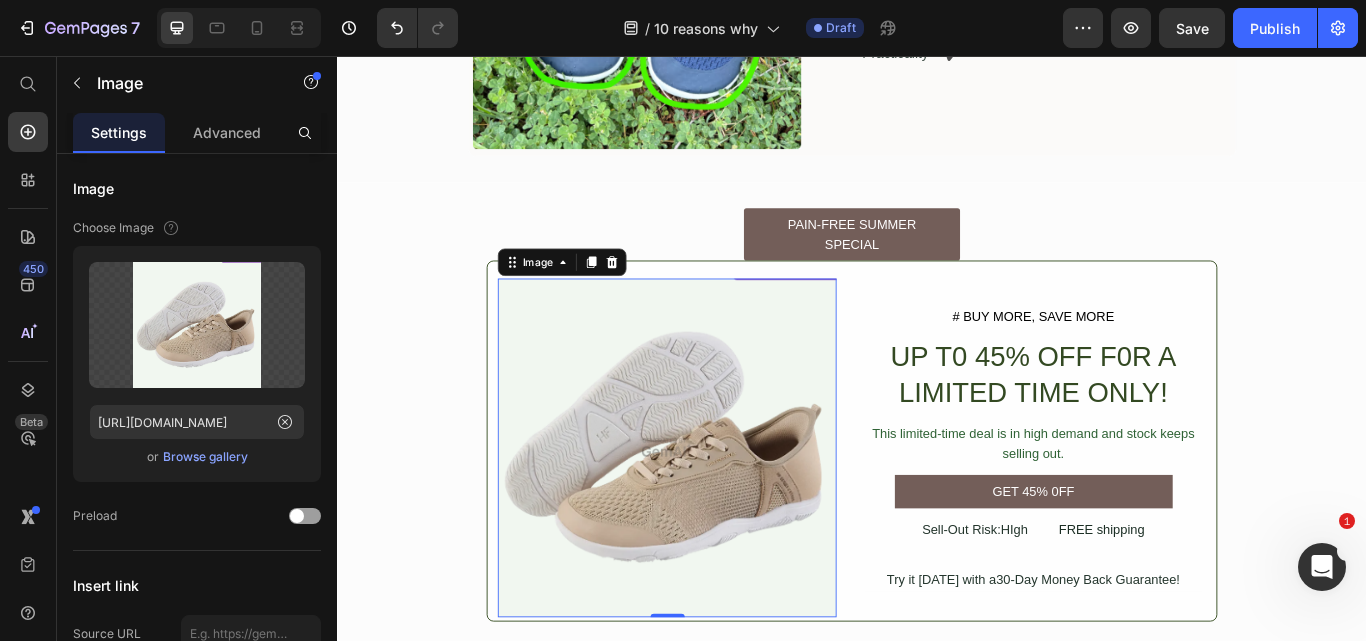 click at bounding box center (721, 513) 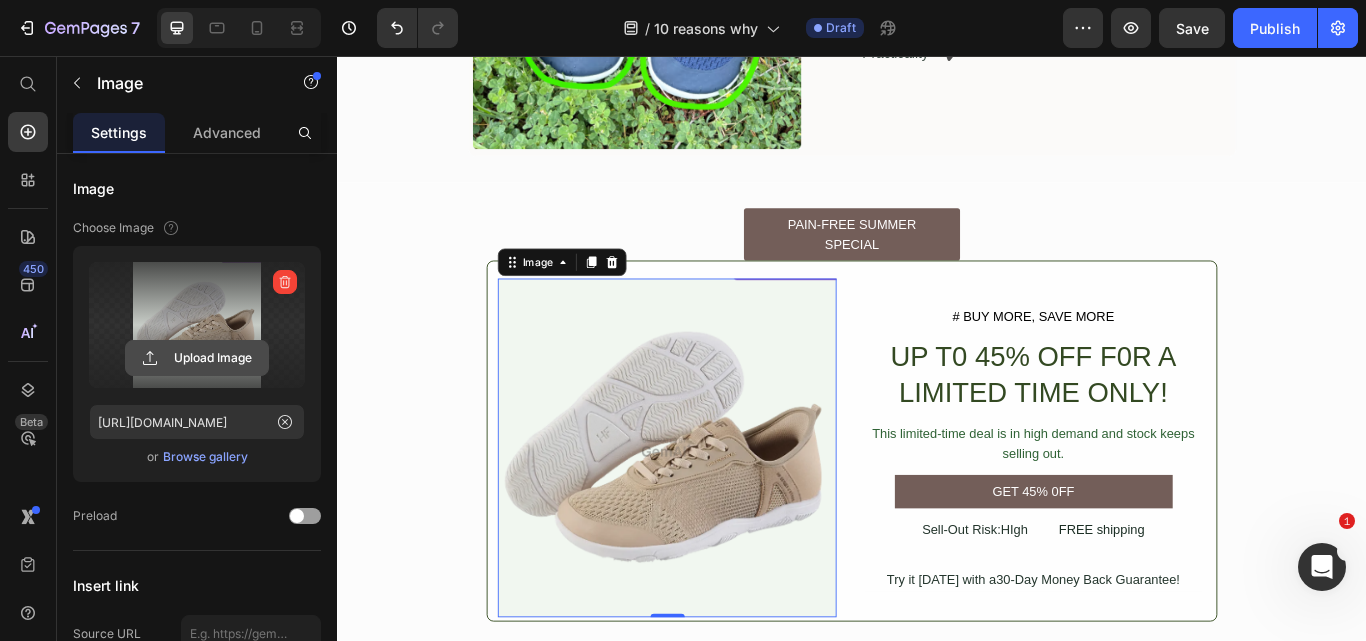 click 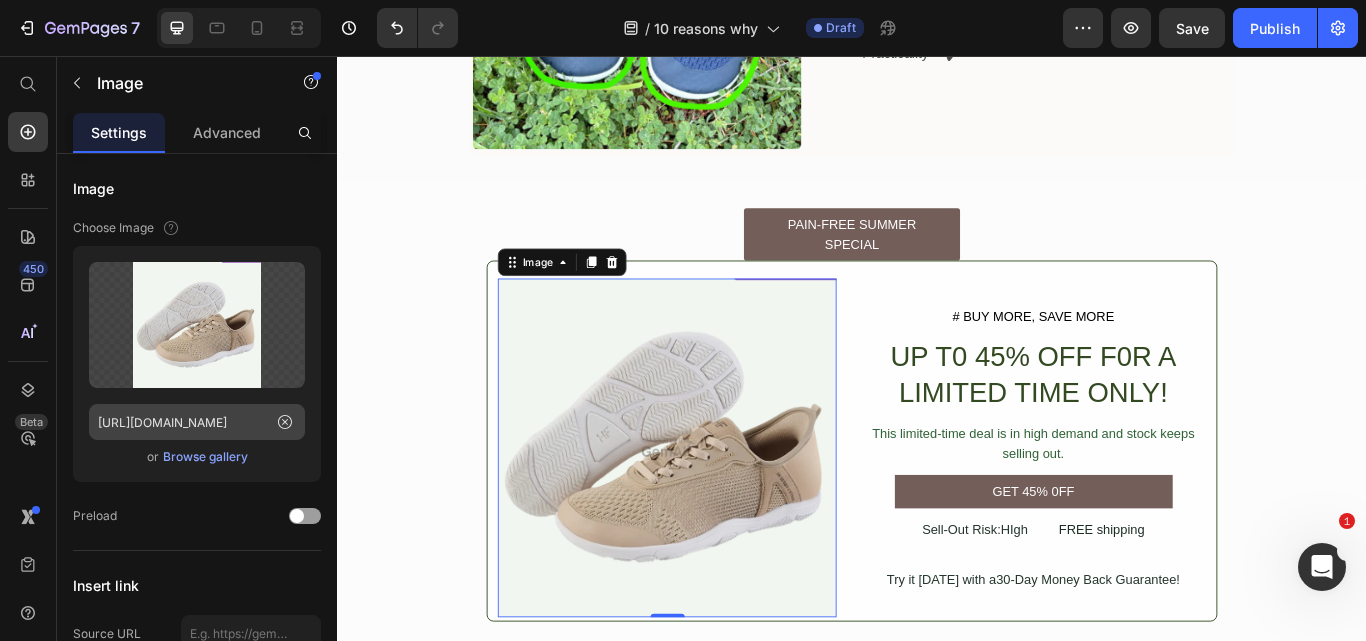 drag, startPoint x: 240, startPoint y: 362, endPoint x: 241, endPoint y: 423, distance: 61.008198 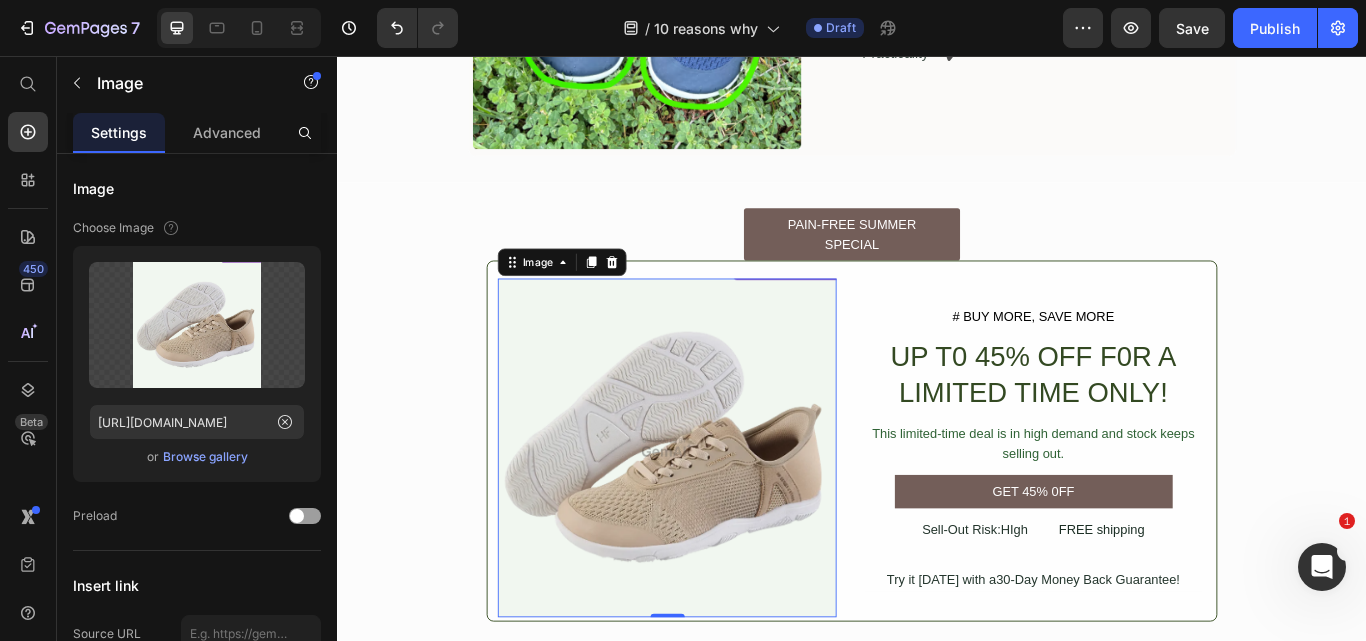 click on "Browse gallery" at bounding box center [205, 457] 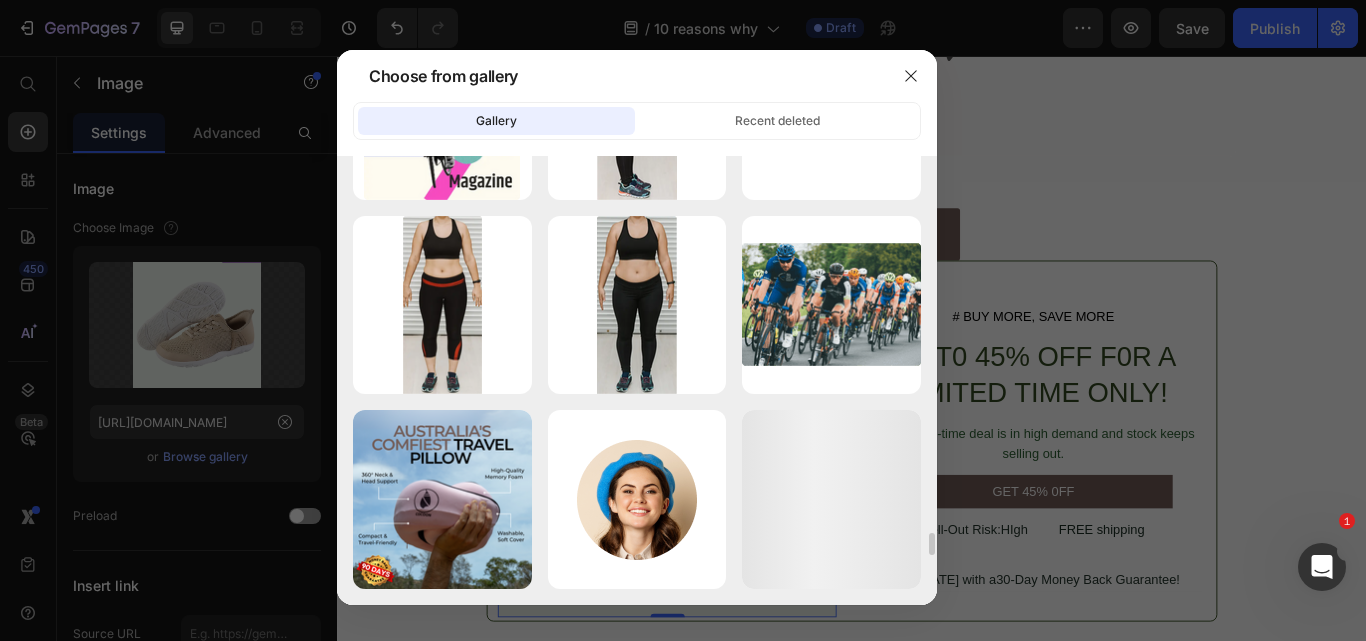 scroll, scrollTop: 7454, scrollLeft: 0, axis: vertical 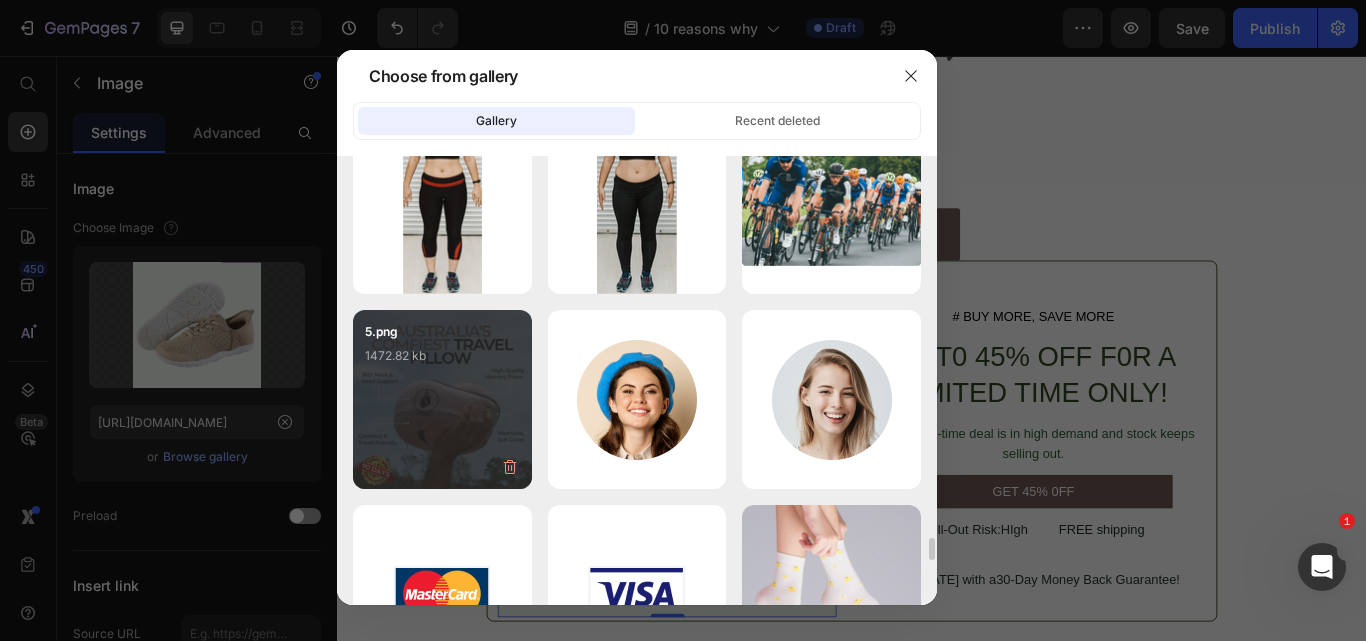 click on "5.png 1472.82 kb" at bounding box center [442, 399] 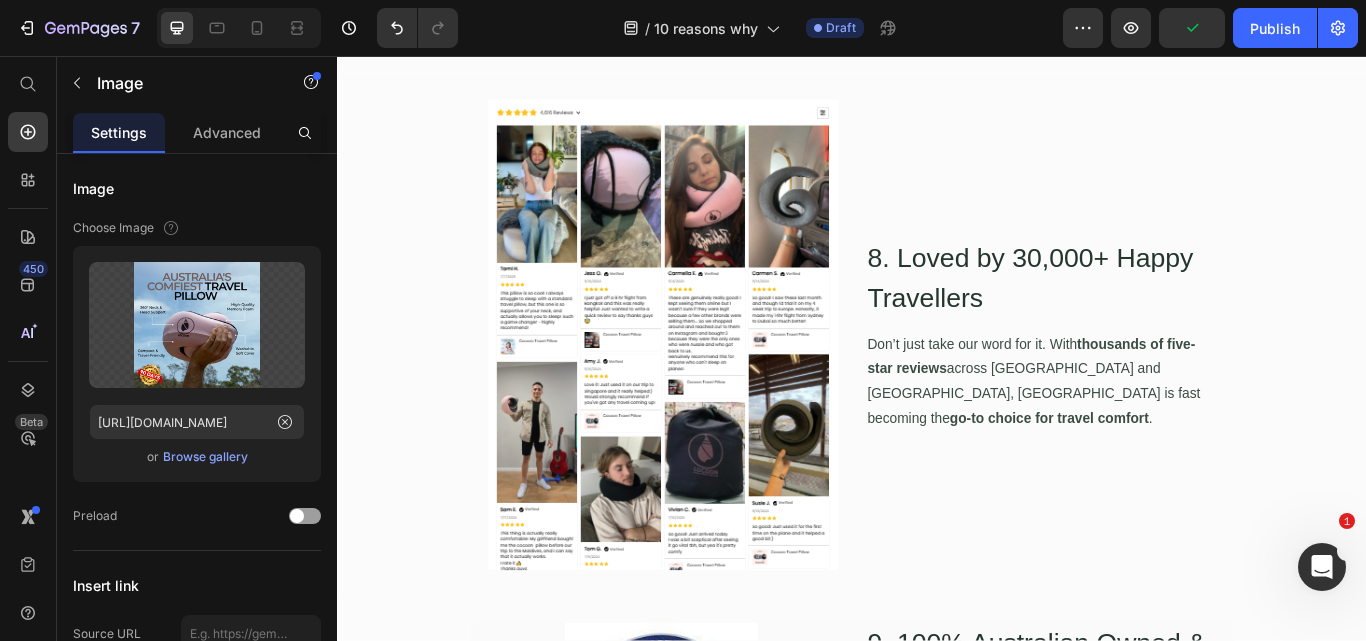 scroll, scrollTop: 5774, scrollLeft: 0, axis: vertical 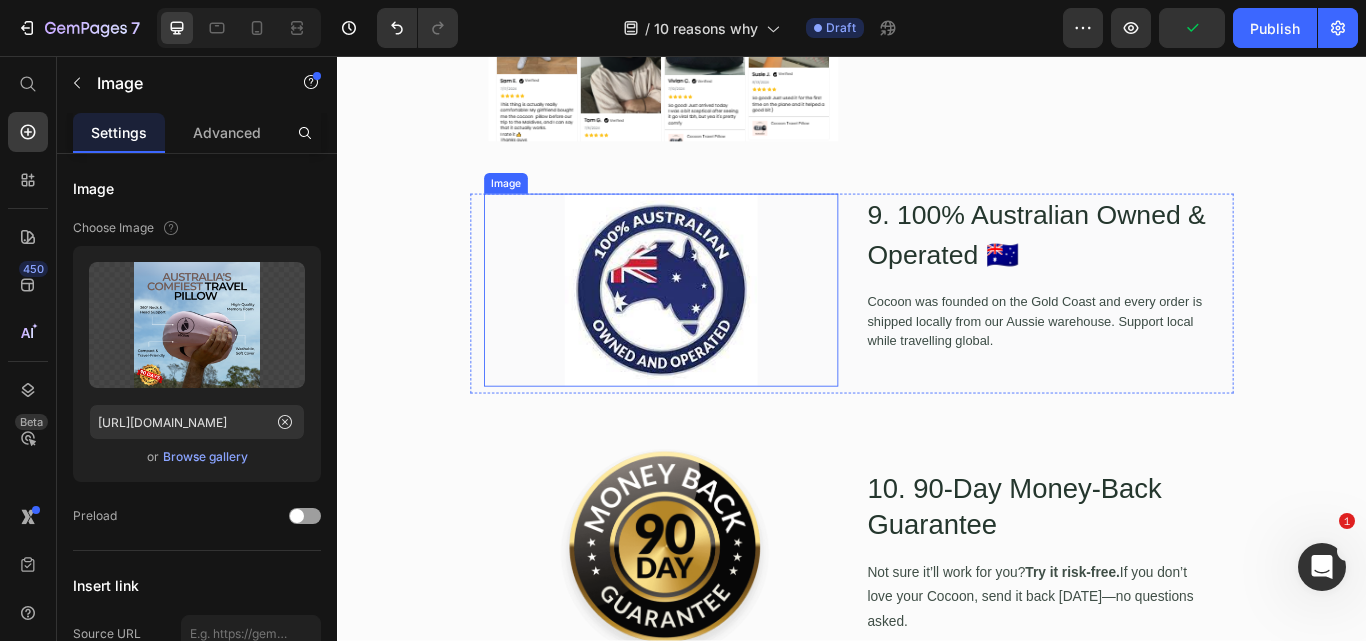 click at bounding box center [714, 329] 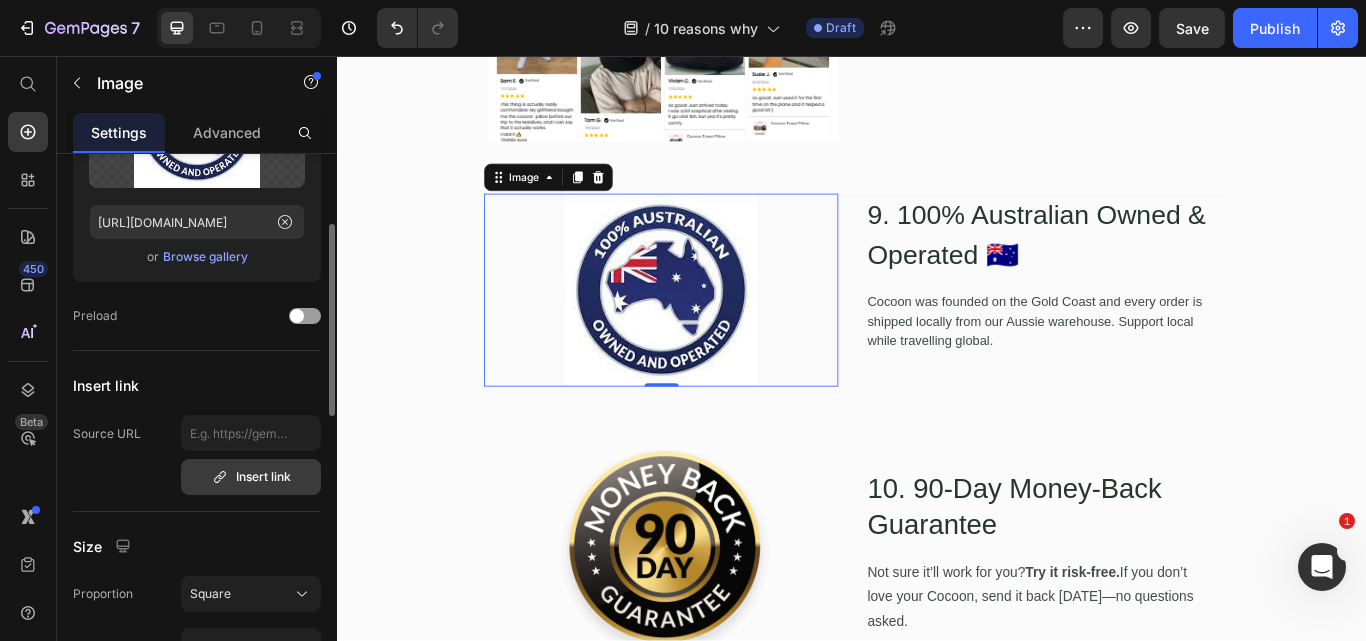 scroll, scrollTop: 400, scrollLeft: 0, axis: vertical 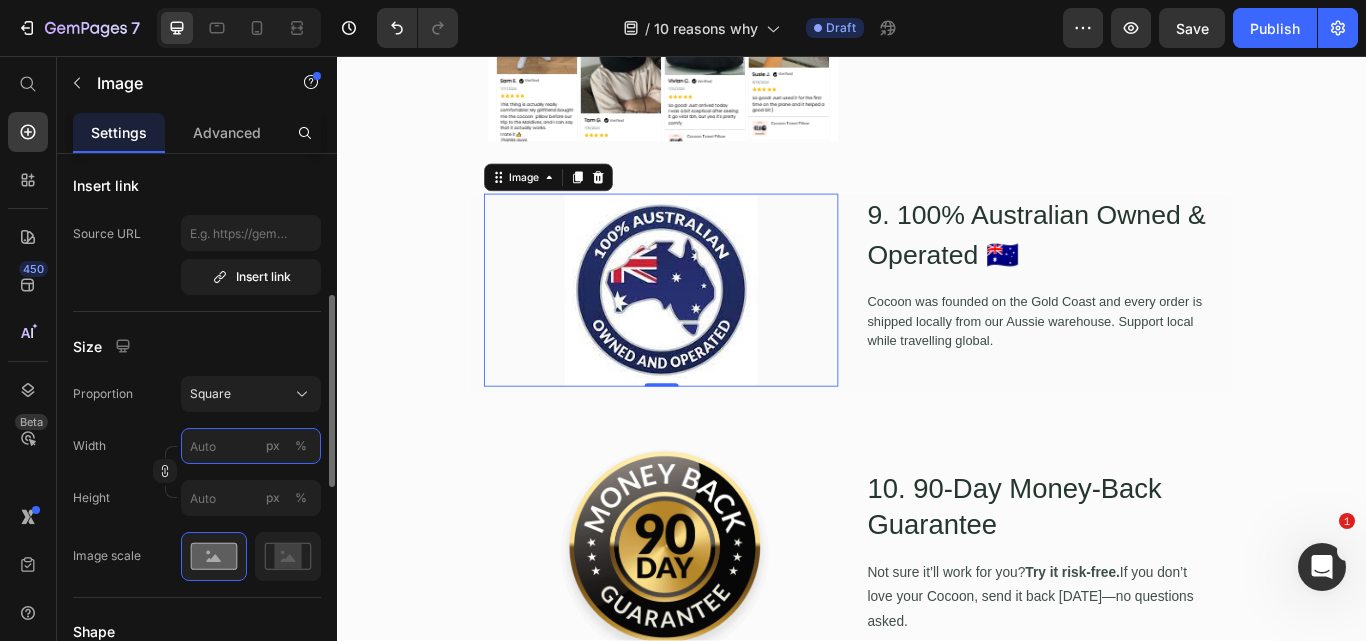 click on "px %" at bounding box center [251, 446] 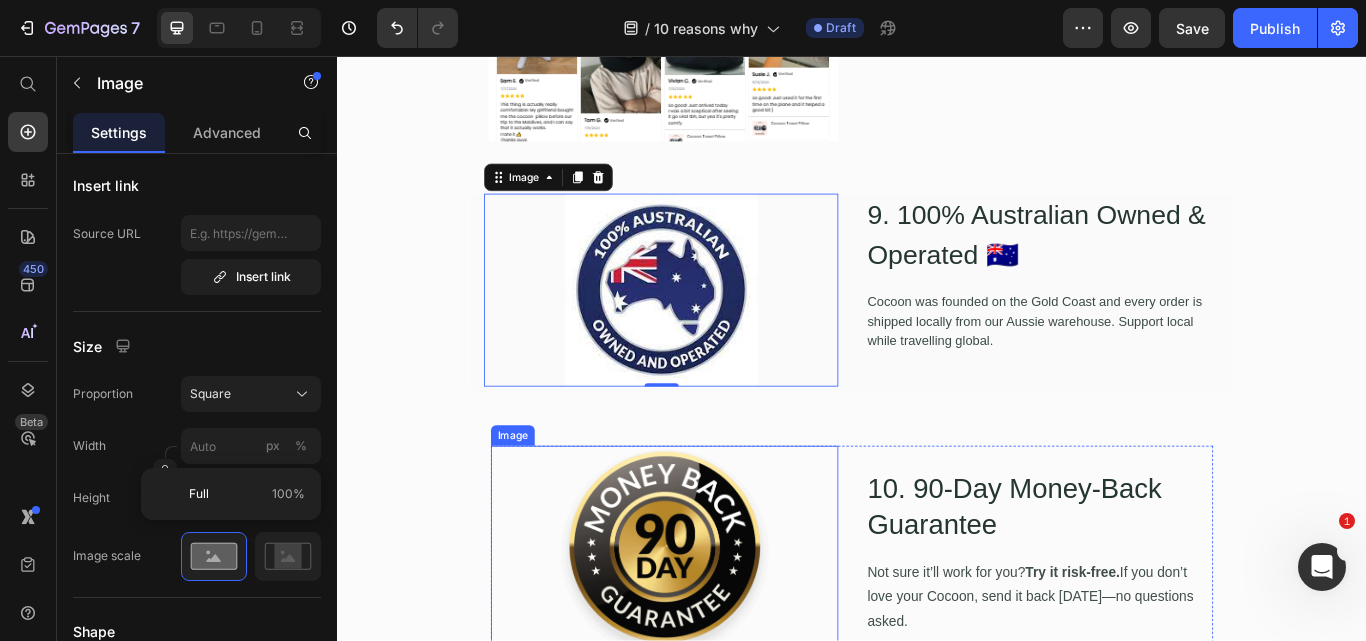 click at bounding box center [718, 636] 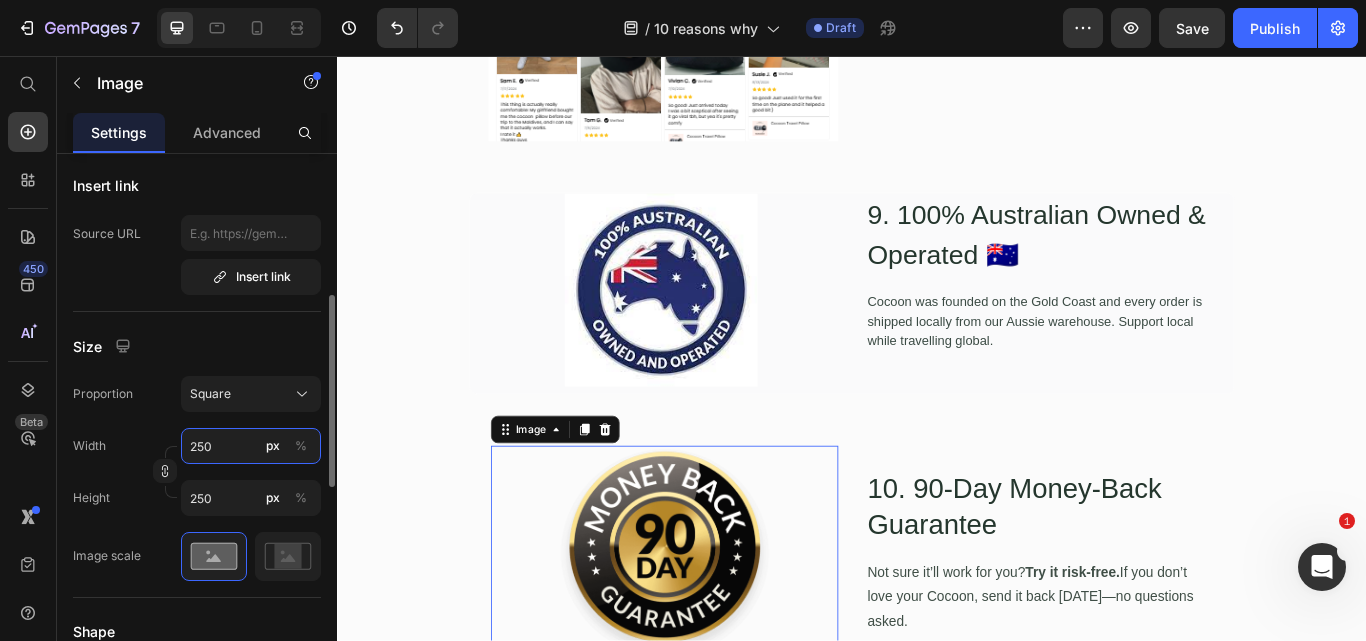click on "250" at bounding box center (251, 446) 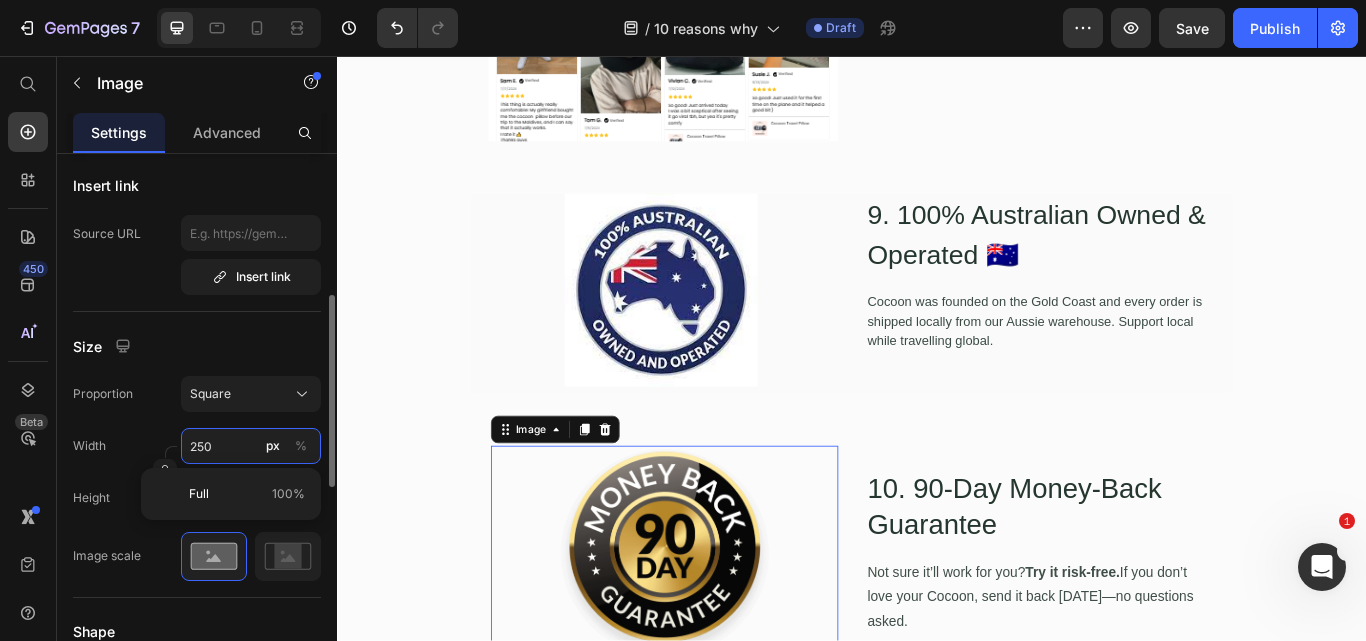 type on "3" 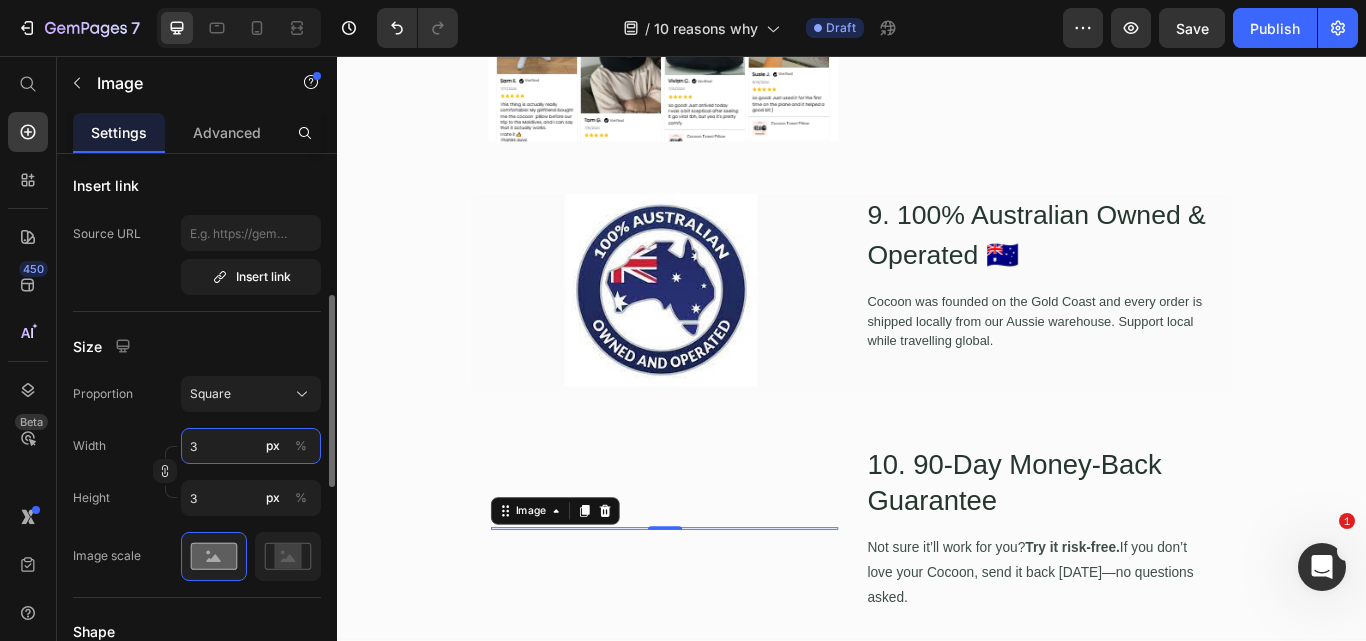type on "30" 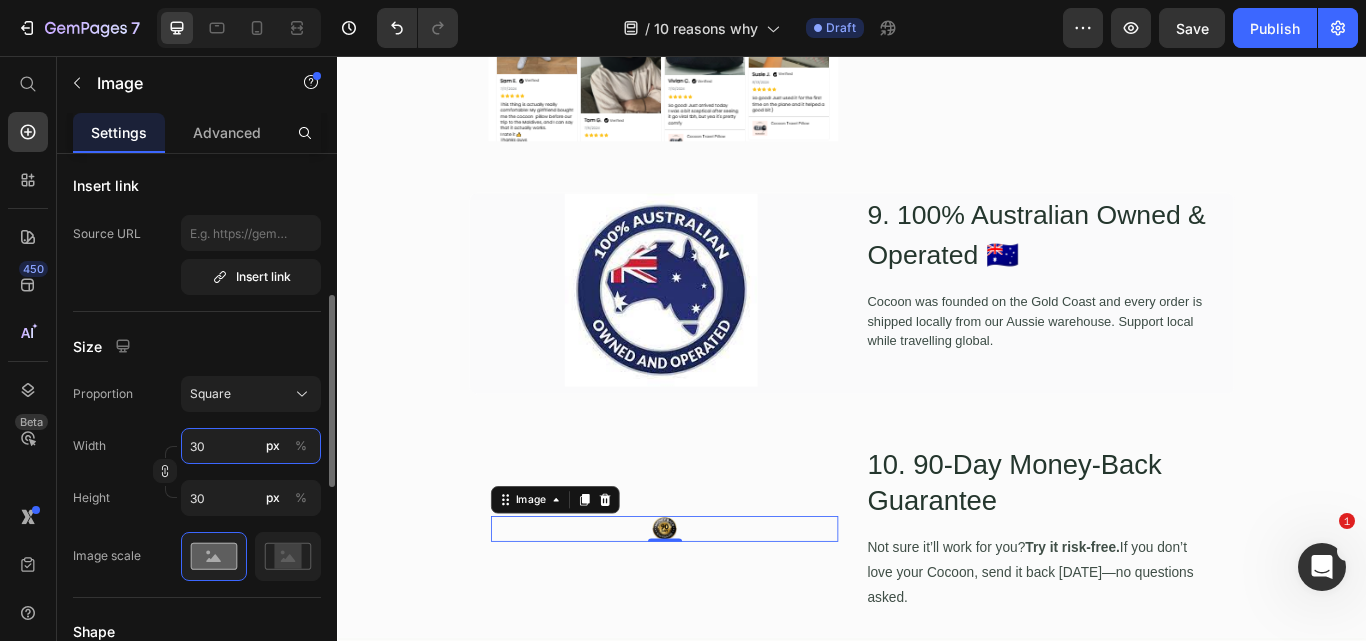 type on "300" 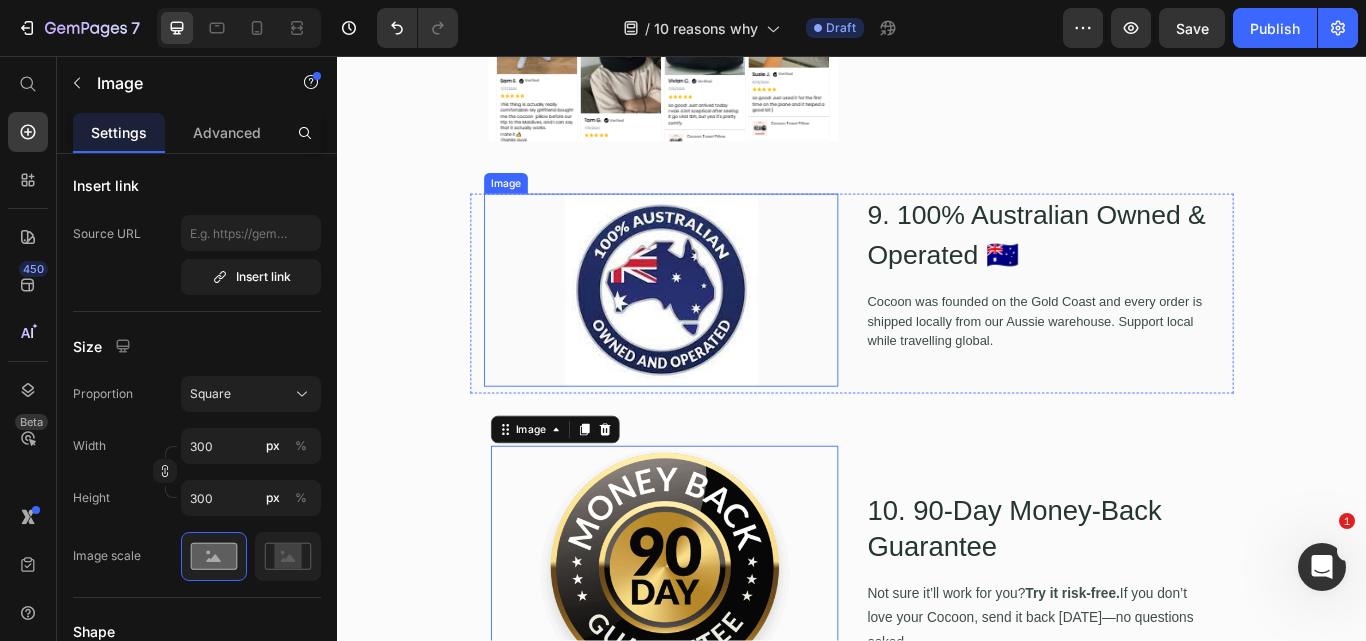 click at bounding box center [714, 329] 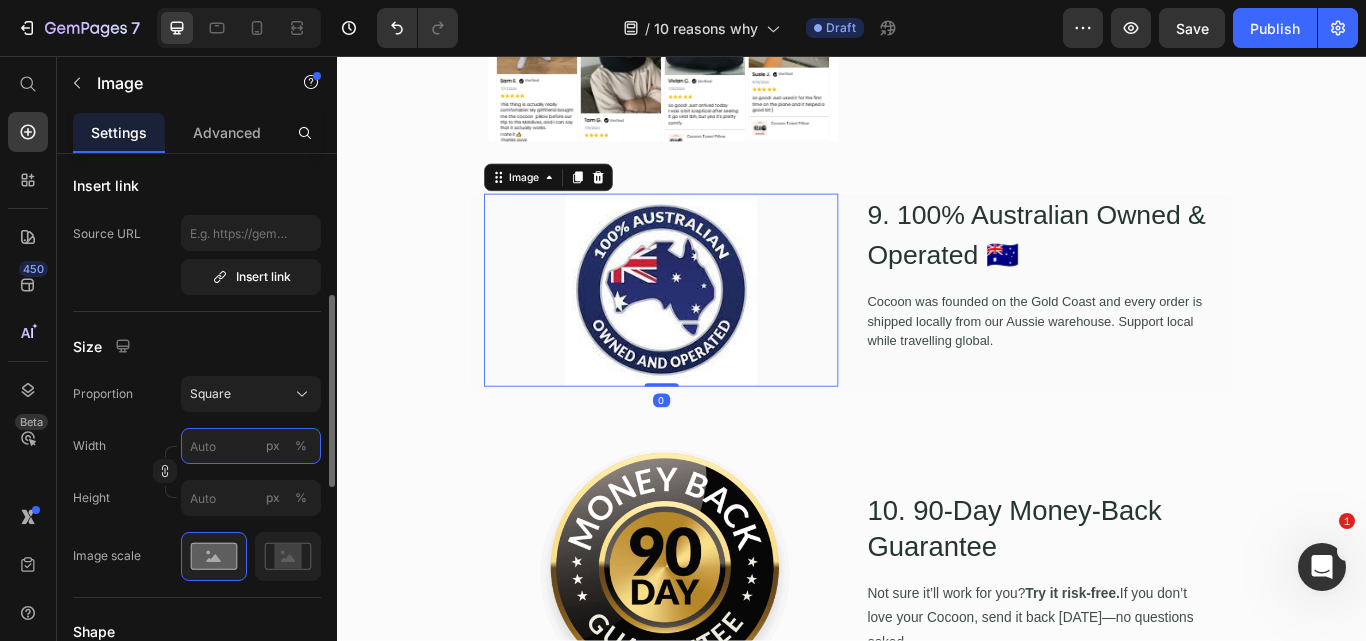 click on "px %" at bounding box center (251, 446) 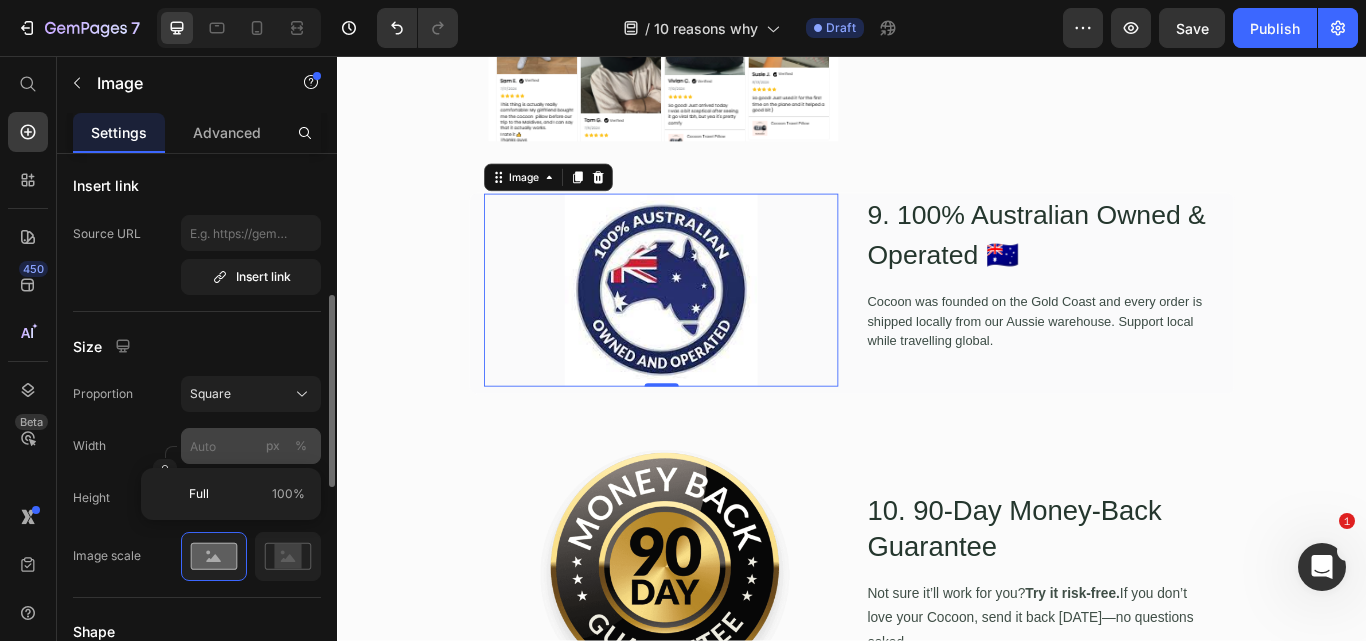 click on "px" at bounding box center (273, 446) 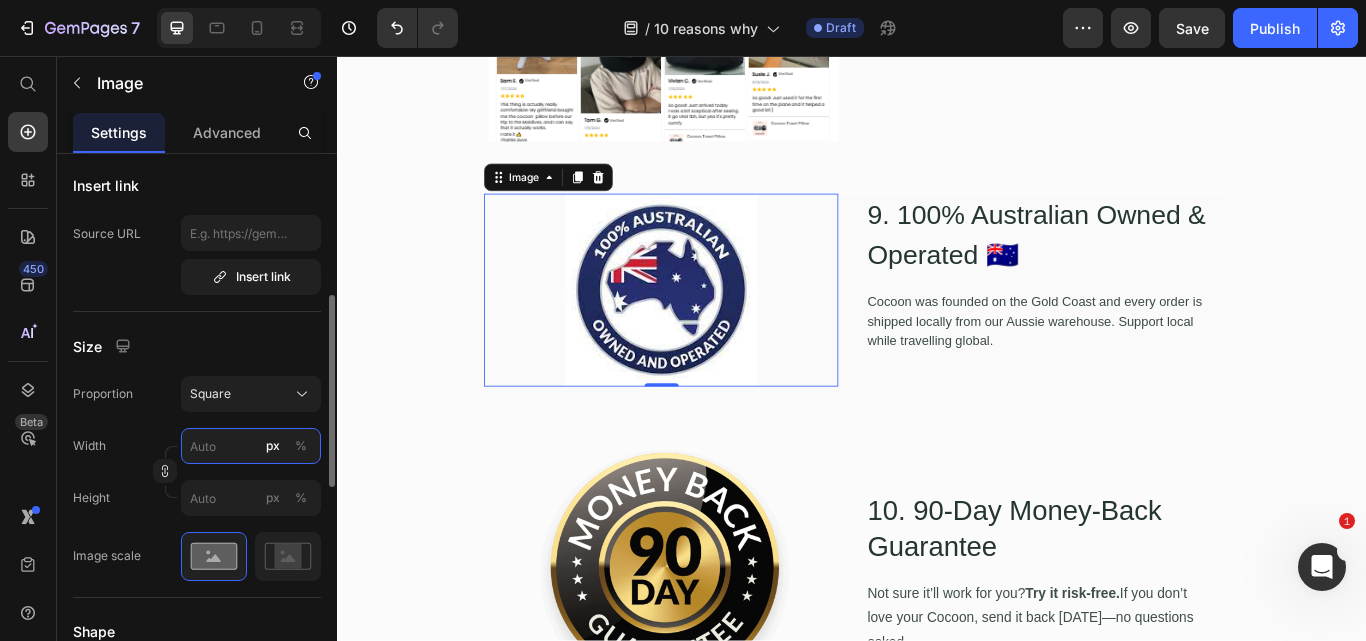 click on "px %" at bounding box center [251, 446] 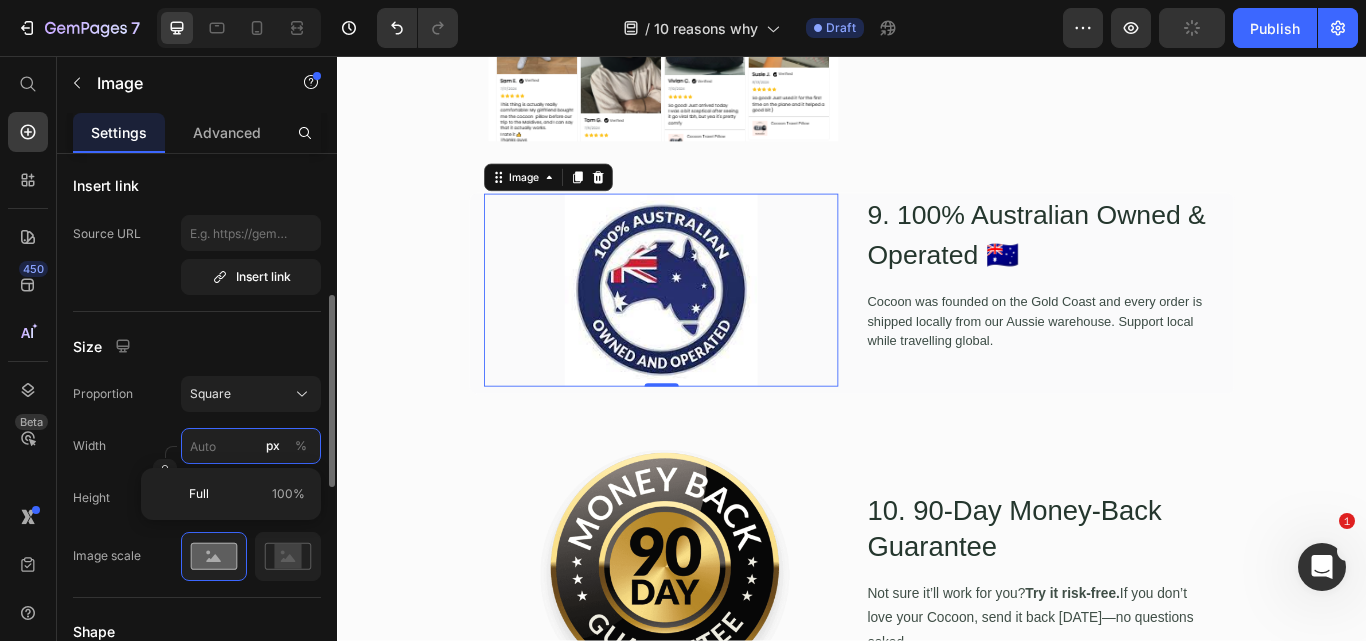 type on "3" 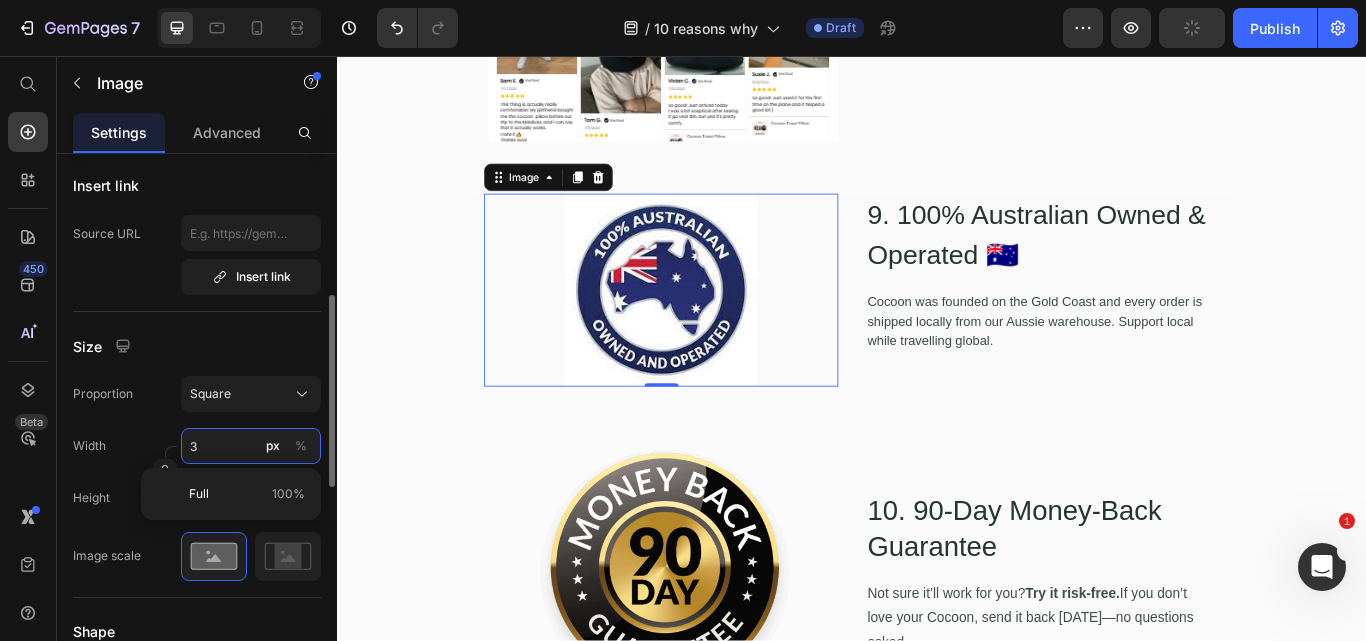 type 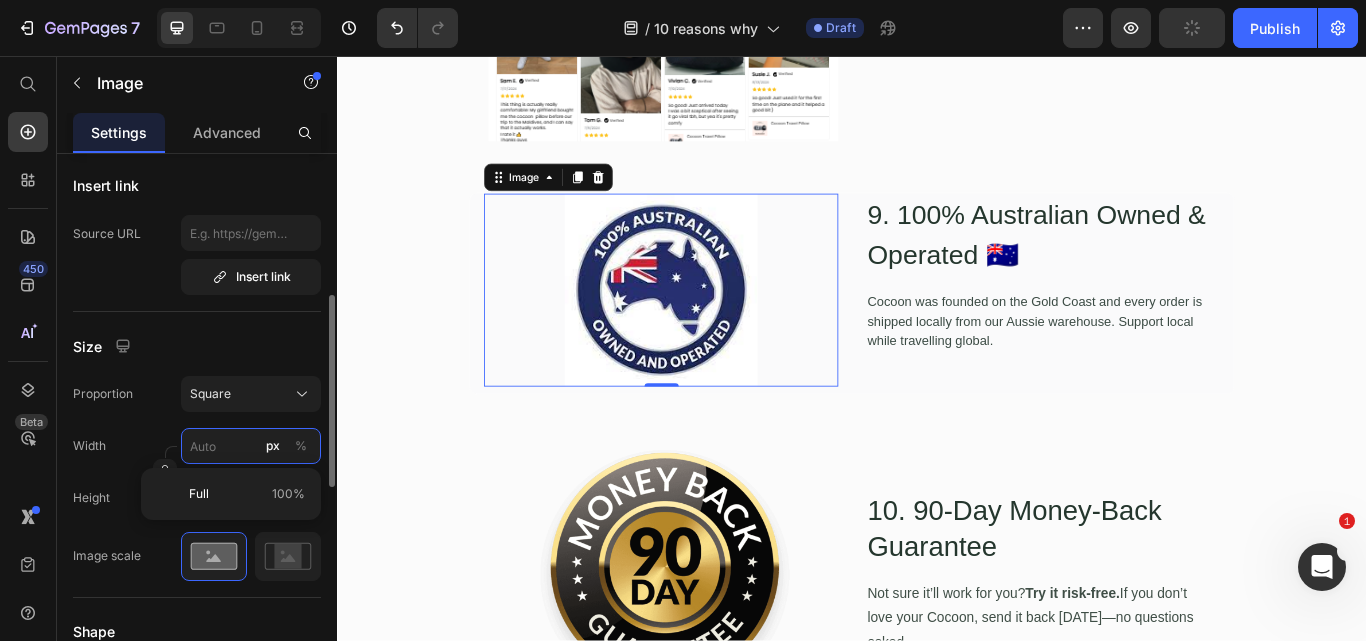 type 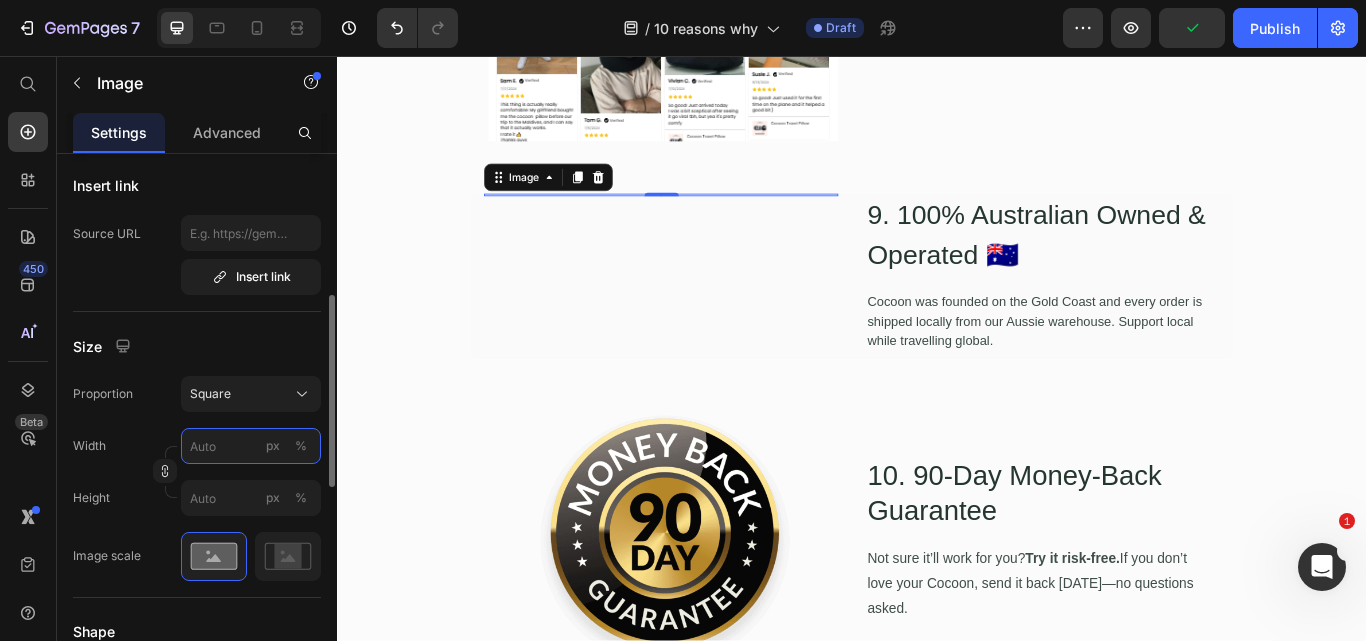 type on "0" 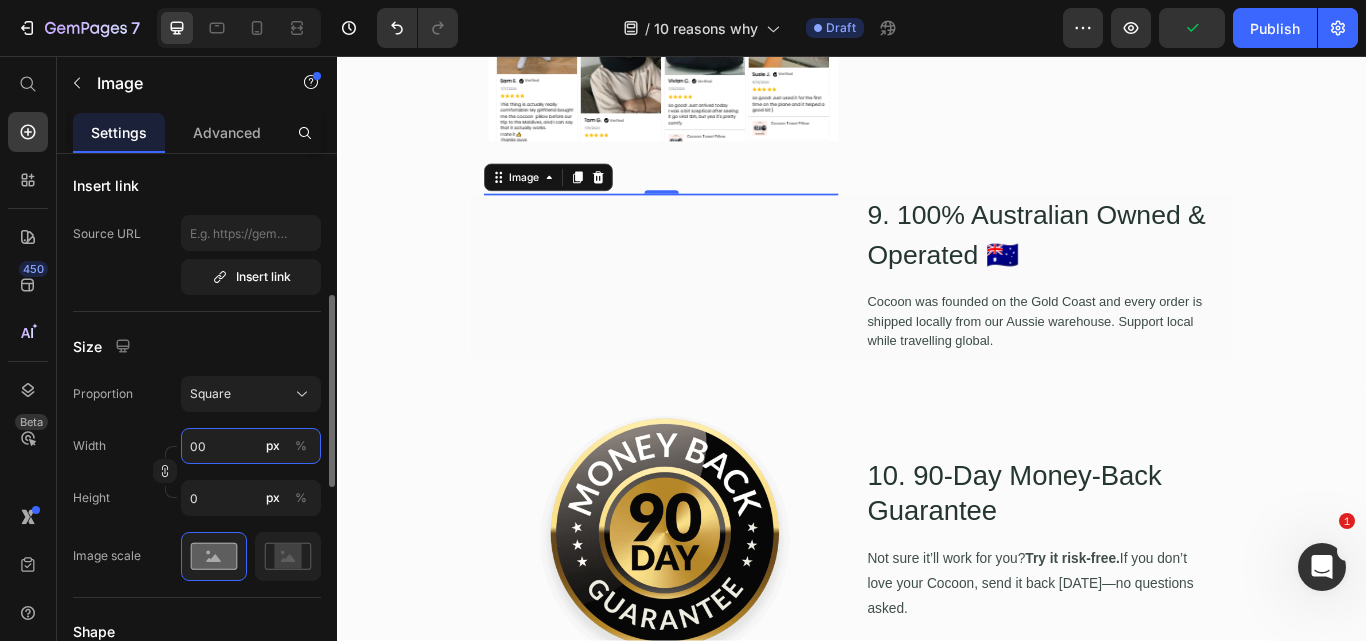 type on "0" 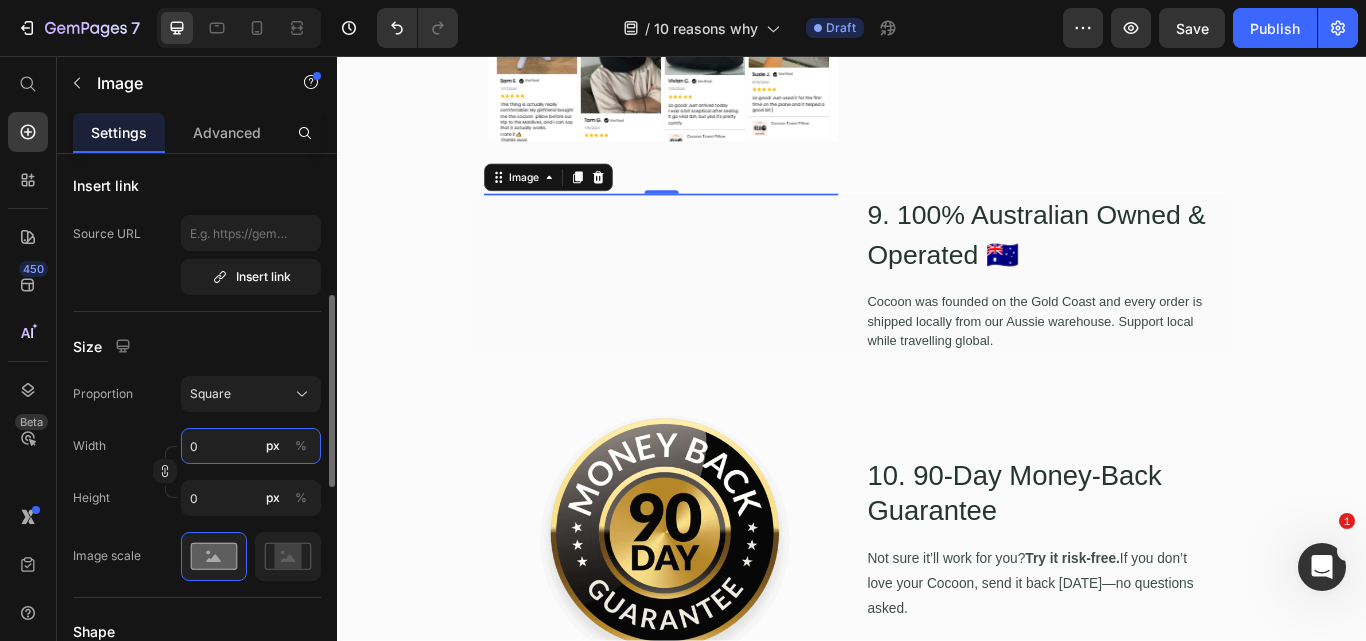 type 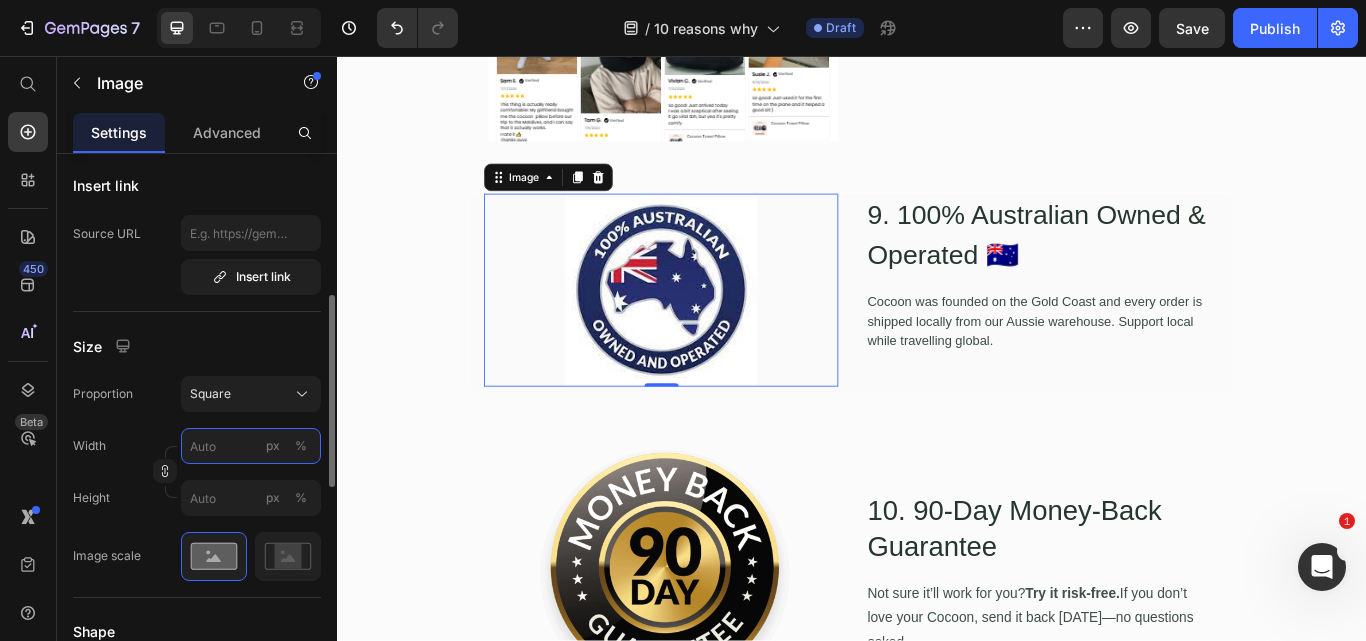type on "3" 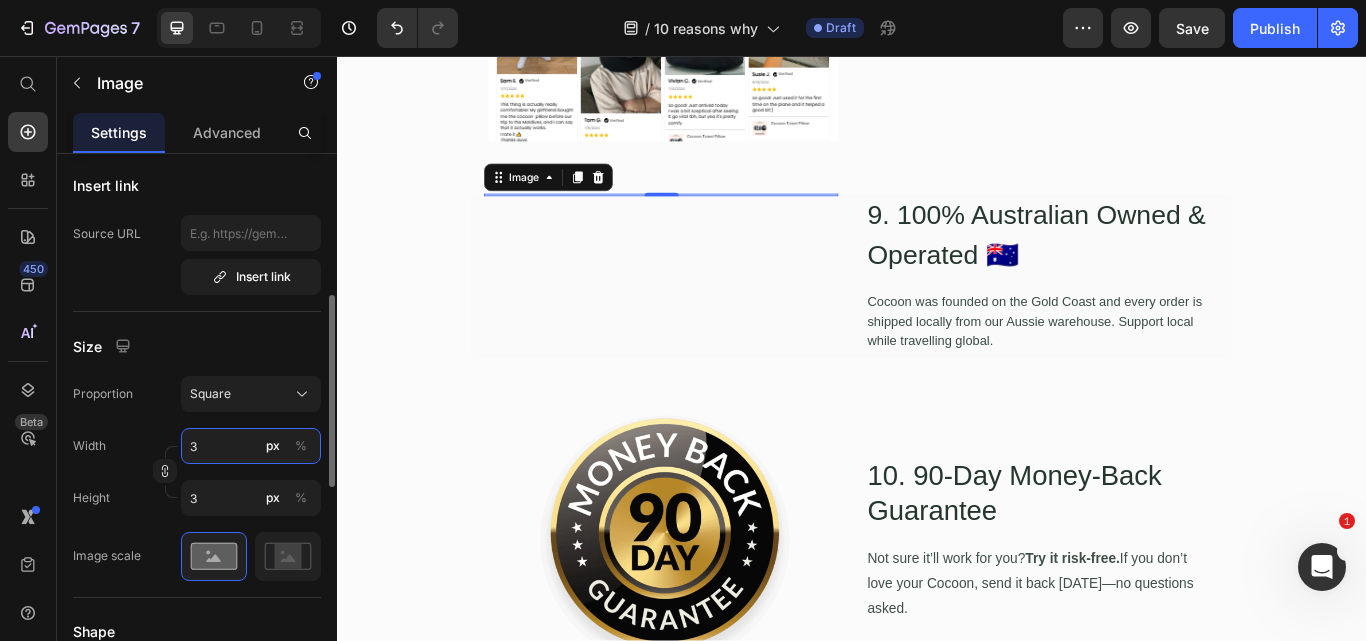type on "30" 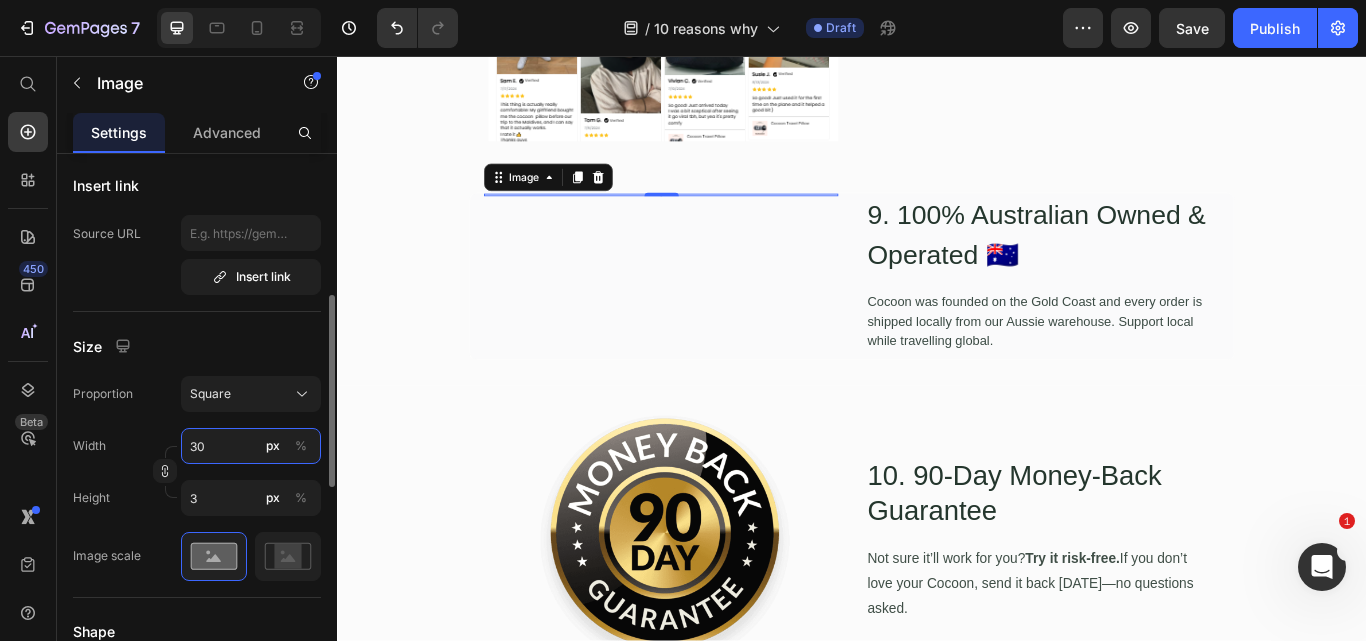 type on "30" 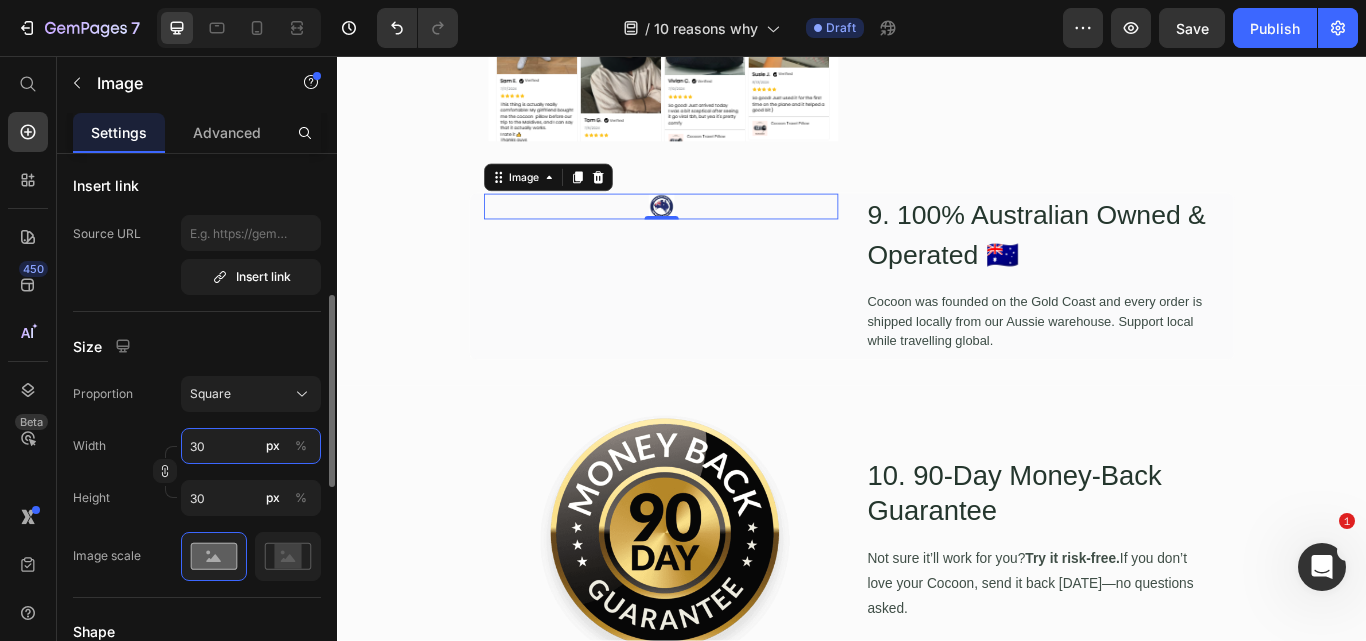 type on "300" 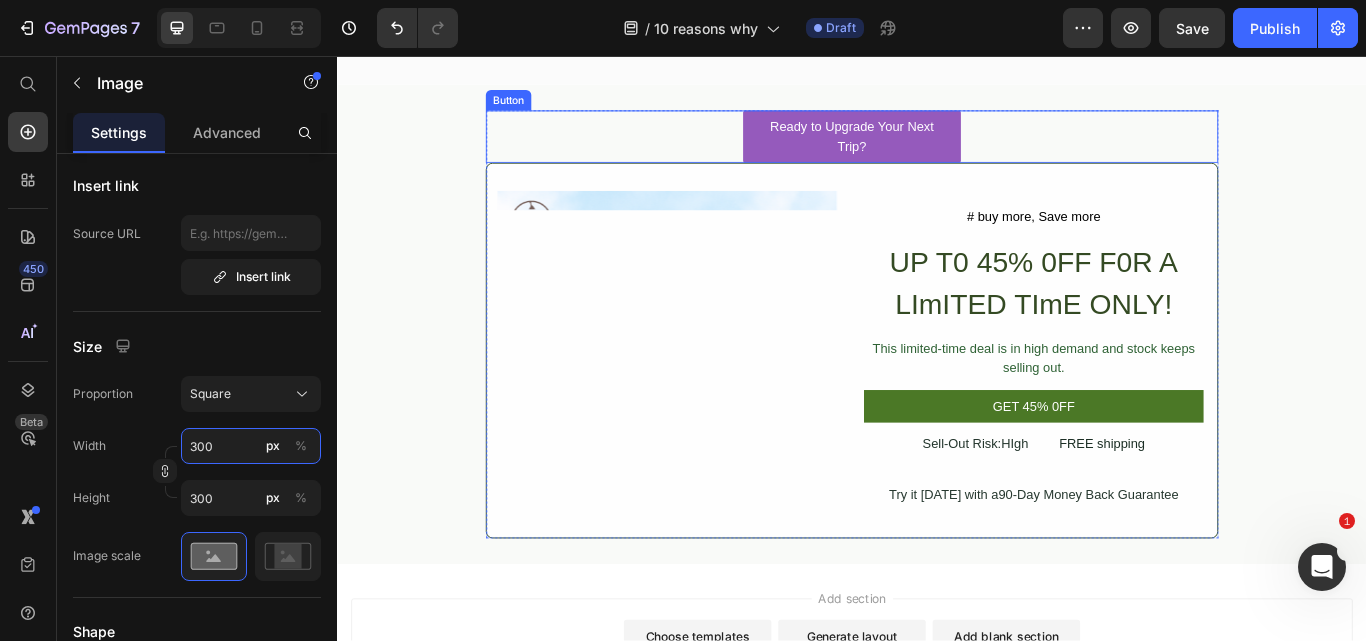scroll, scrollTop: 6374, scrollLeft: 0, axis: vertical 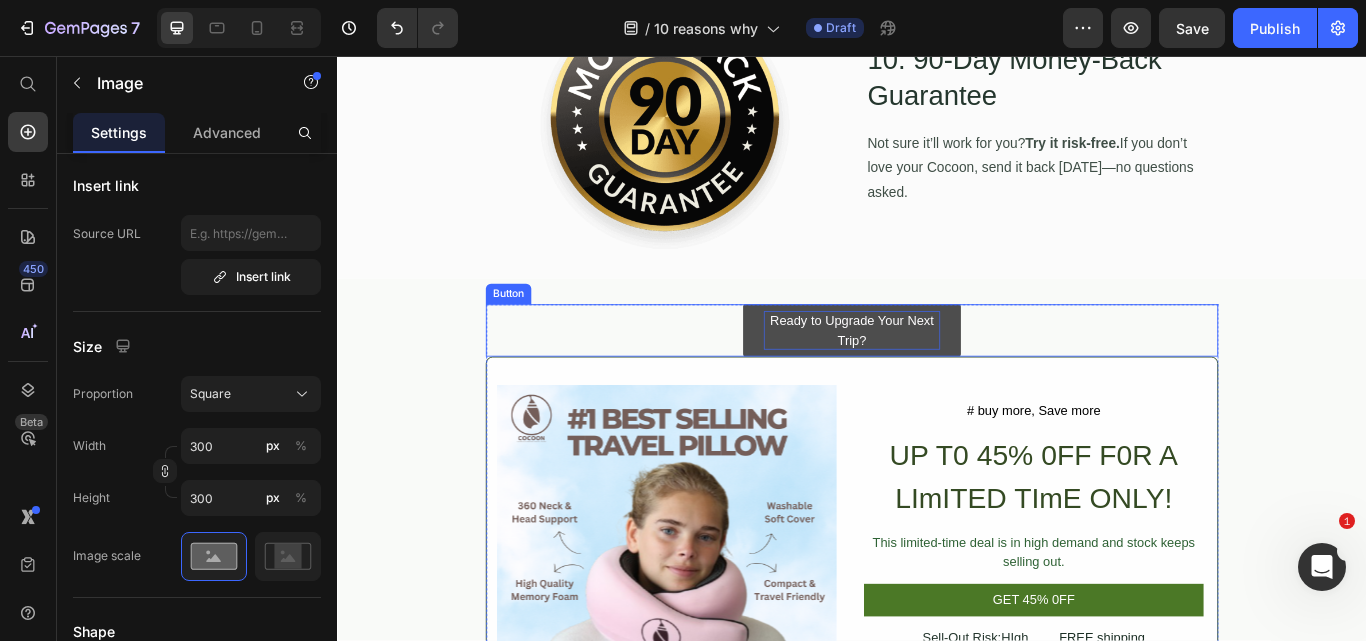 click on "Ready to Upgrade Your Next Trip?" at bounding box center [937, 376] 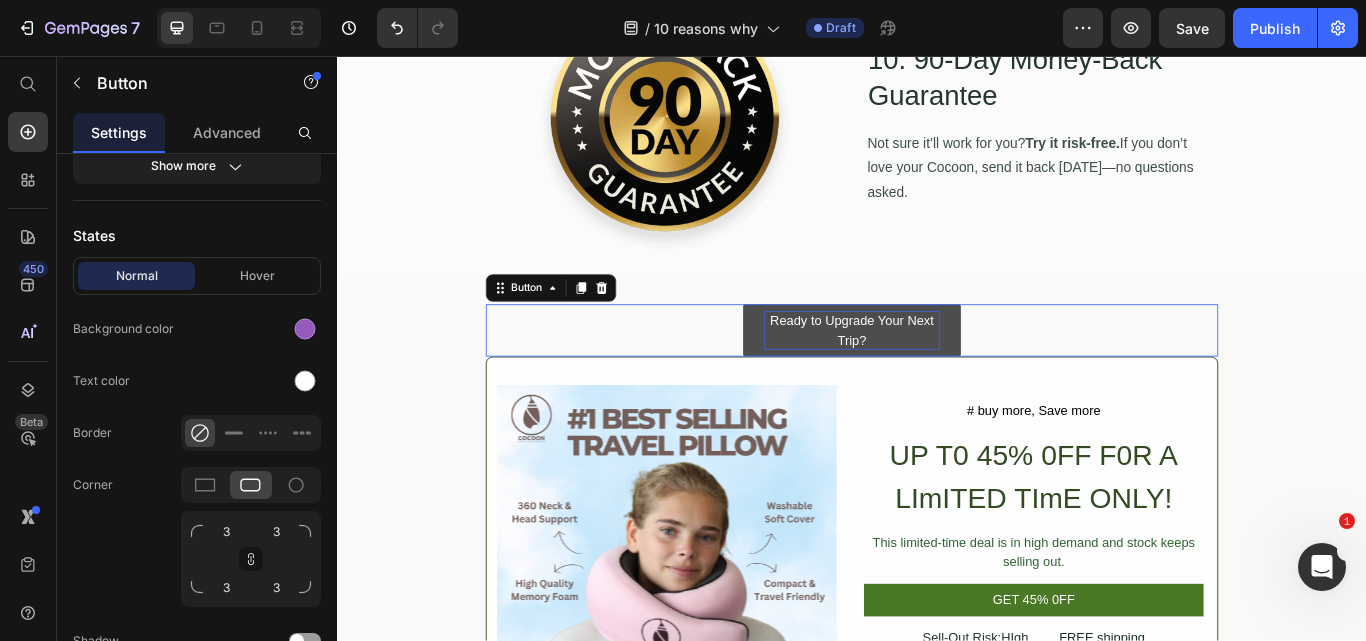 scroll, scrollTop: 0, scrollLeft: 0, axis: both 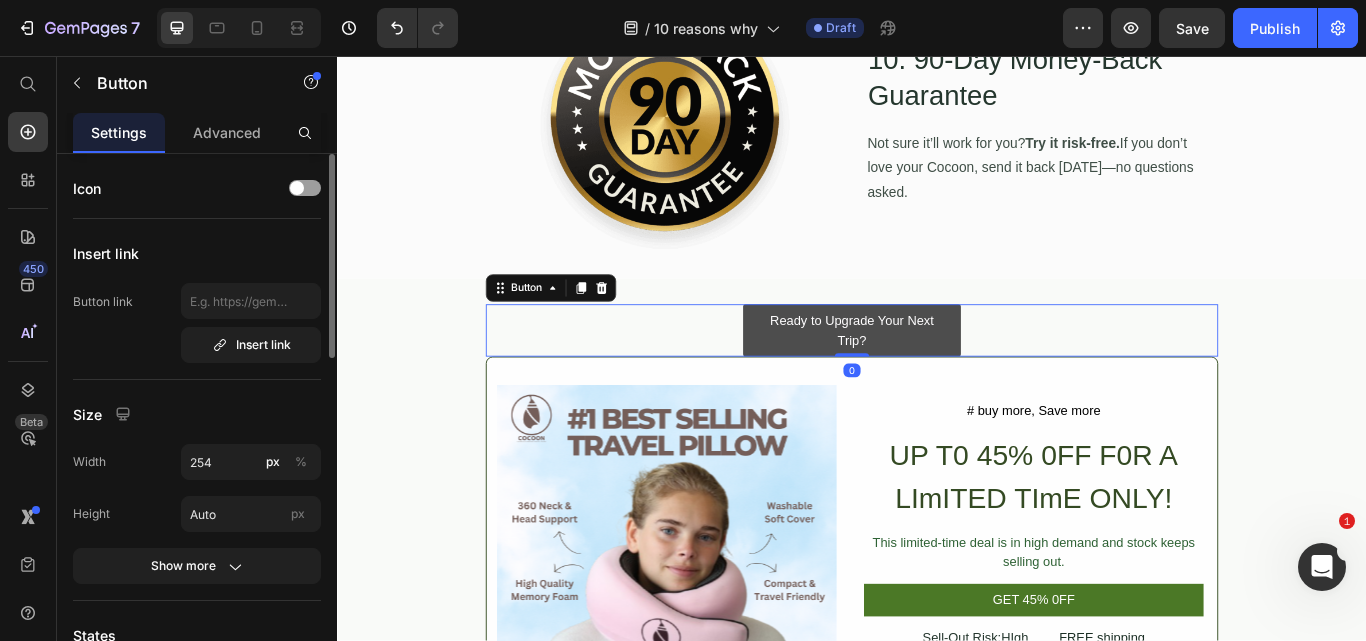 click on "Ready to Upgrade Your Next Trip?" at bounding box center (937, 376) 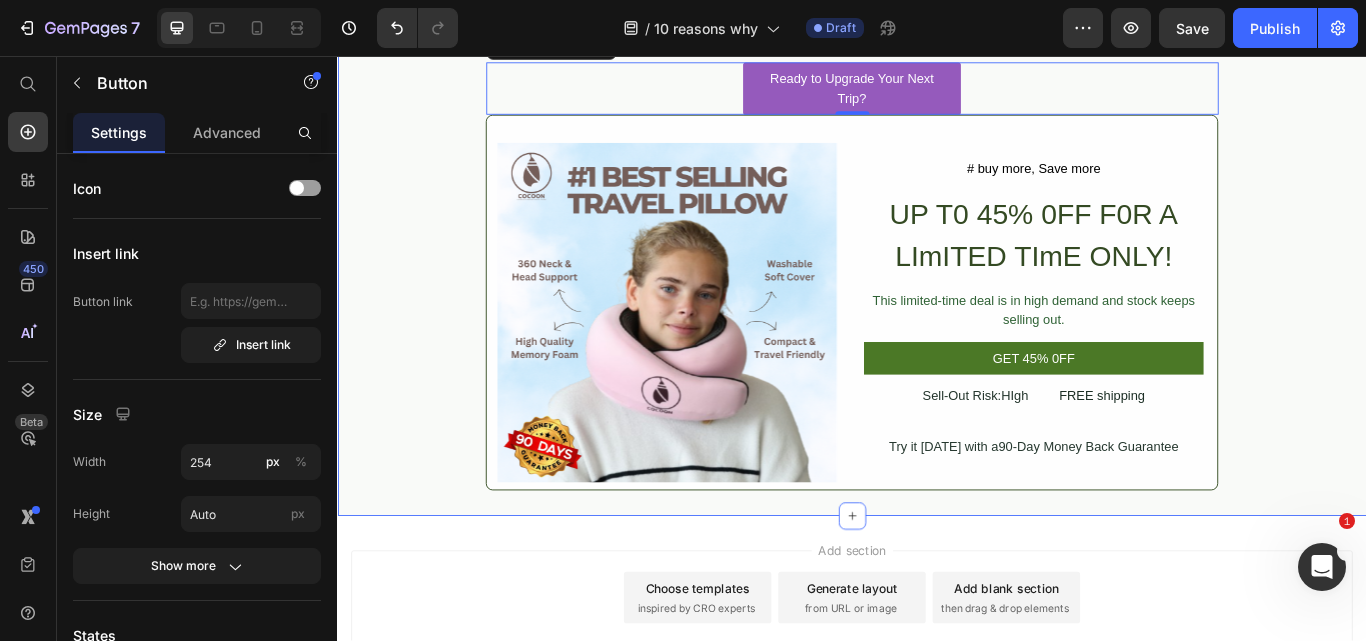 scroll, scrollTop: 6674, scrollLeft: 0, axis: vertical 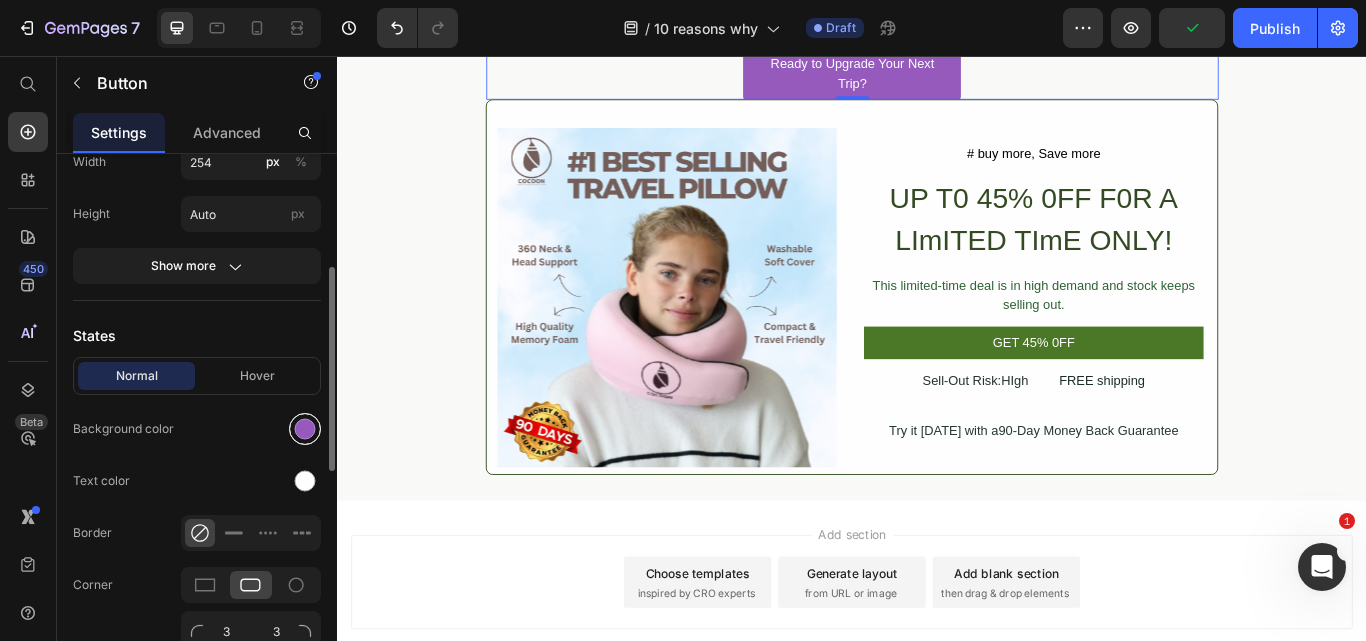 click at bounding box center [305, 429] 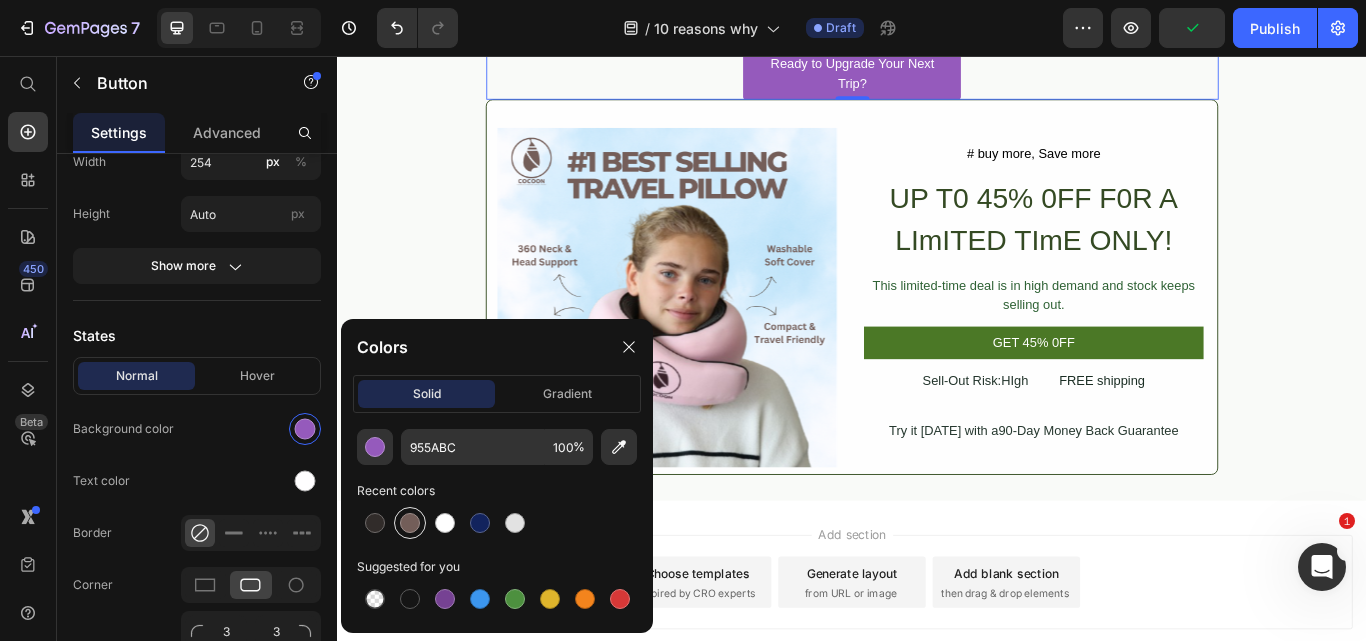 click at bounding box center (410, 523) 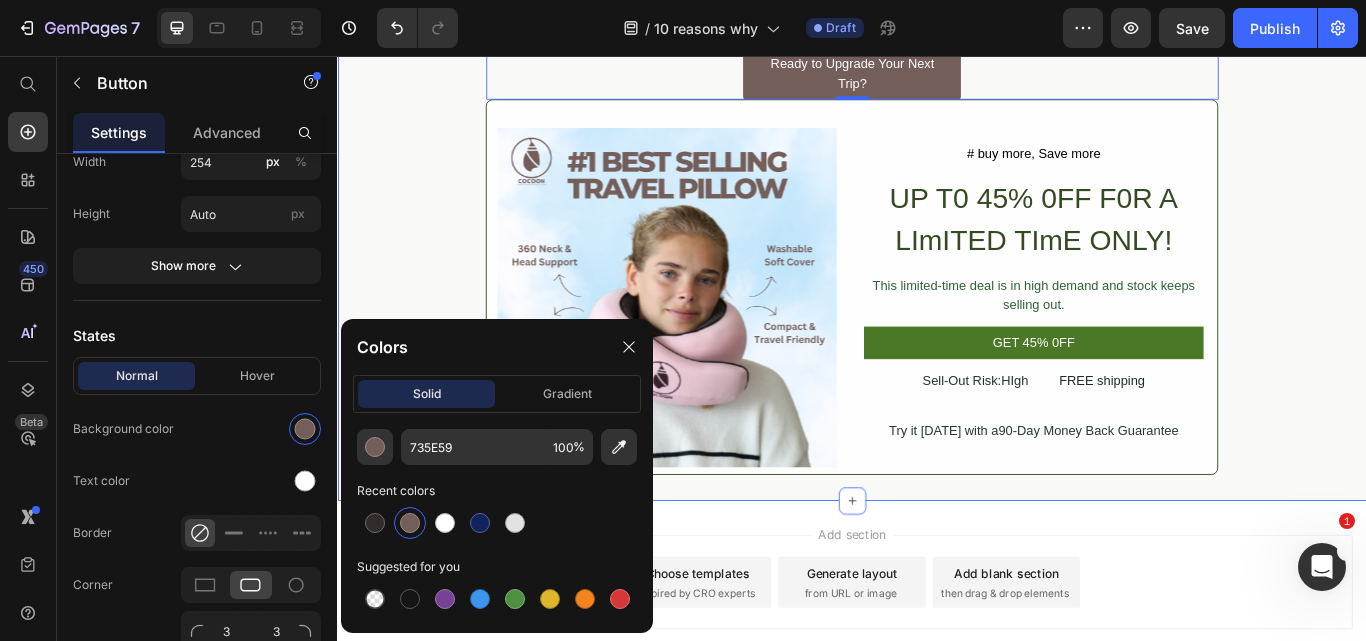 click on "Ready to Upgrade Your Next Trip? Button   0 Product Images # buy more, Save more Text Block UP T0 45% 0FF F0R A LImITED TImE ONLY! Heading This limited-time deal is in high demand and stock keeps selling out. Text Block GET 45% 0FF Add to Cart Sell-Out Risk:HIgh Text Block FREE shipping Text Block Row Try it today with a90-Day Money Back Guarantee Text Block Product Row" at bounding box center [937, 295] 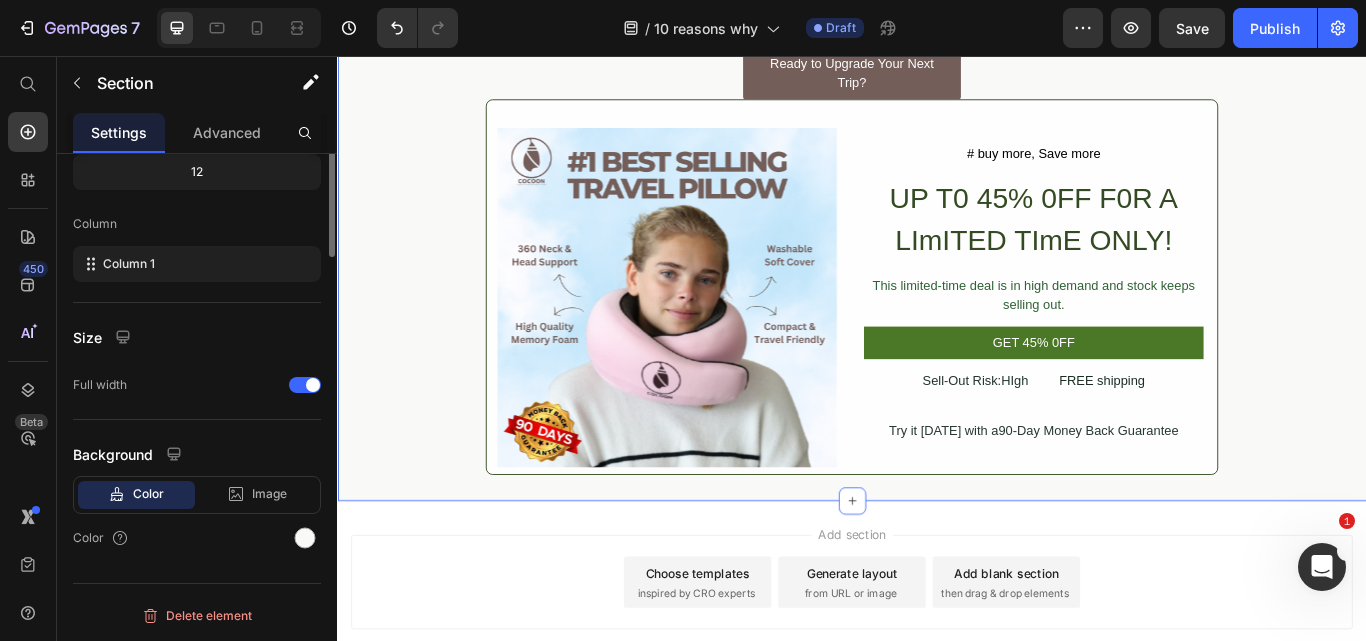 scroll, scrollTop: 0, scrollLeft: 0, axis: both 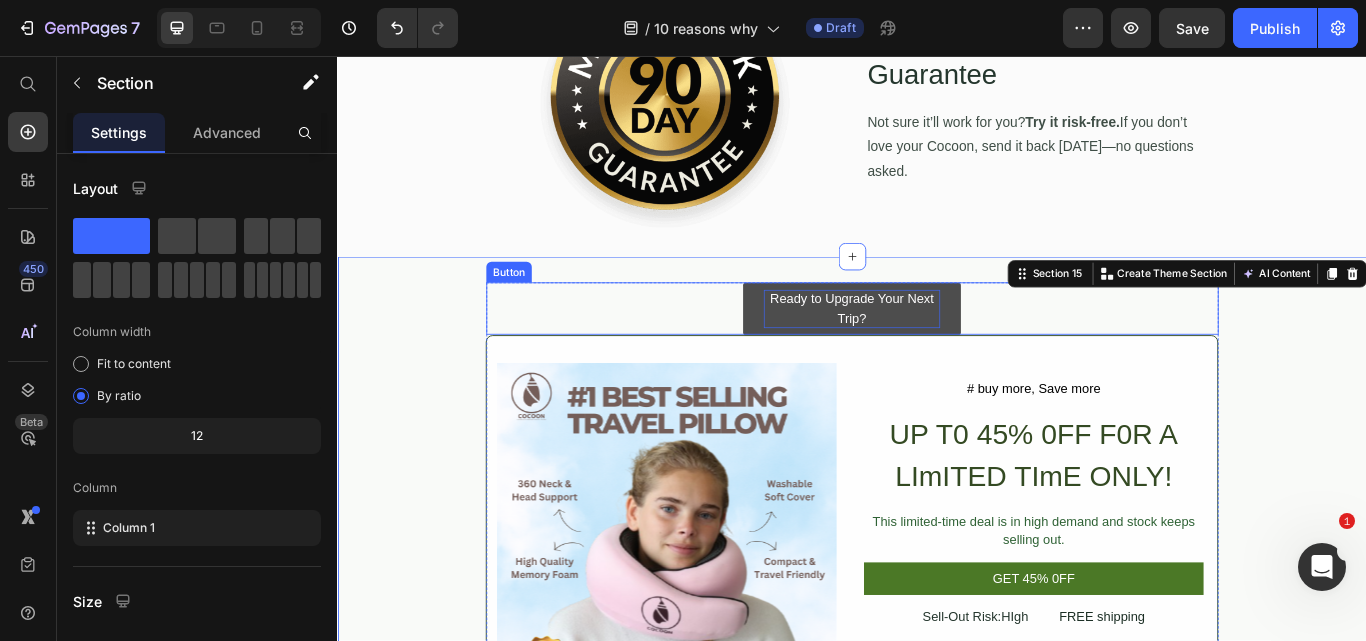 click on "Ready to Upgrade Your Next Trip?" at bounding box center (937, 351) 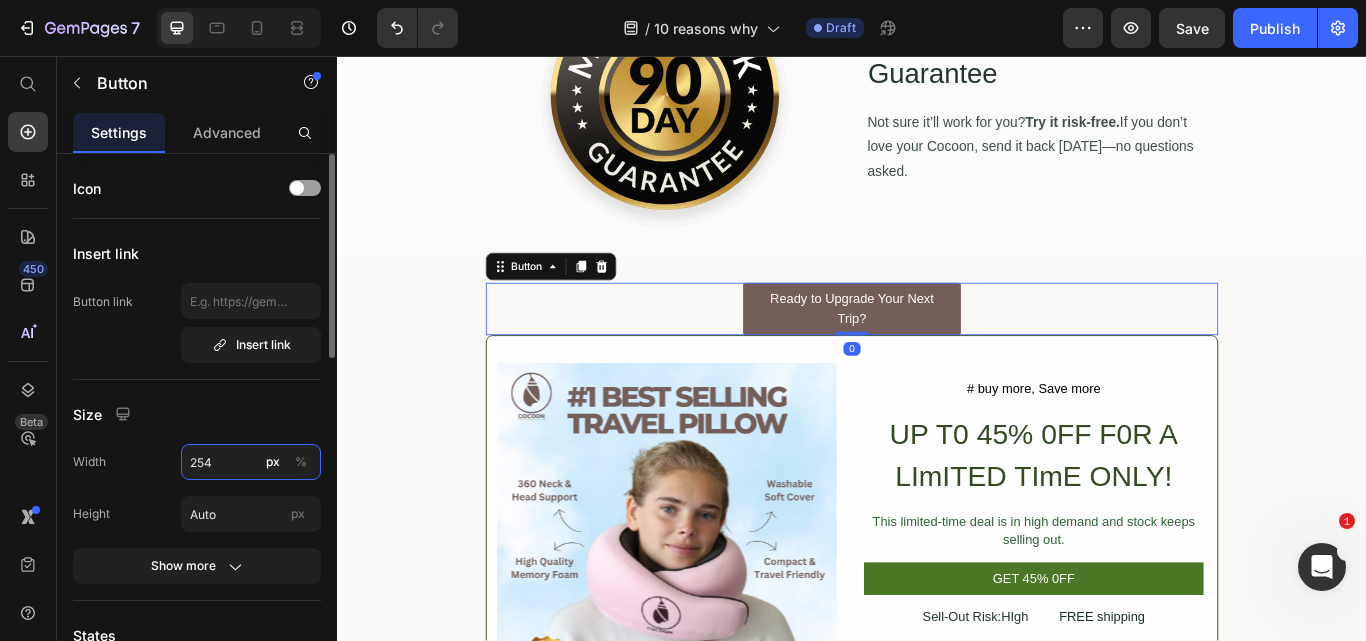 click on "254" at bounding box center [251, 462] 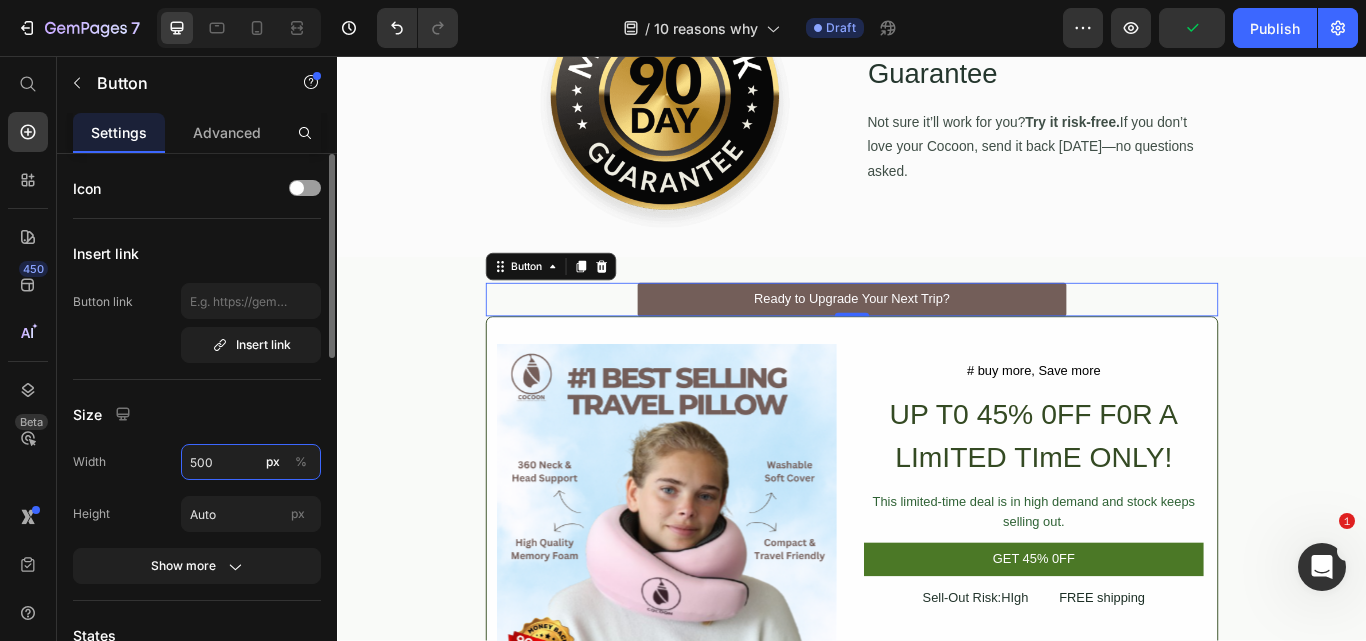 click on "500" at bounding box center (251, 462) 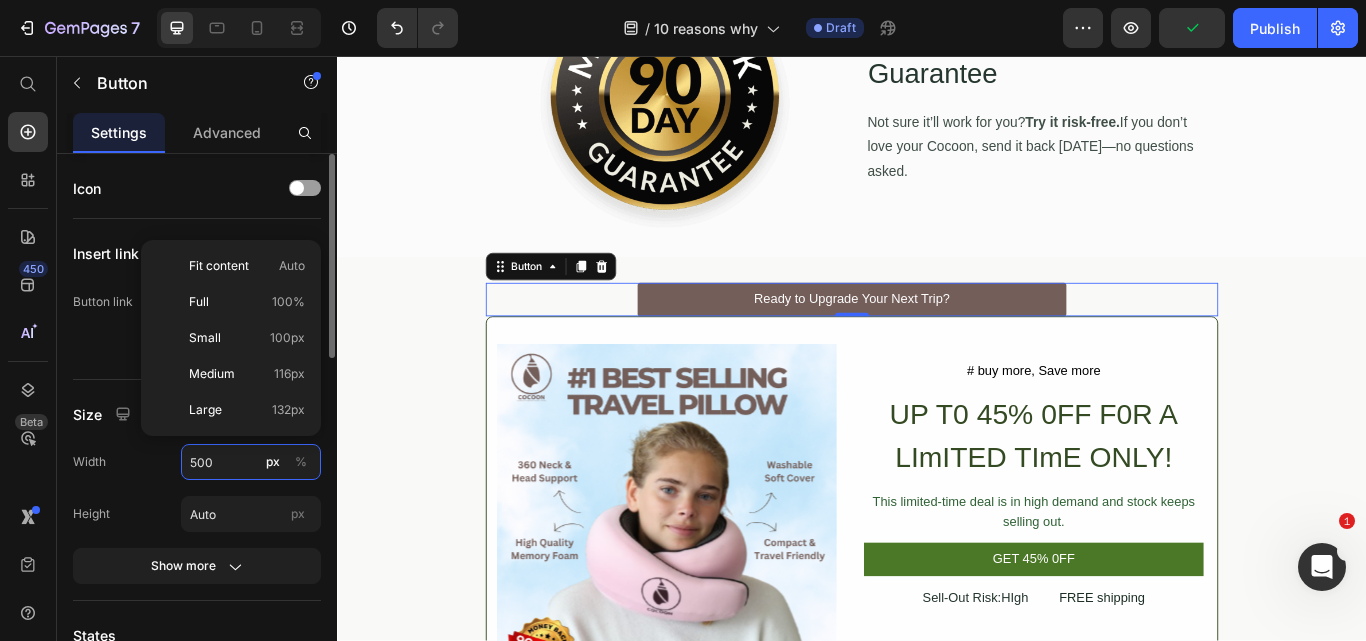 click on "500" at bounding box center (251, 462) 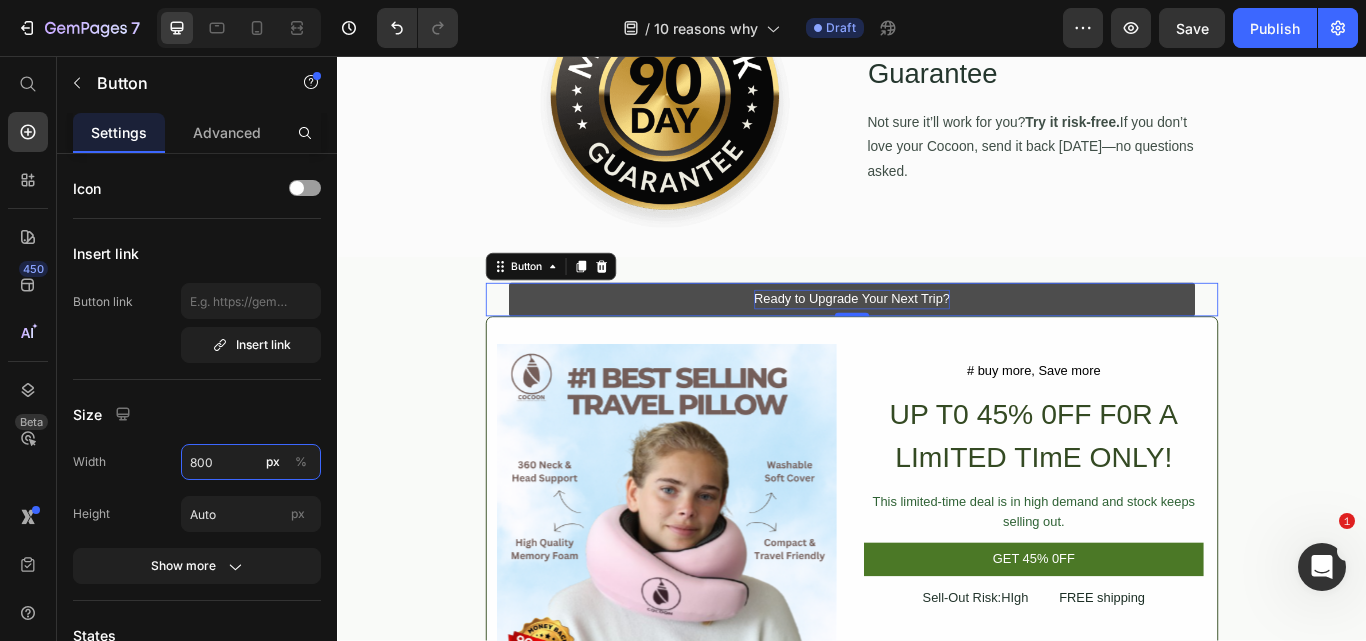 type on "800" 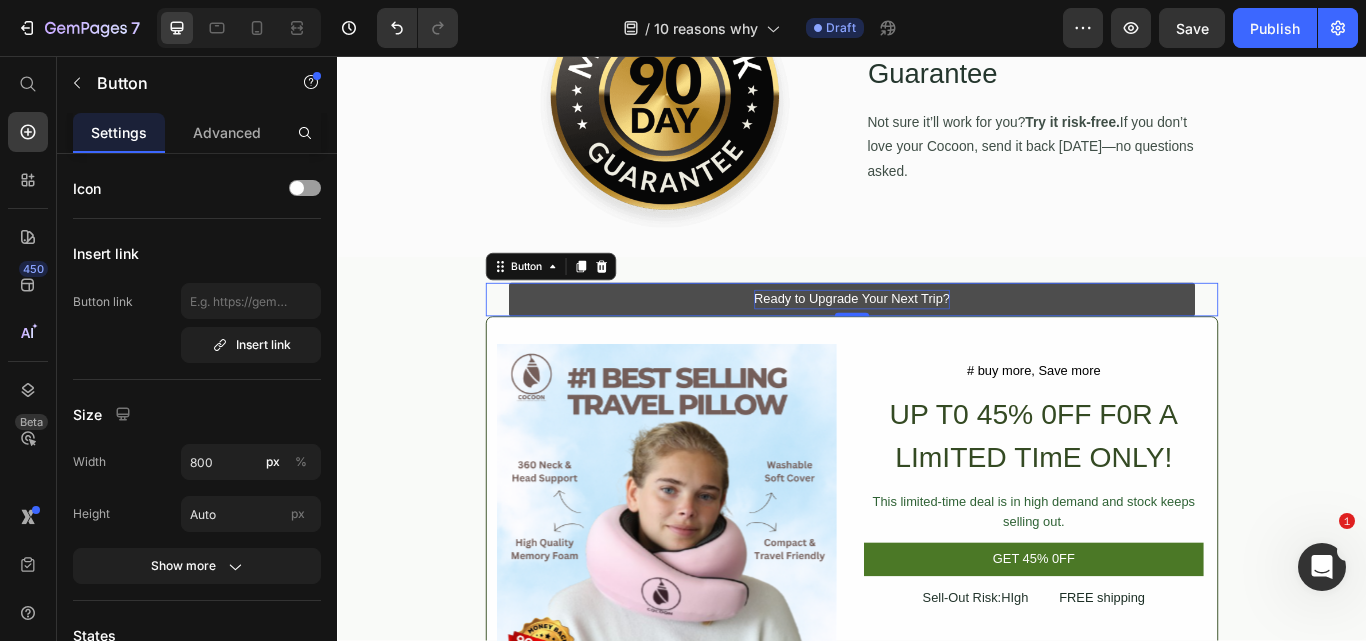 click on "Ready to Upgrade Your Next Trip?" at bounding box center (937, 340) 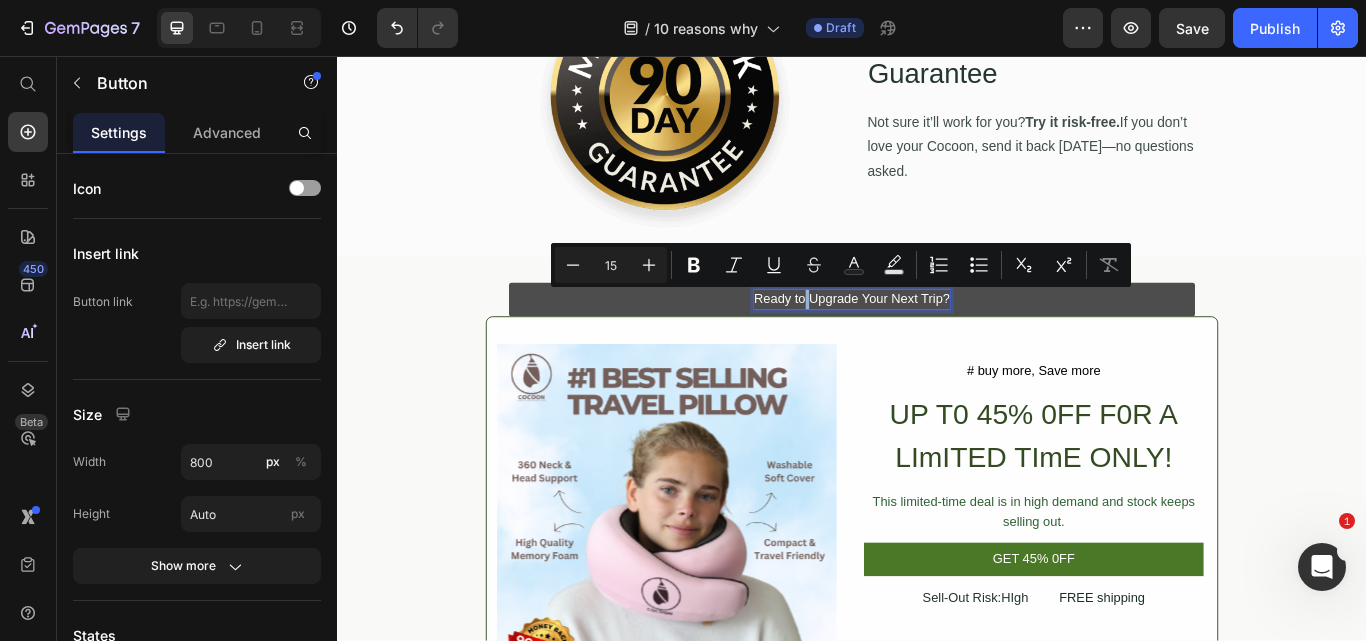 click on "Ready to Upgrade Your Next Trip?" at bounding box center [937, 340] 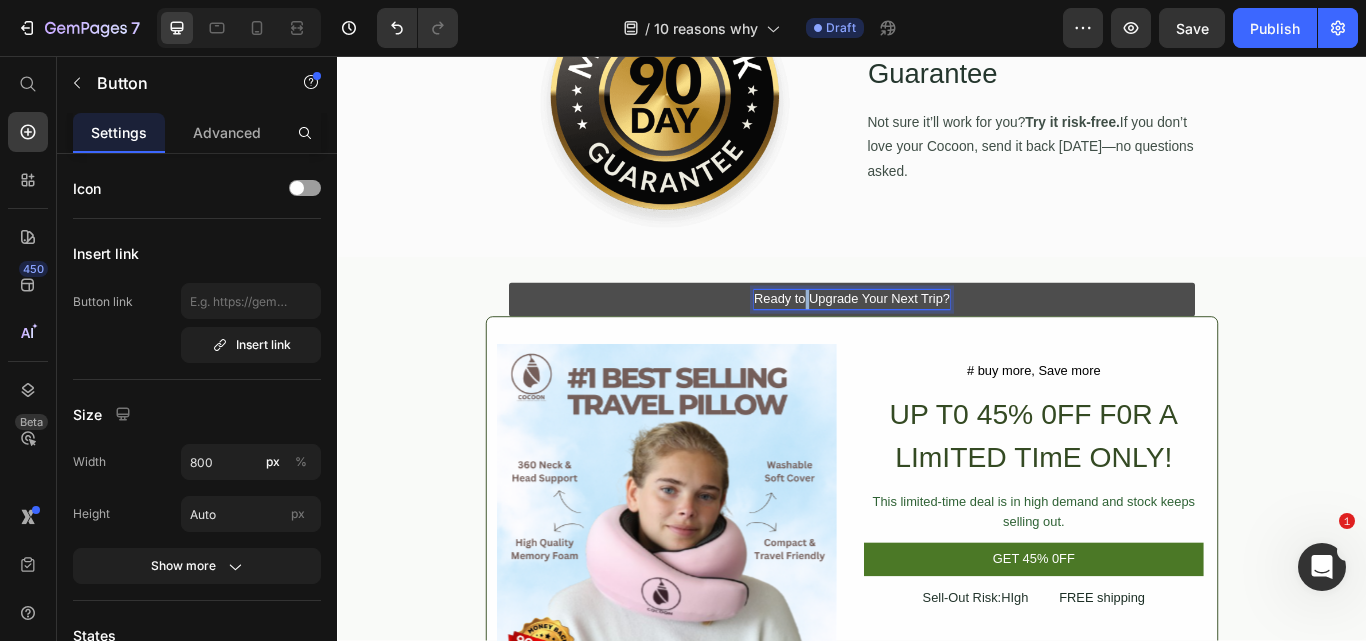 click on "Ready to Upgrade Your Next Trip?" at bounding box center (937, 340) 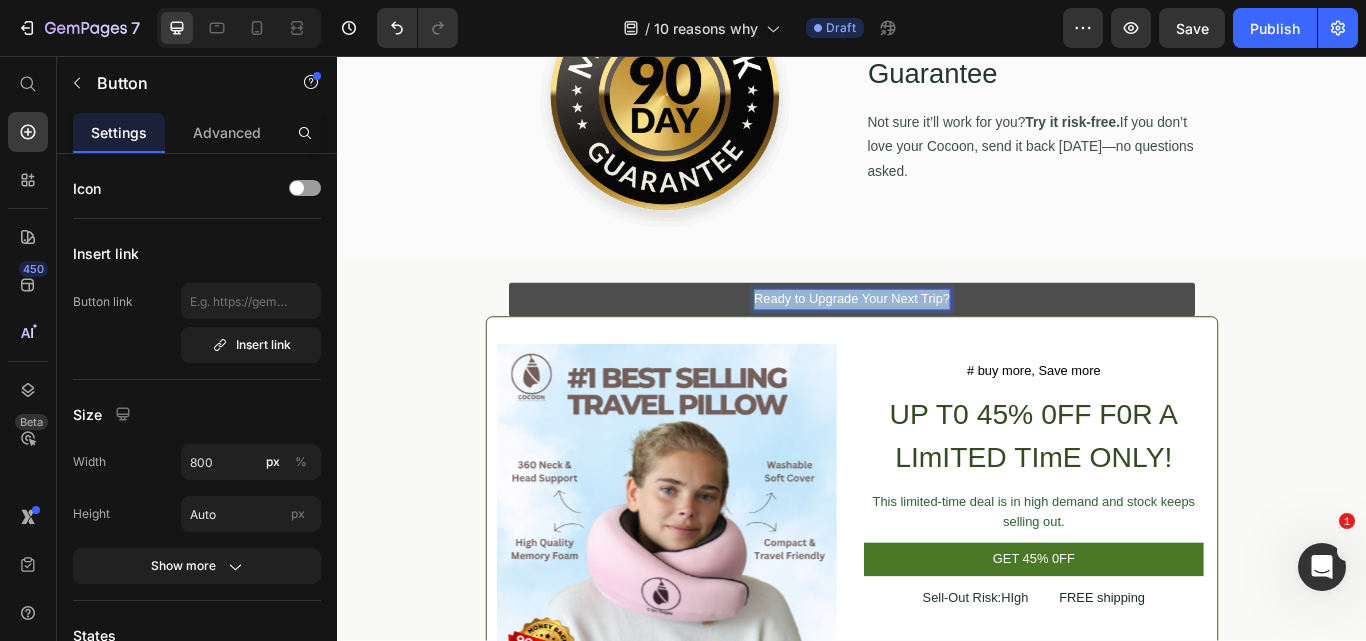 click on "Ready to Upgrade Your Next Trip?" at bounding box center (937, 340) 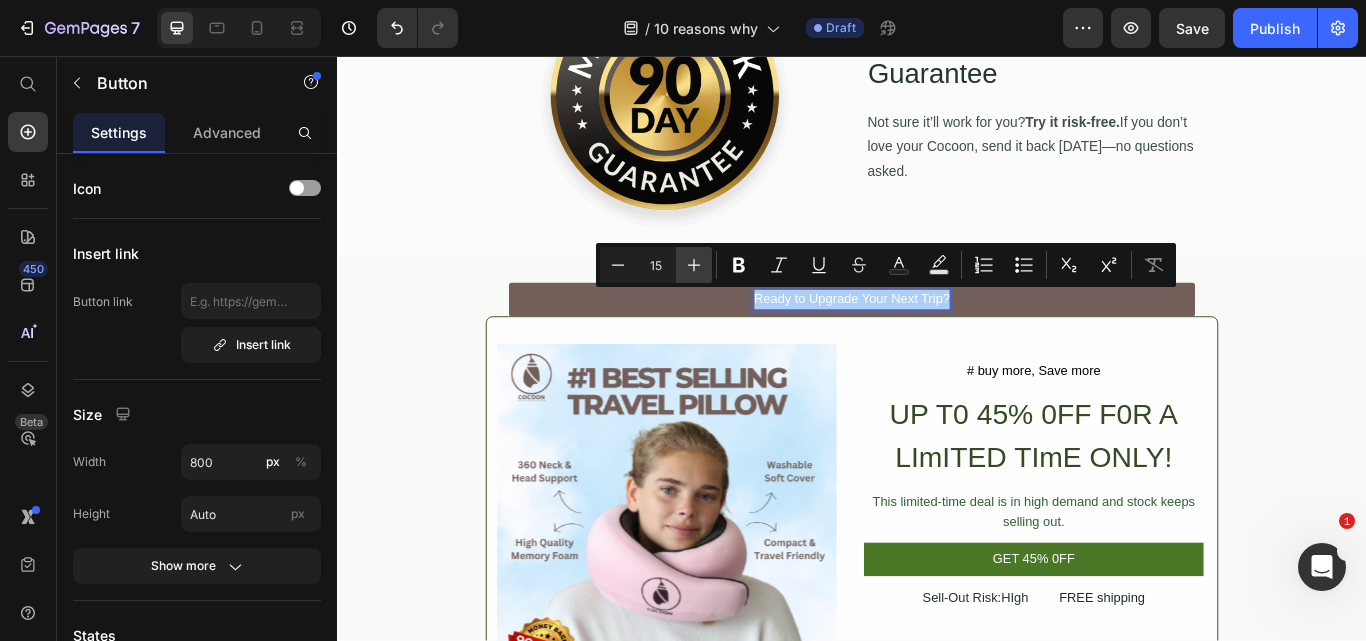 click 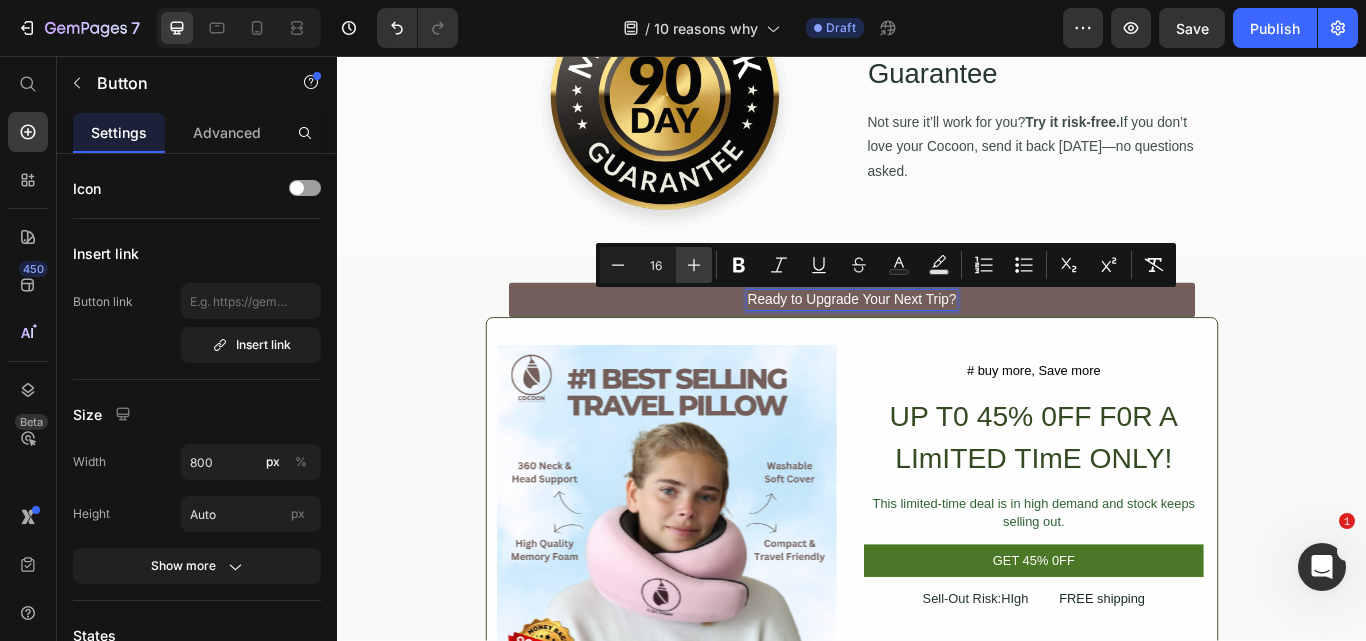 click 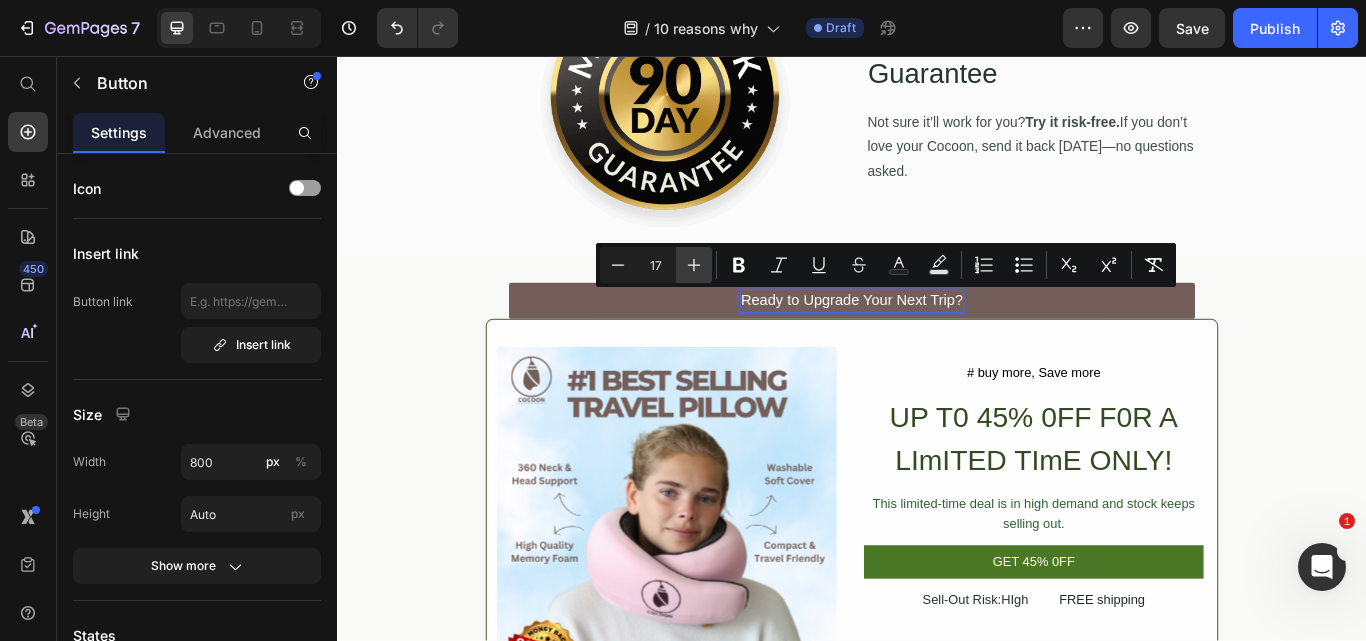 click 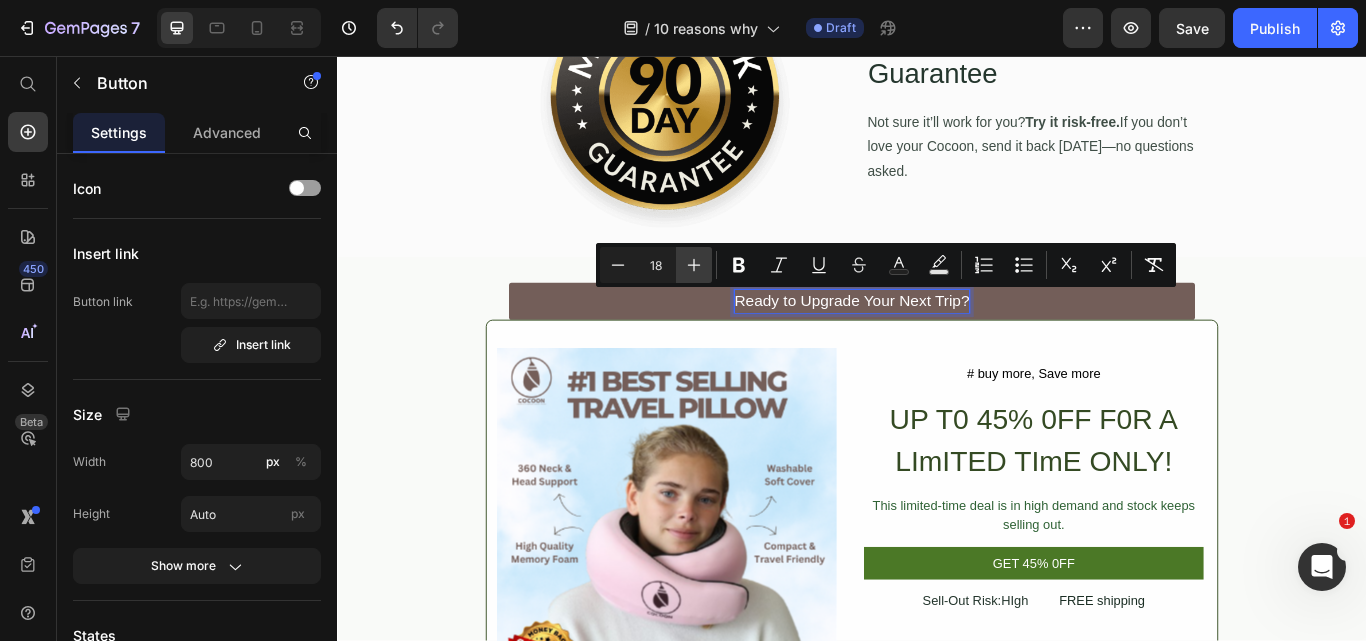 click 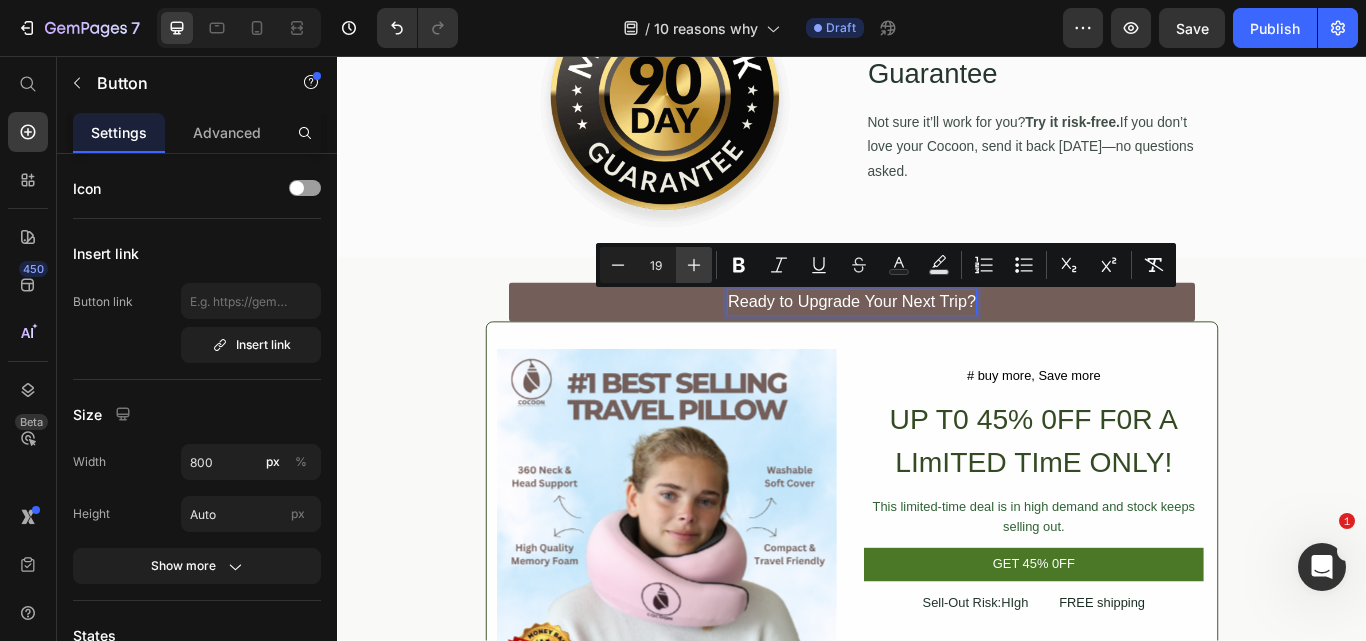 click 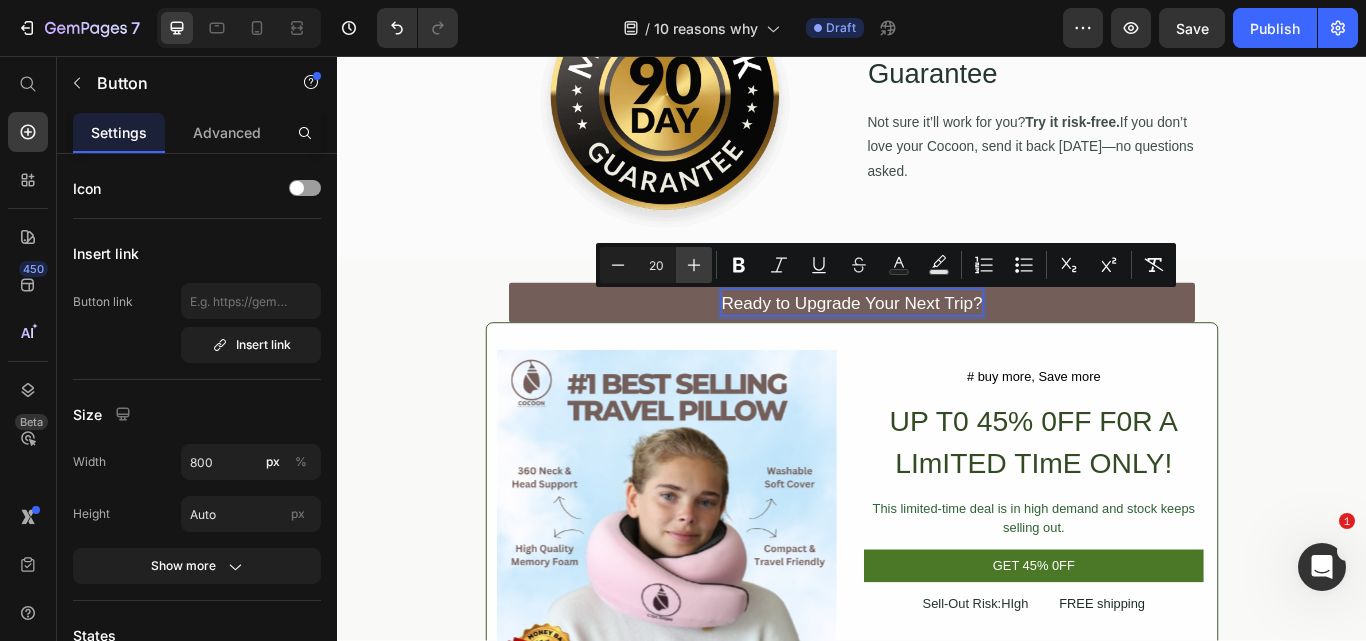 click 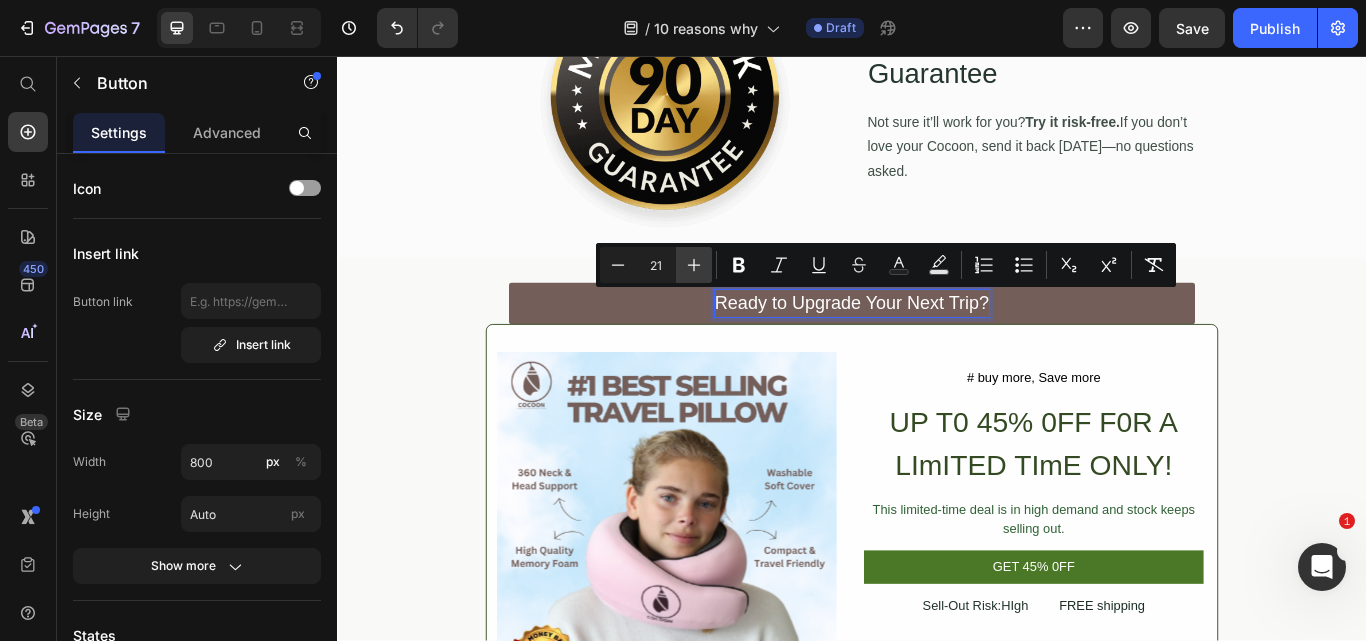 click 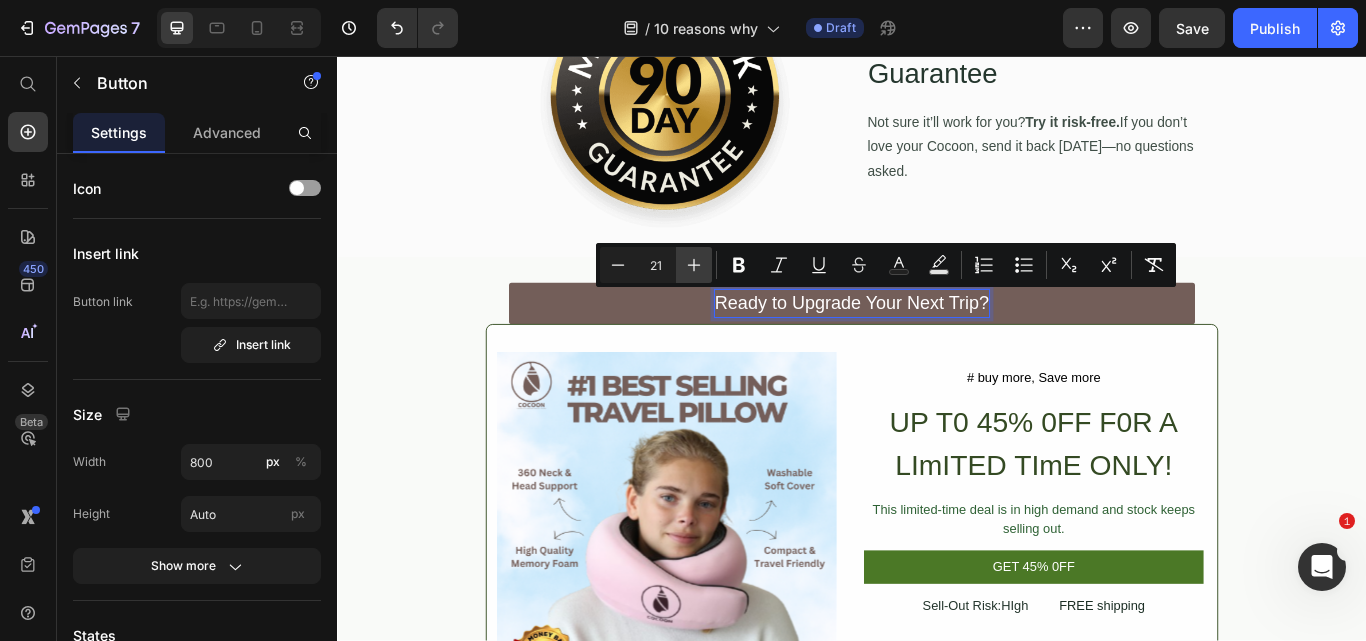 type on "22" 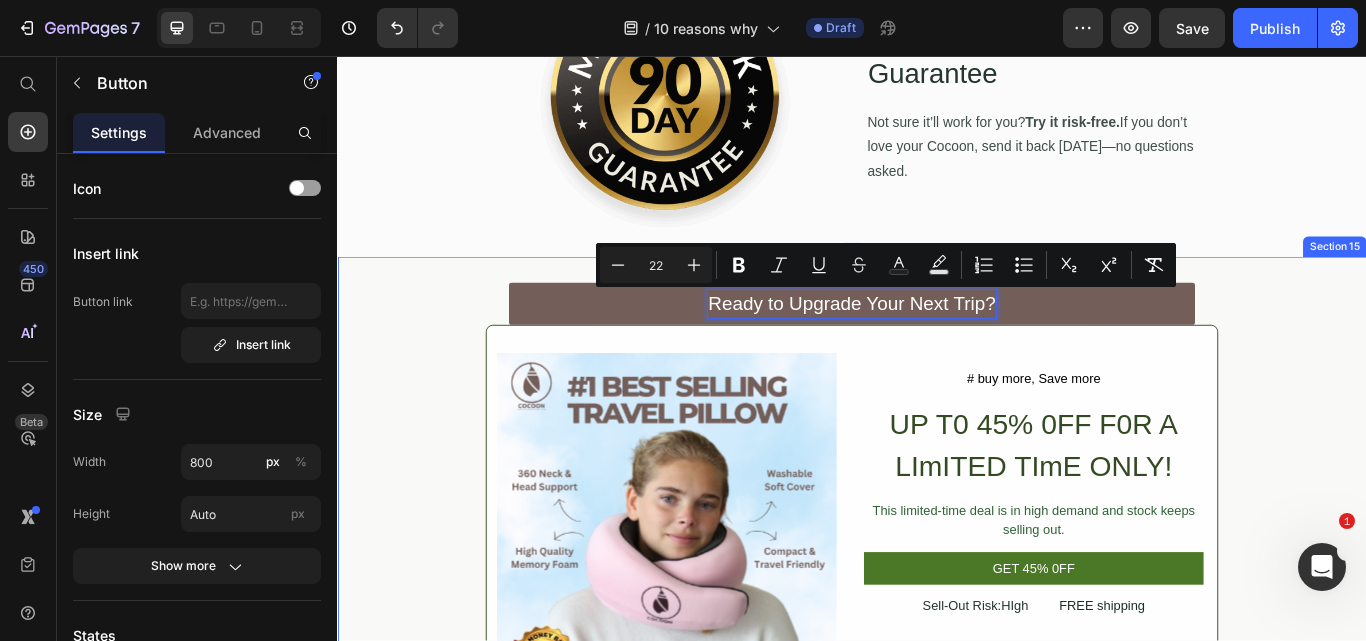 click on "Ready to Upgrade Your Next Trip? Button   0 Product Images # buy more, Save more Text Block UP T0 45% 0FF F0R A LImITED TImE ONLY! Heading This limited-time deal is in high demand and stock keeps selling out. Text Block GET 45% 0FF Add to Cart Sell-Out Risk:HIgh Text Block FREE shipping Text Block Row Try it today with a90-Day Money Back Guarantee Text Block Product Row Section 15" at bounding box center (937, 564) 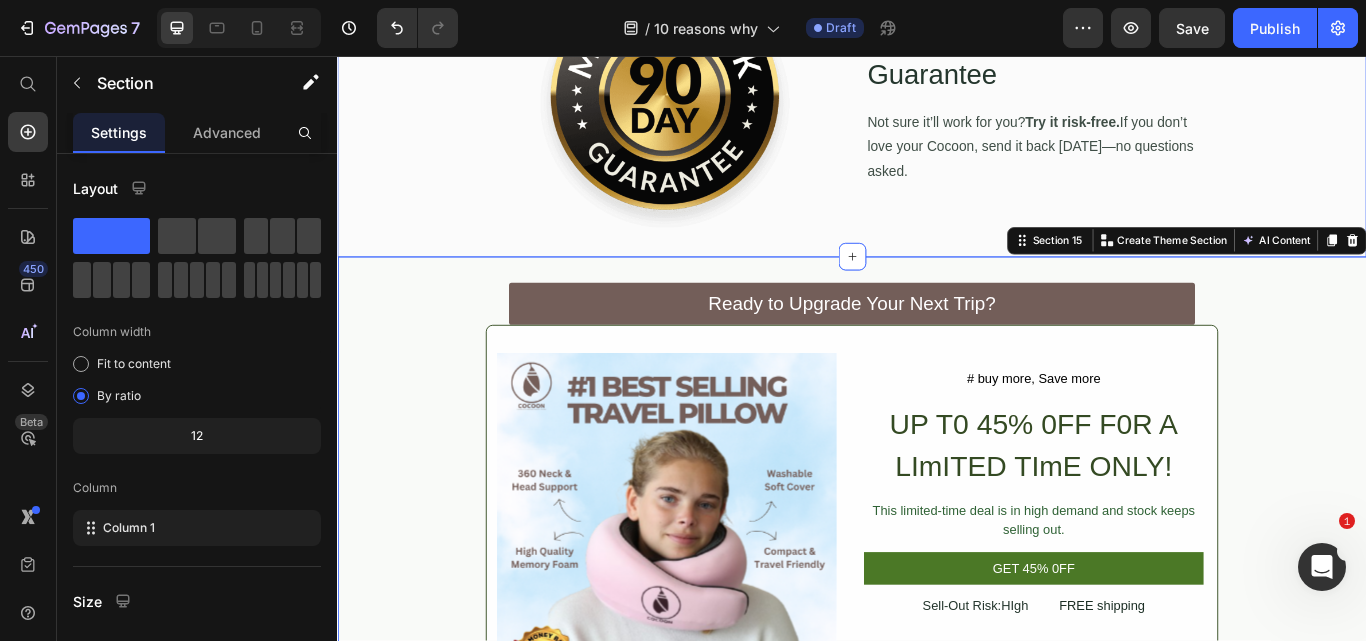 click on "Image 10. 90-Day Money-Back Guarantee Heading Not sure it’ll work for you?  Try it risk-free.  If you don’t love your Cocoon, send it back within 90 days—no questions asked. Text Block Row" at bounding box center (937, 111) 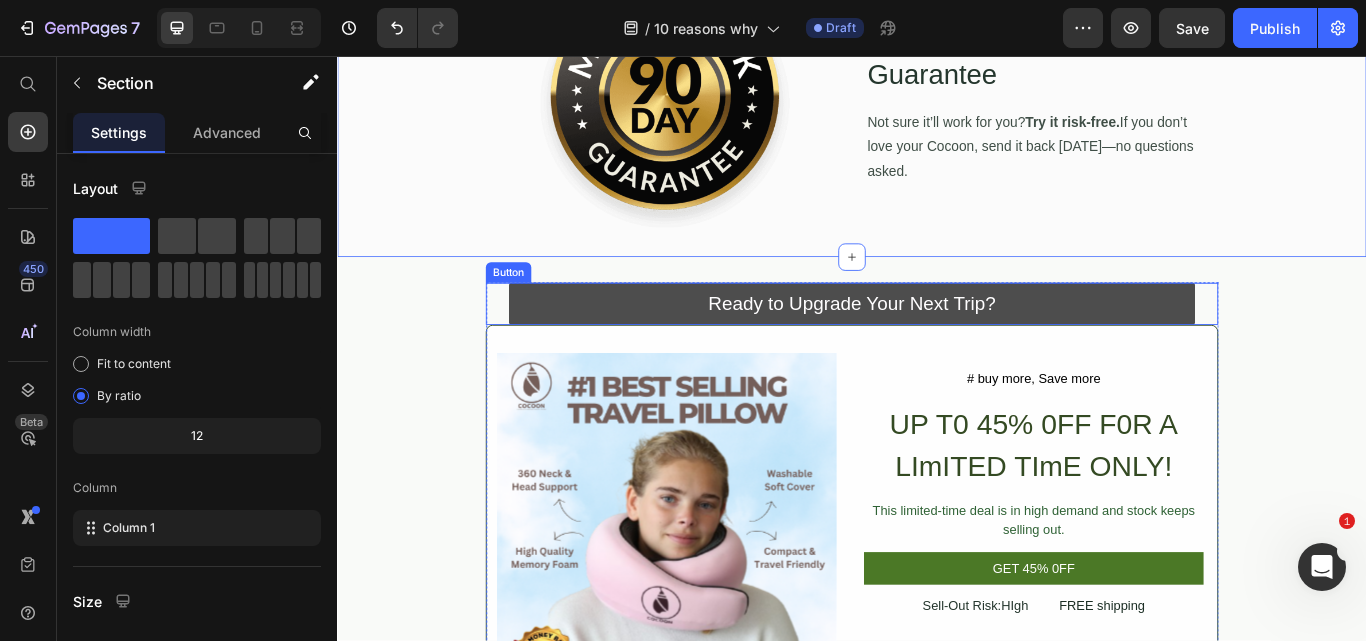 scroll, scrollTop: 6499, scrollLeft: 0, axis: vertical 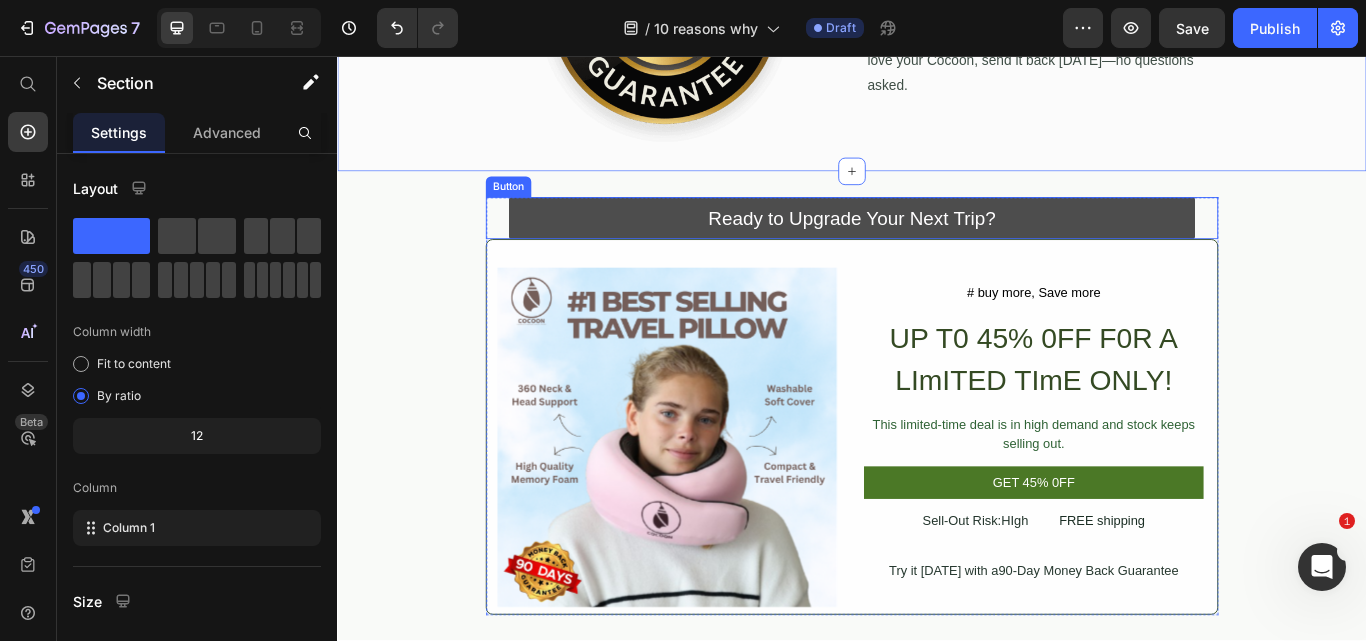 click on "Ready to Upgrade Your Next Trip?" at bounding box center [937, 245] 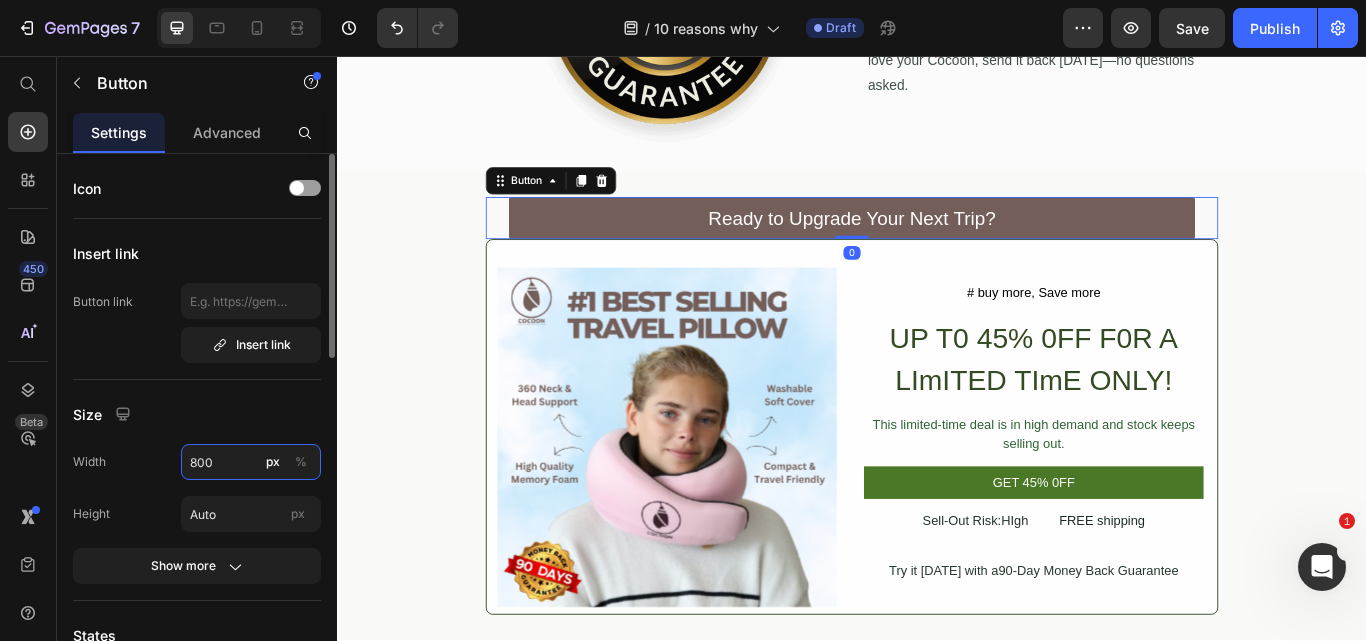 click on "800" at bounding box center (251, 462) 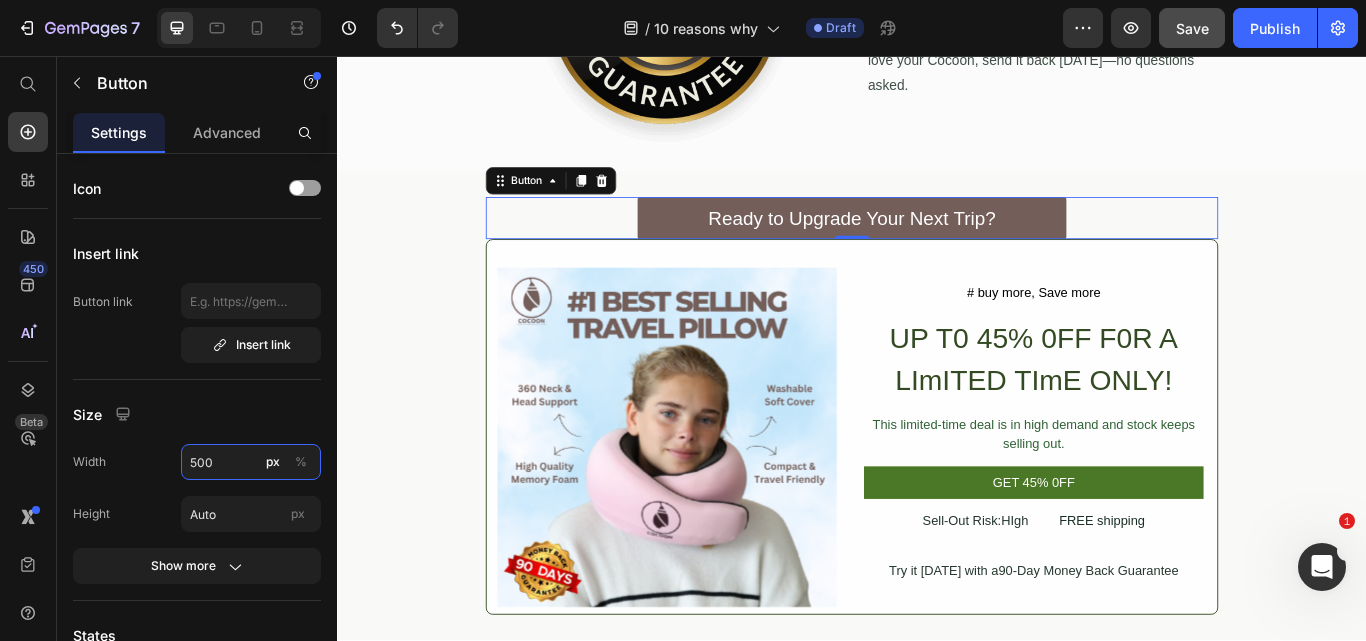 type on "500" 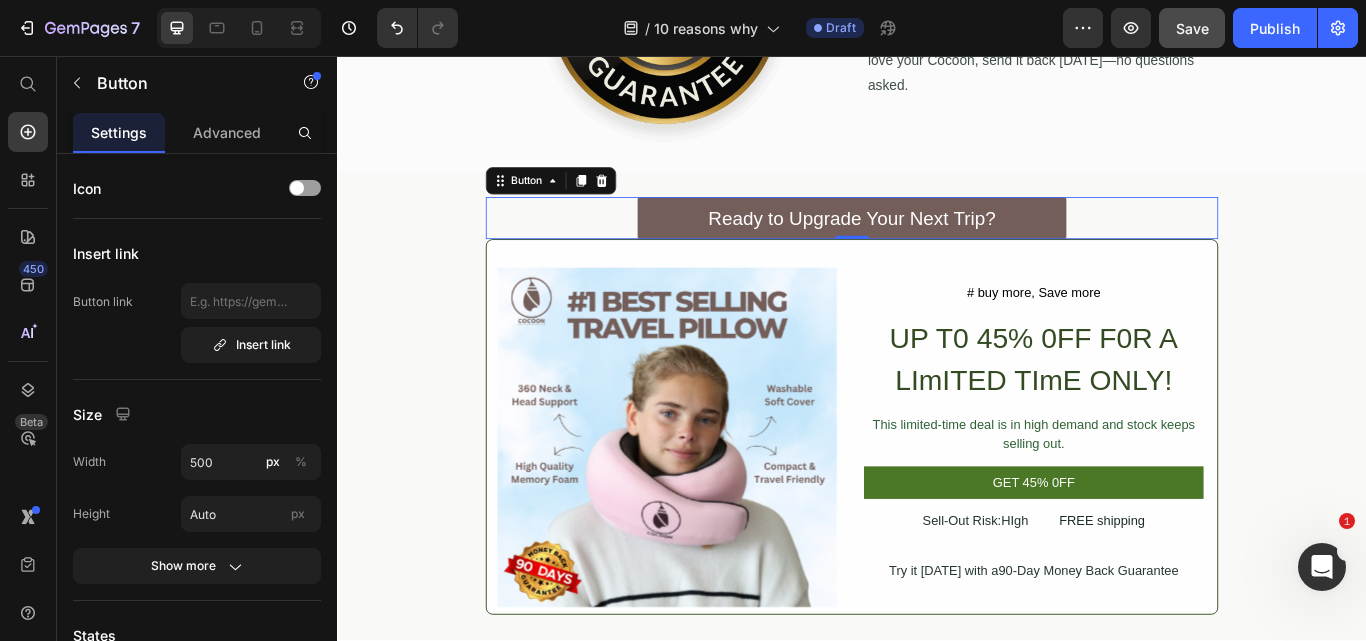 click on "Save" at bounding box center [1192, 28] 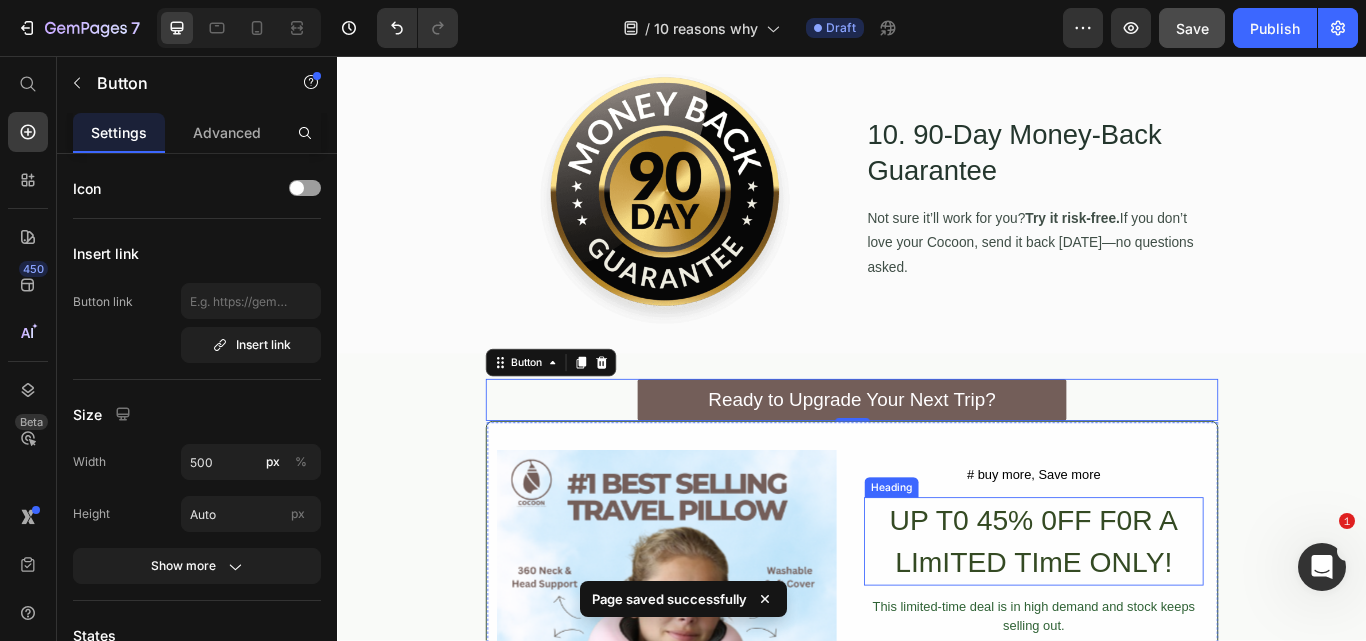 scroll, scrollTop: 6787, scrollLeft: 0, axis: vertical 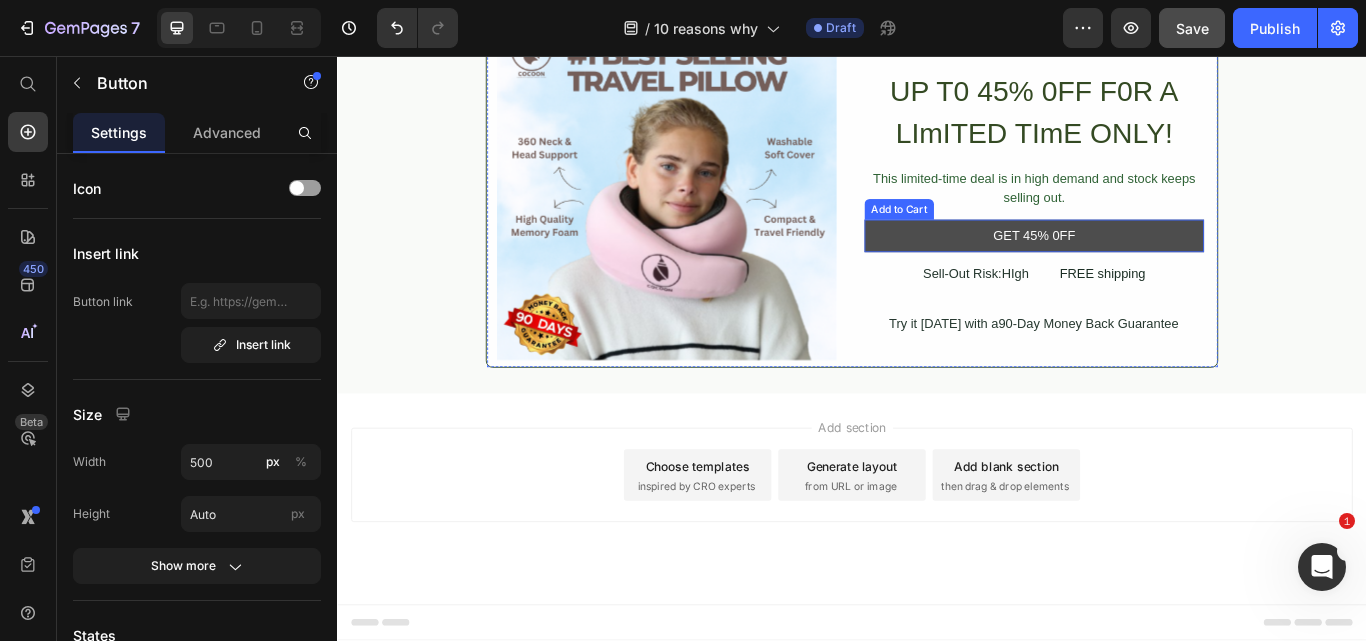 click on "GET 45% 0FF" at bounding box center (1149, 266) 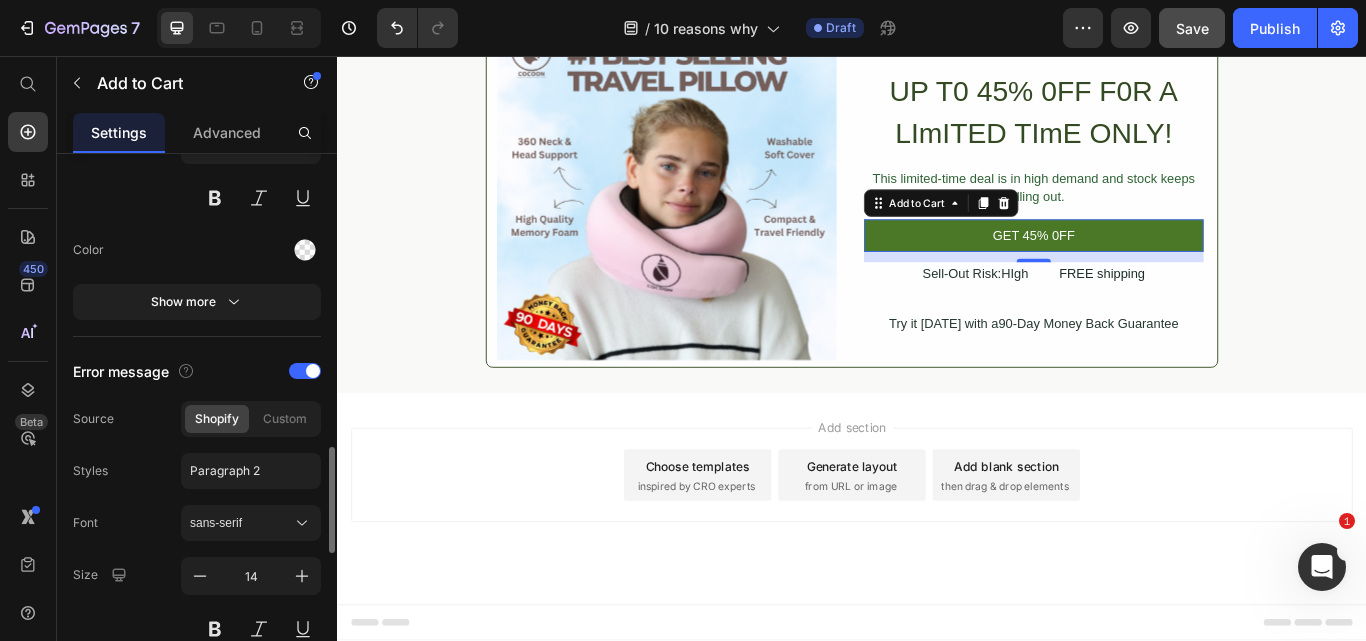 scroll, scrollTop: 2000, scrollLeft: 0, axis: vertical 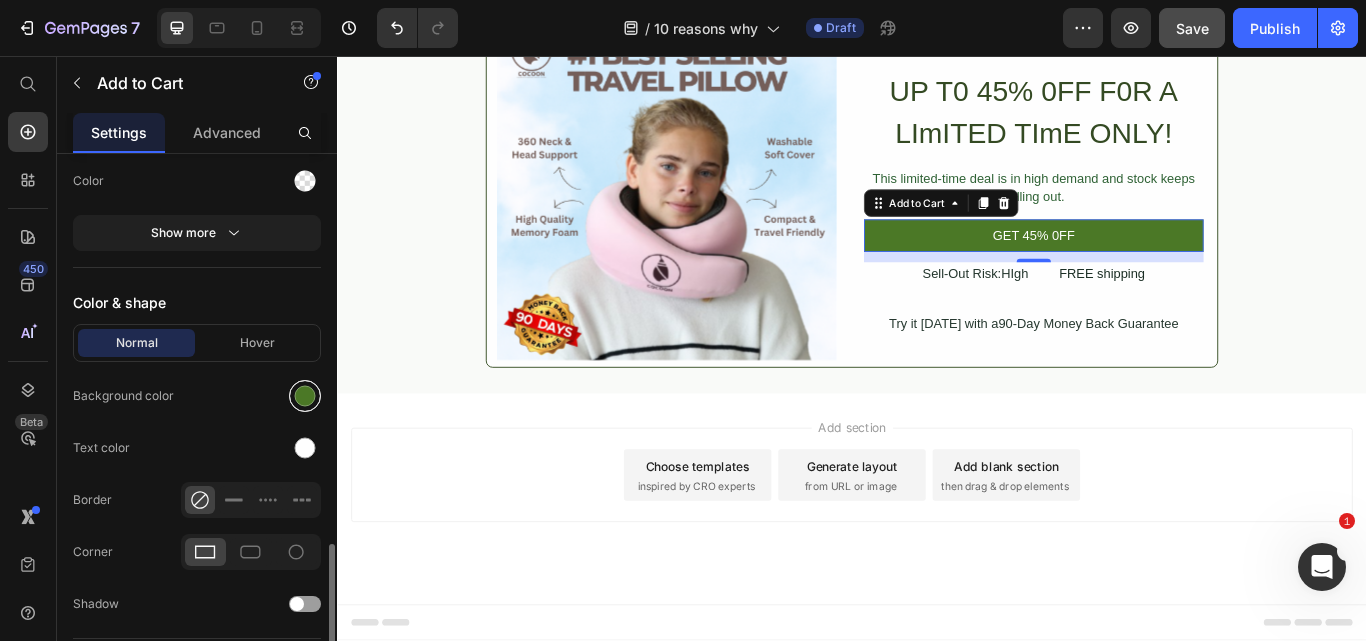 click at bounding box center [305, 396] 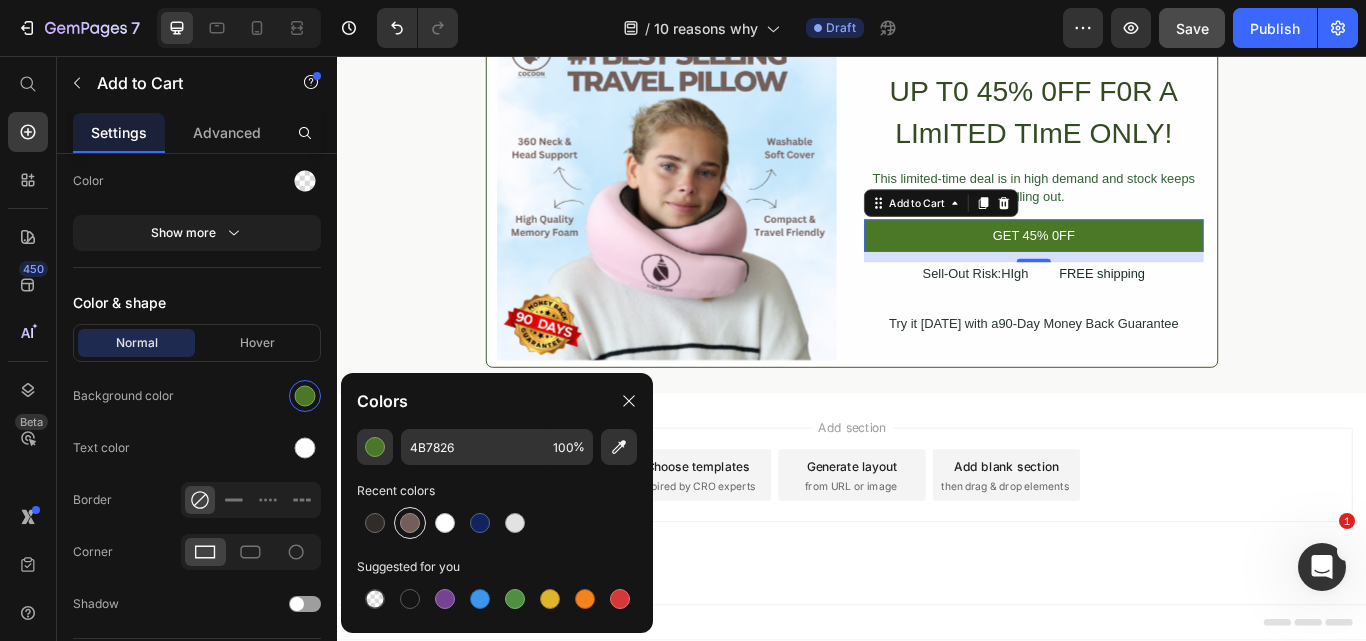 click at bounding box center [410, 523] 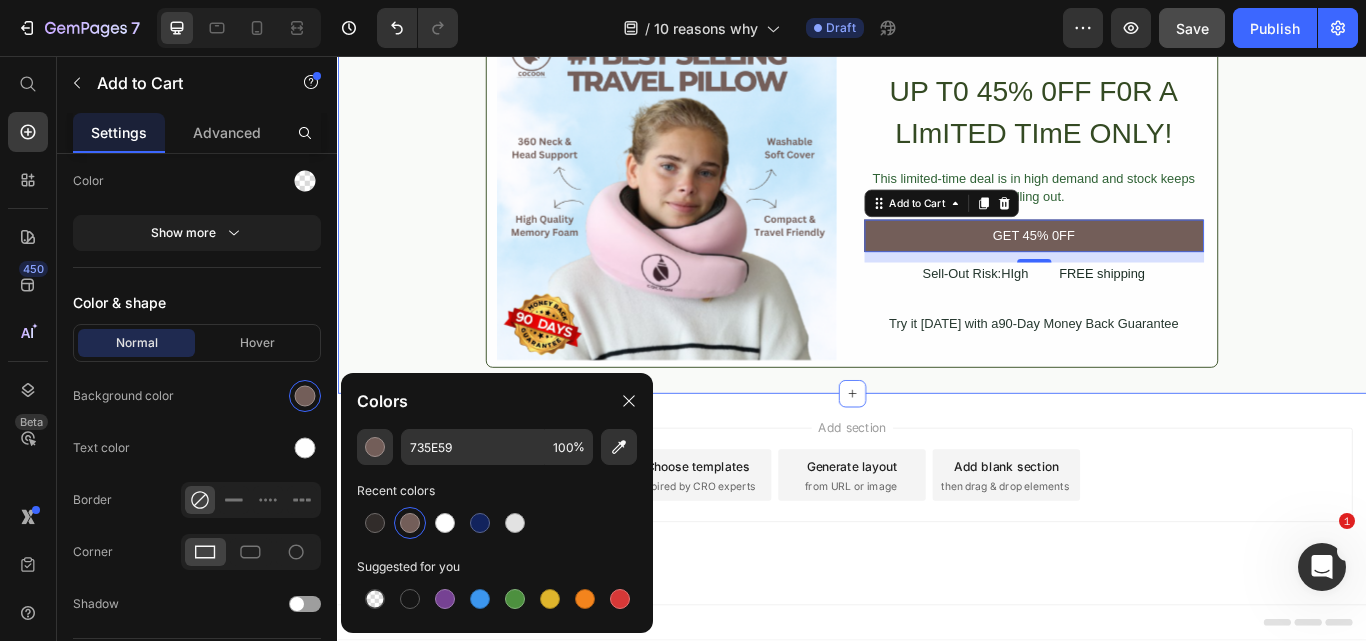 click on "Ready to Upgrade Your Next Trip? Button Product Images # buy more, Save more Text Block UP T0 45% 0FF F0R A LImITED TImE ONLY! Heading This limited-time deal is in high demand and stock keeps selling out. Text Block GET 45% 0FF Add to Cart   12 Sell-Out Risk:HIgh Text Block FREE shipping Text Block Row Try it today with a90-Day Money Back Guarantee Text Block Product Row" at bounding box center [937, 176] 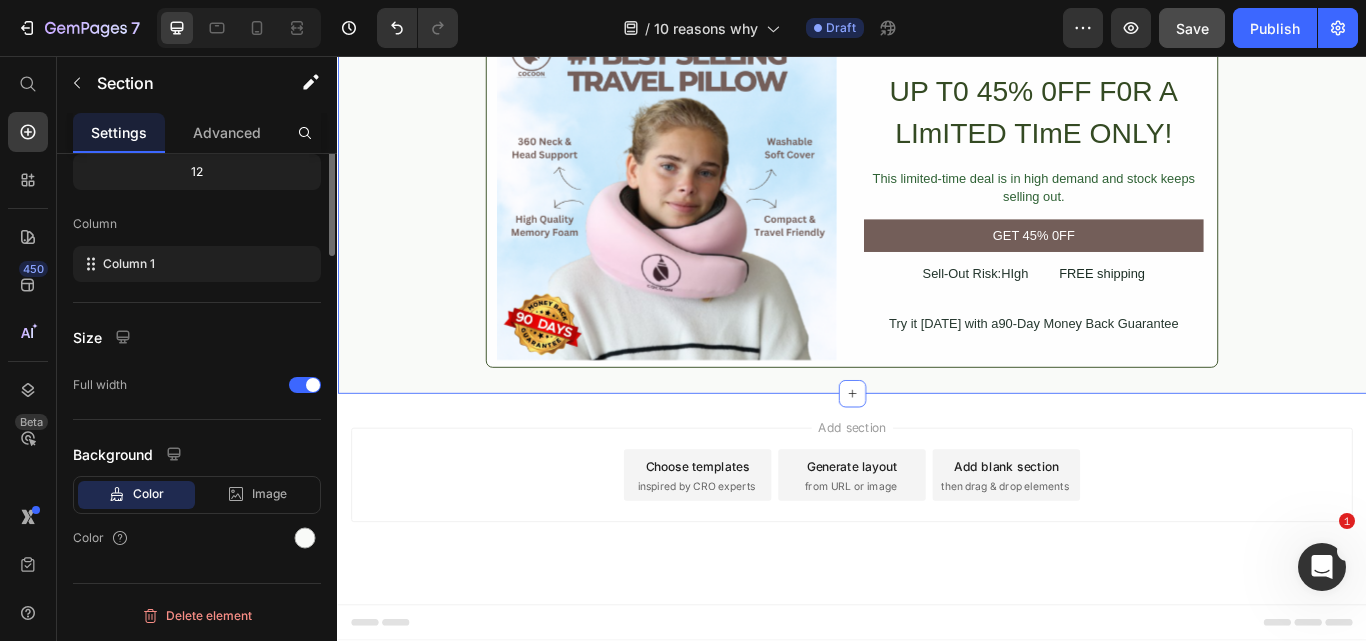 scroll, scrollTop: 0, scrollLeft: 0, axis: both 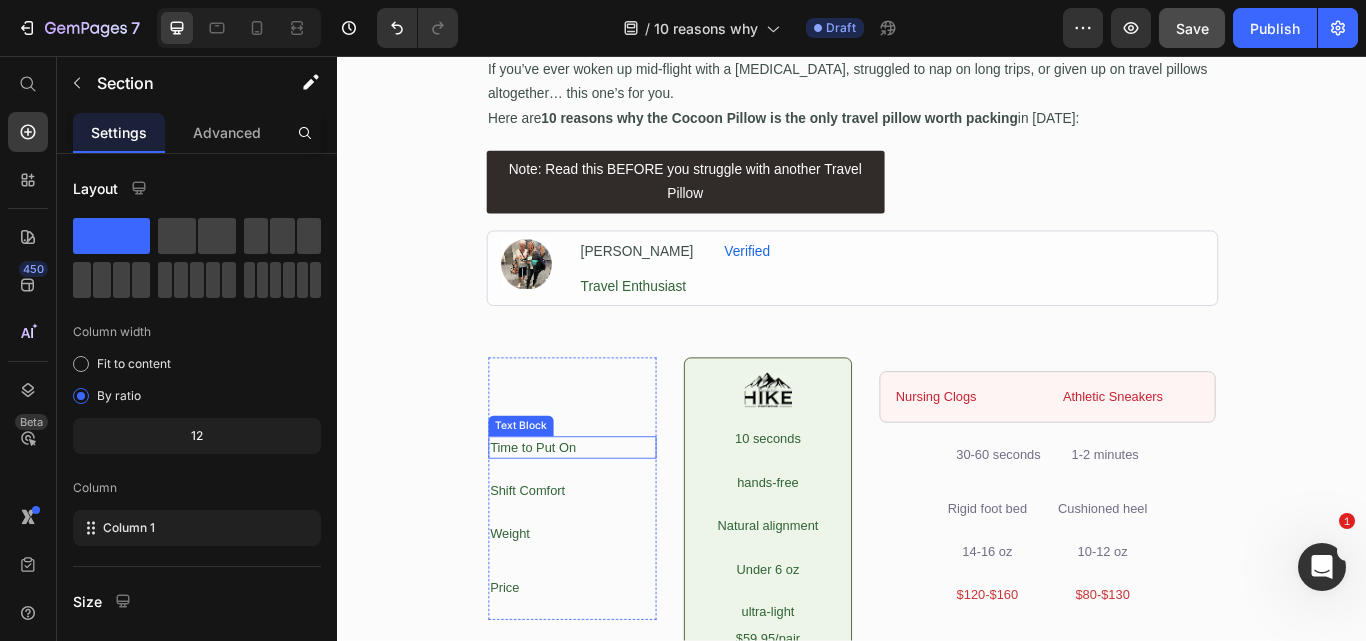 click on "Time to Put On" at bounding box center (611, 513) 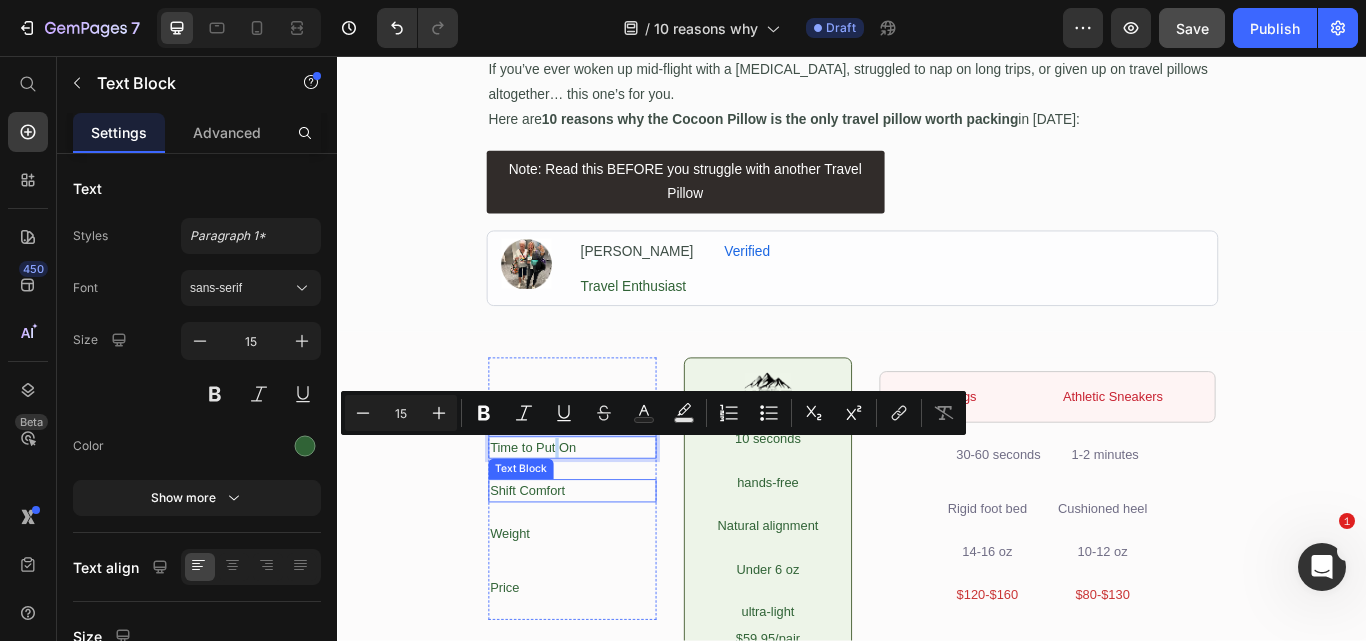 click on "Shift Comfort" at bounding box center (611, 563) 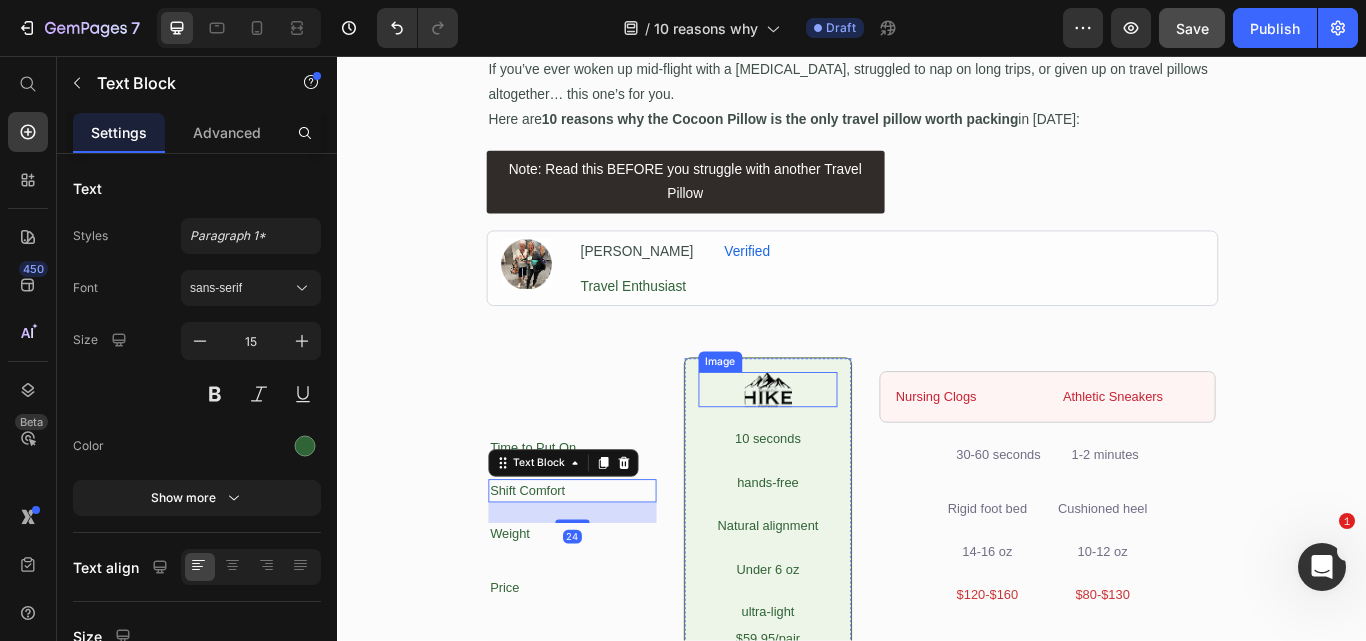 click at bounding box center [839, 445] 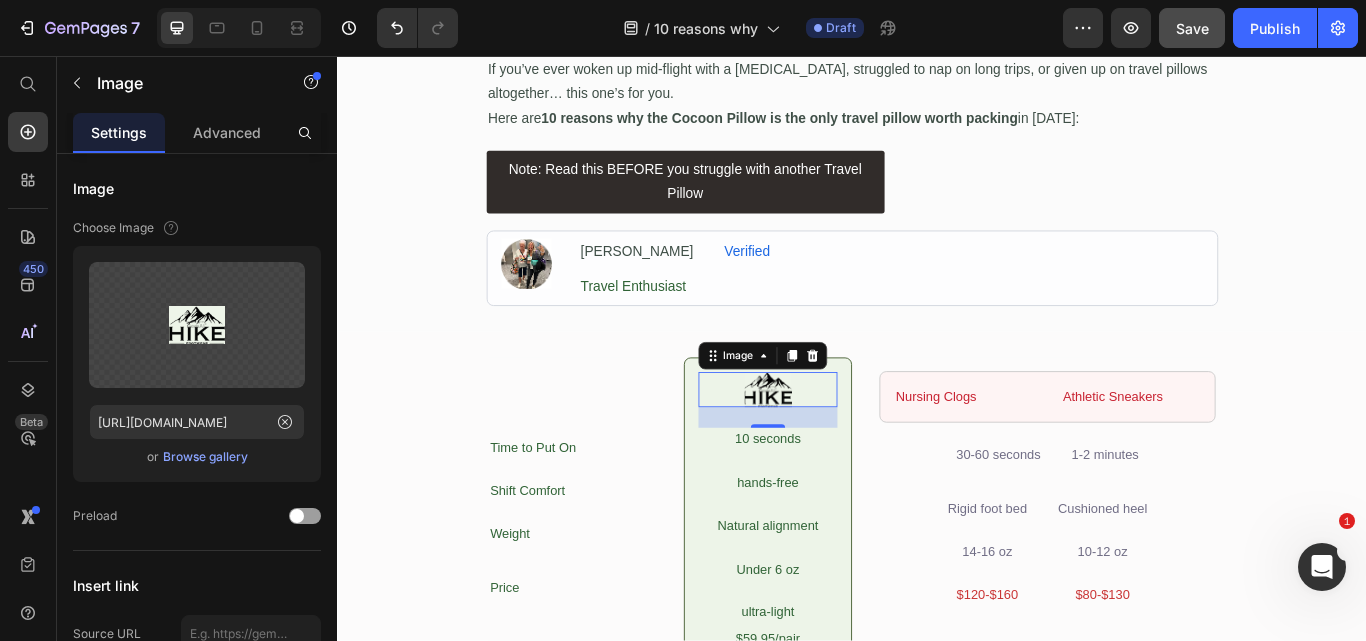 click at bounding box center (839, 445) 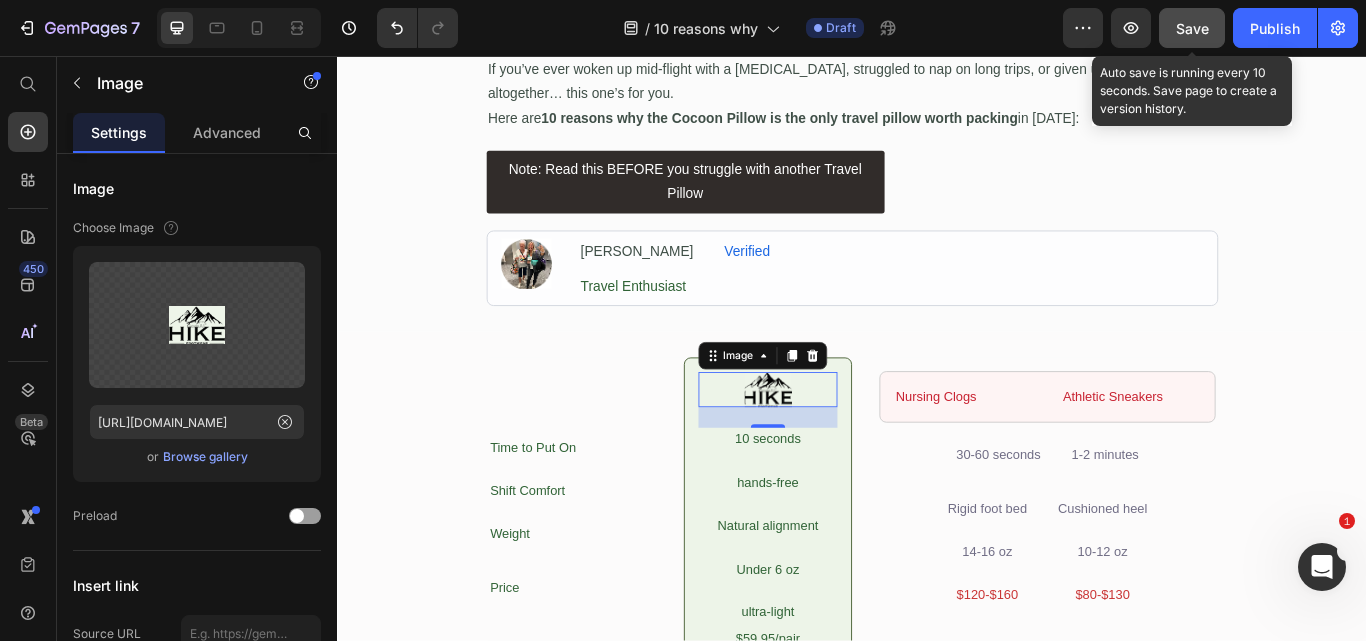click on "Save" at bounding box center (1192, 28) 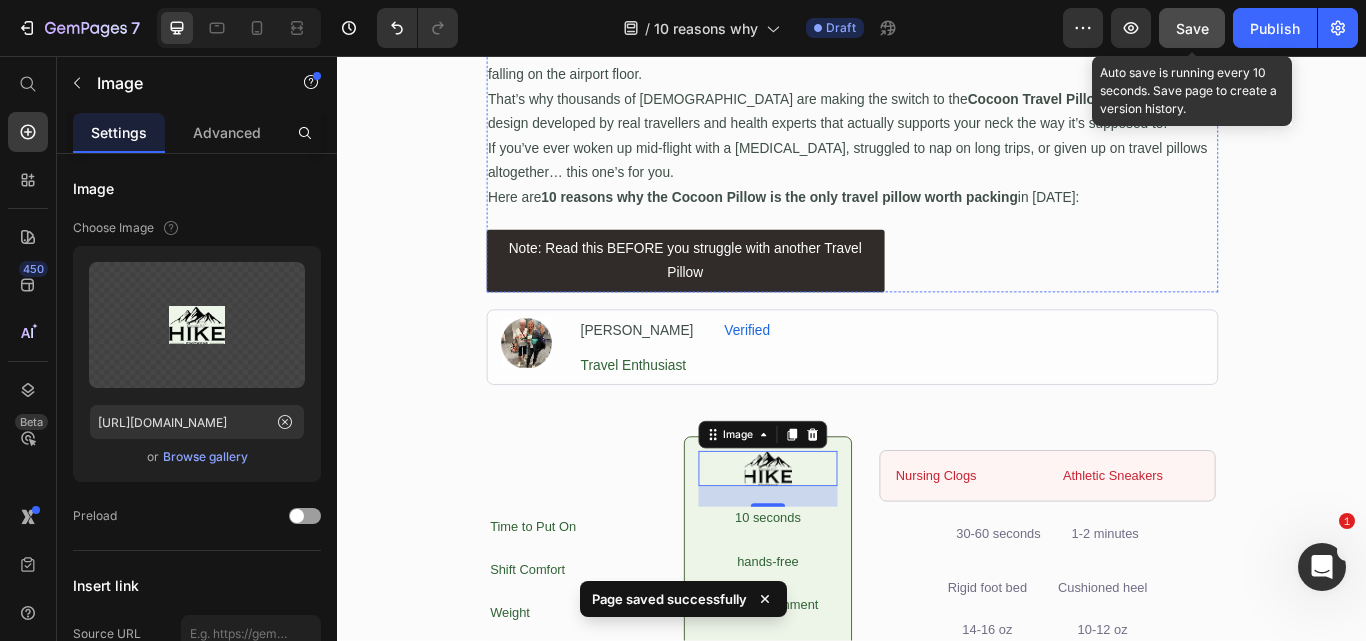 scroll, scrollTop: 0, scrollLeft: 0, axis: both 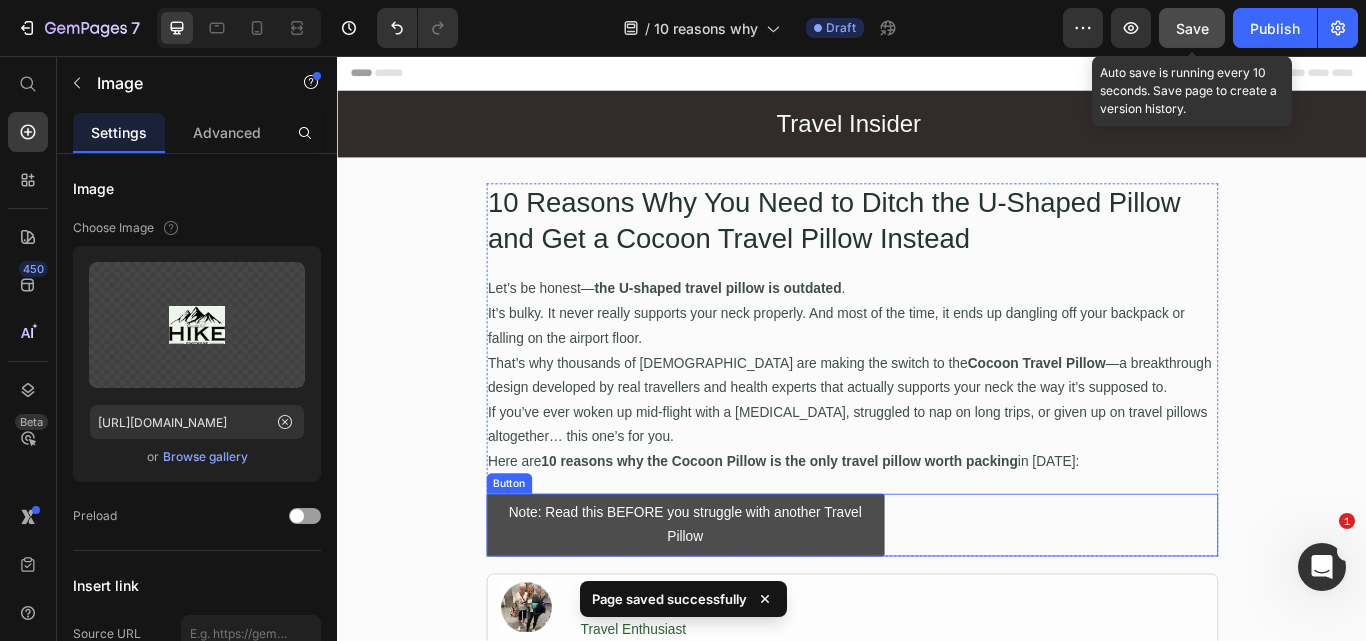 click on "Note: Read this BEFORE you struggle with another Travel Pillow" at bounding box center [743, 604] 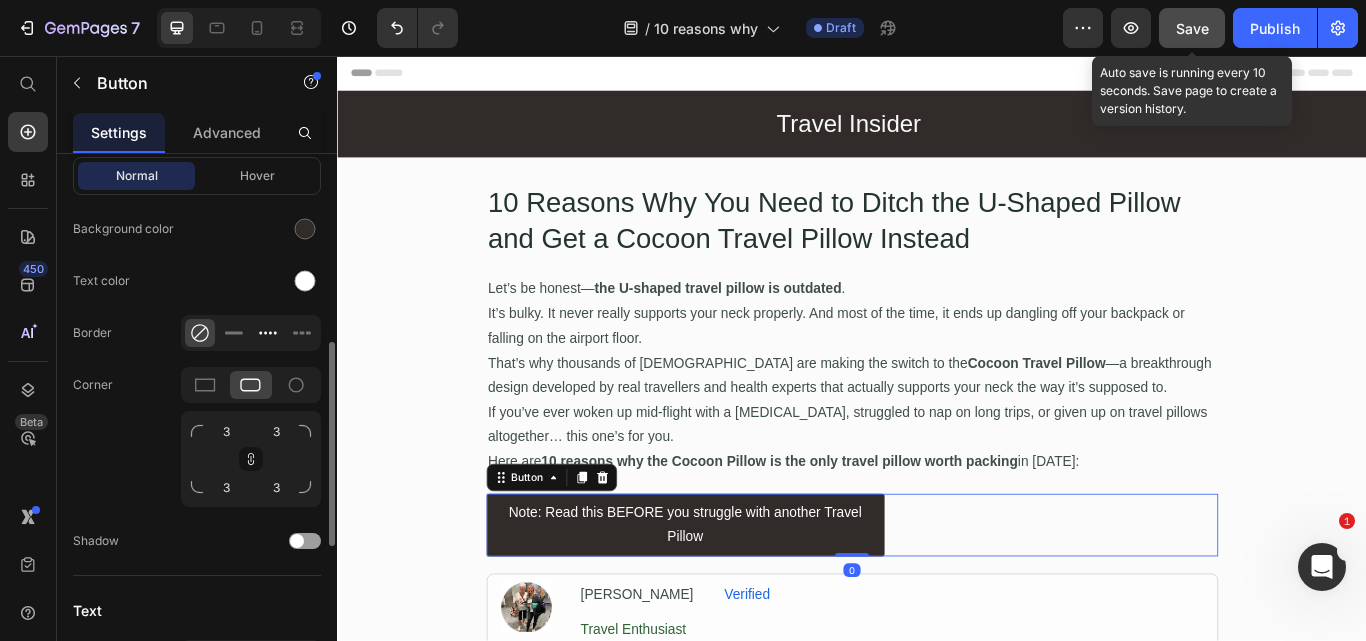 scroll, scrollTop: 901, scrollLeft: 0, axis: vertical 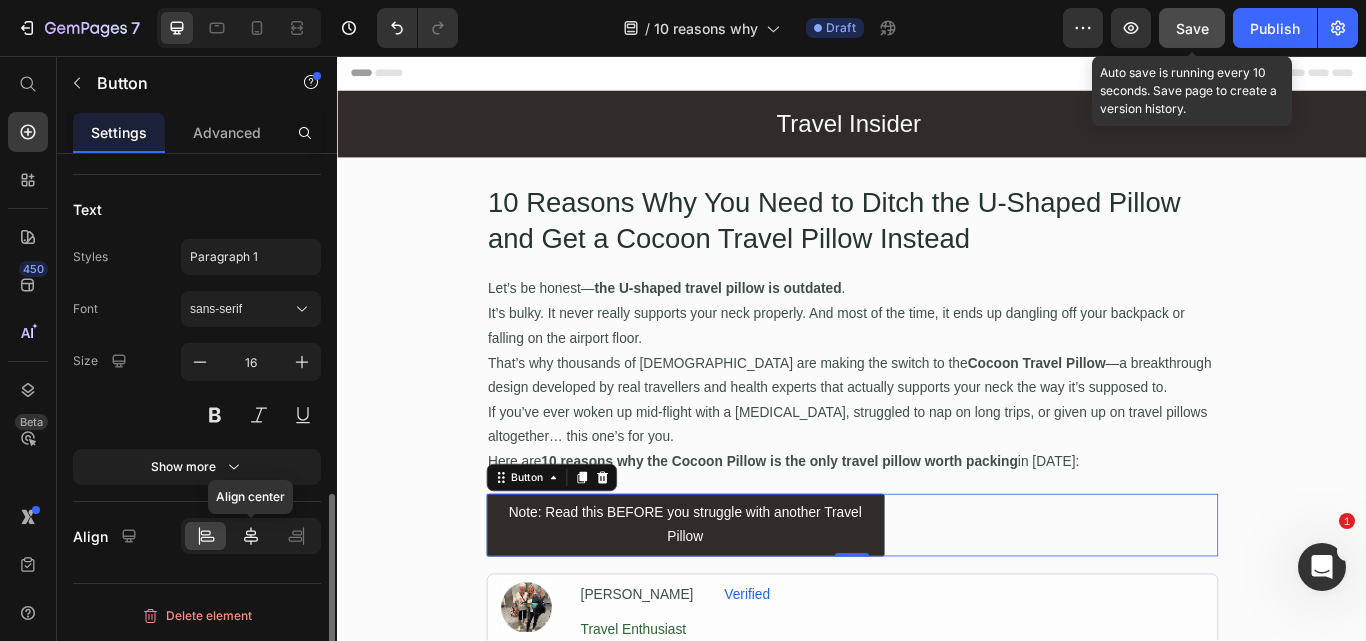 click 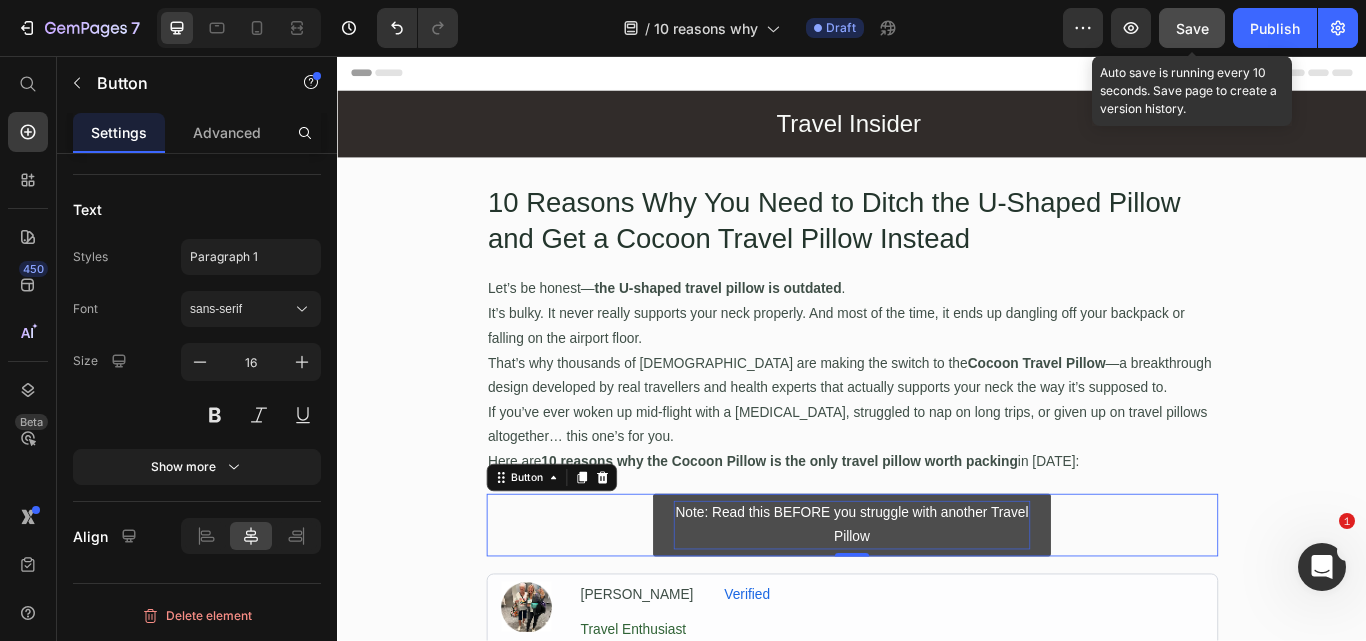 click on "Note: Read this BEFORE you struggle with another Travel Pillow" at bounding box center (937, 604) 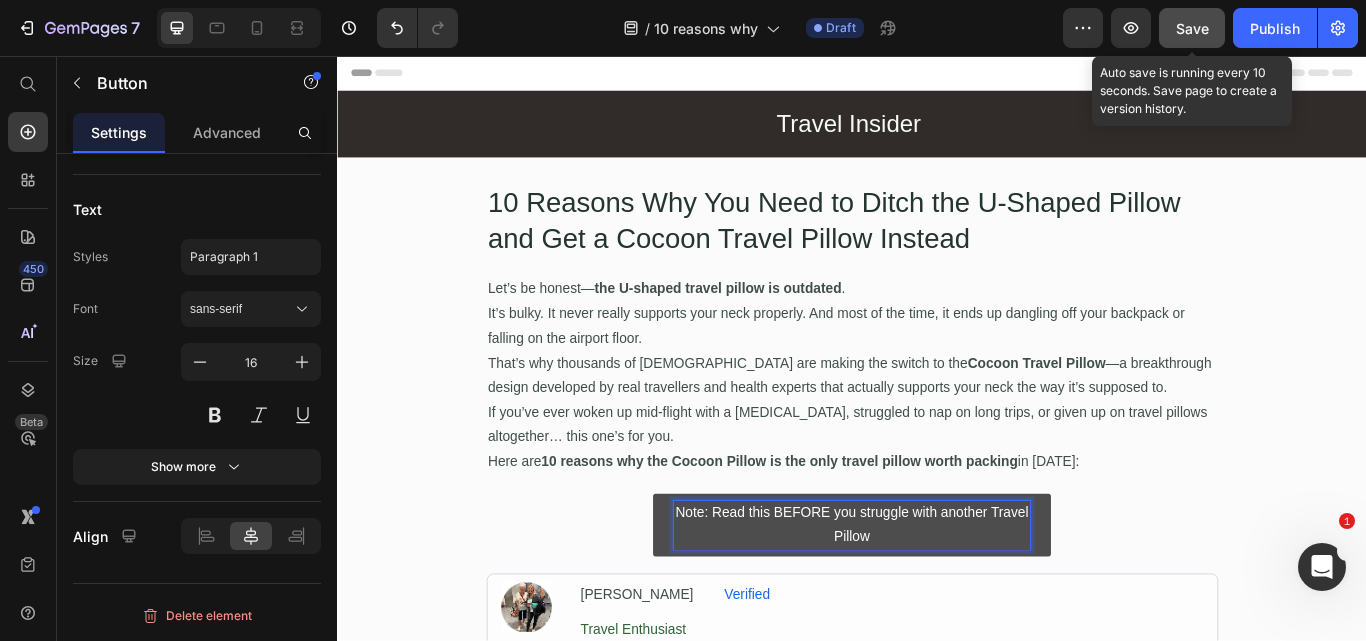click on "Note: Read this BEFORE you struggle with another Travel Pillow" at bounding box center (937, 604) 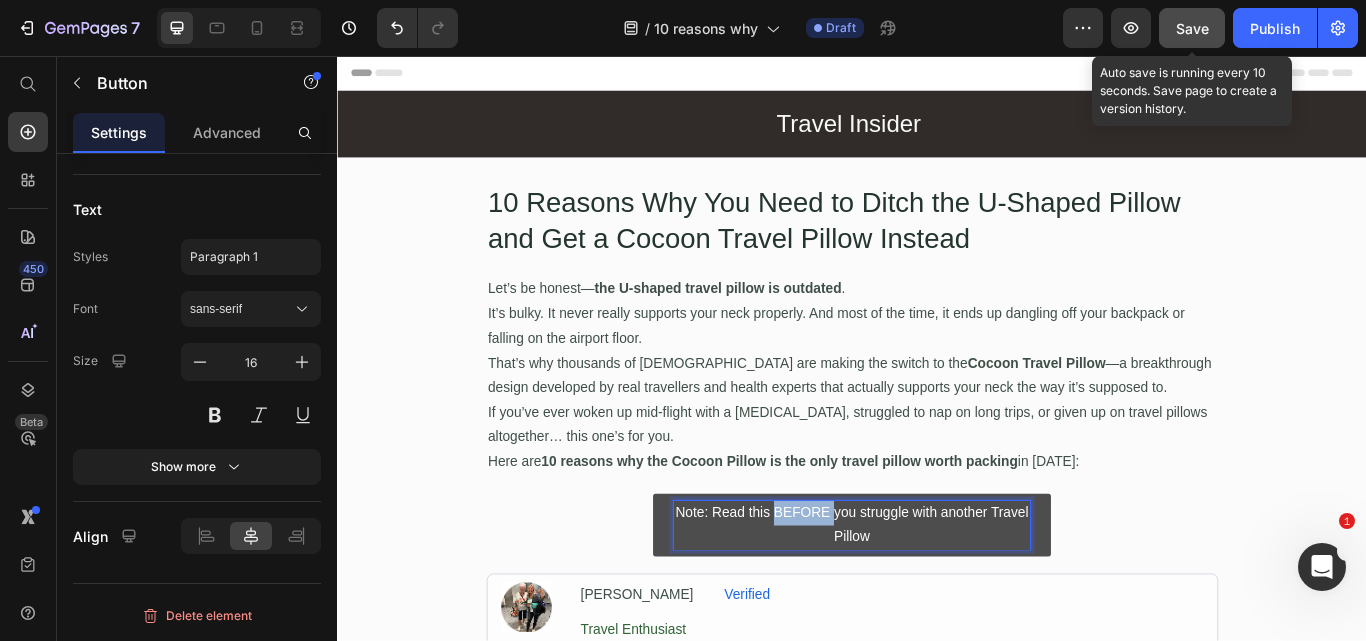click on "Note: Read this BEFORE you struggle with another Travel Pillow" at bounding box center [937, 604] 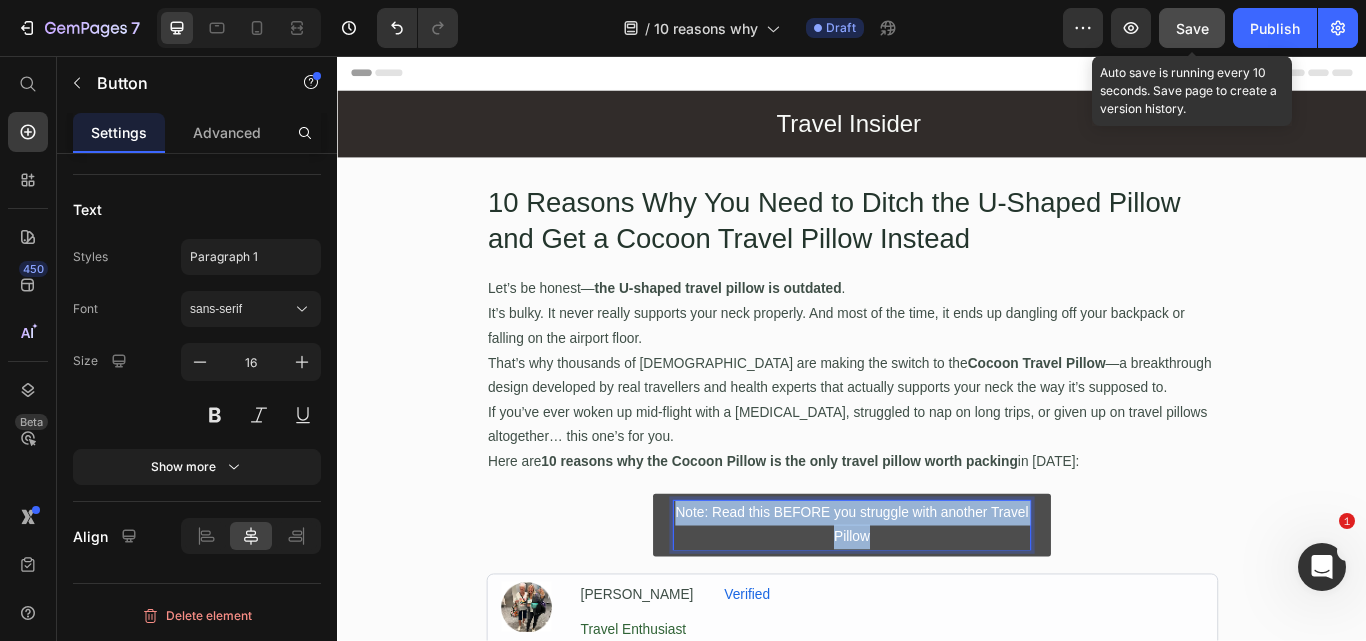click on "Note: Read this BEFORE you struggle with another Travel Pillow" at bounding box center (937, 604) 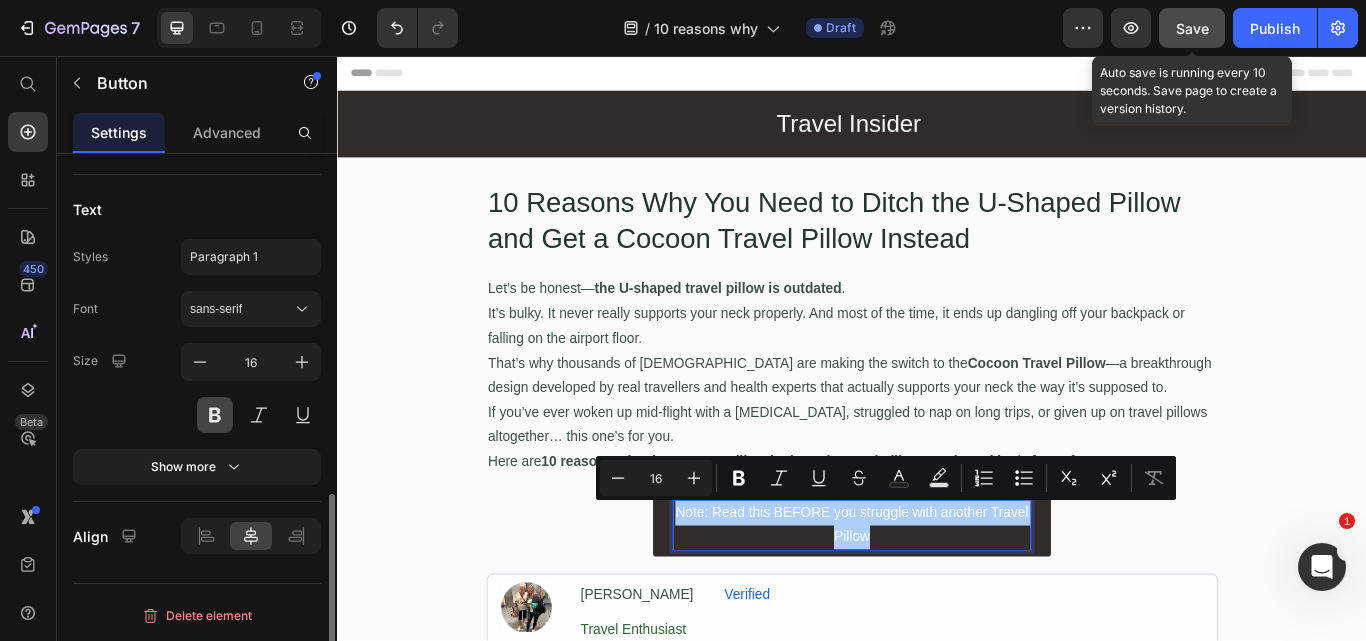 click at bounding box center [215, 415] 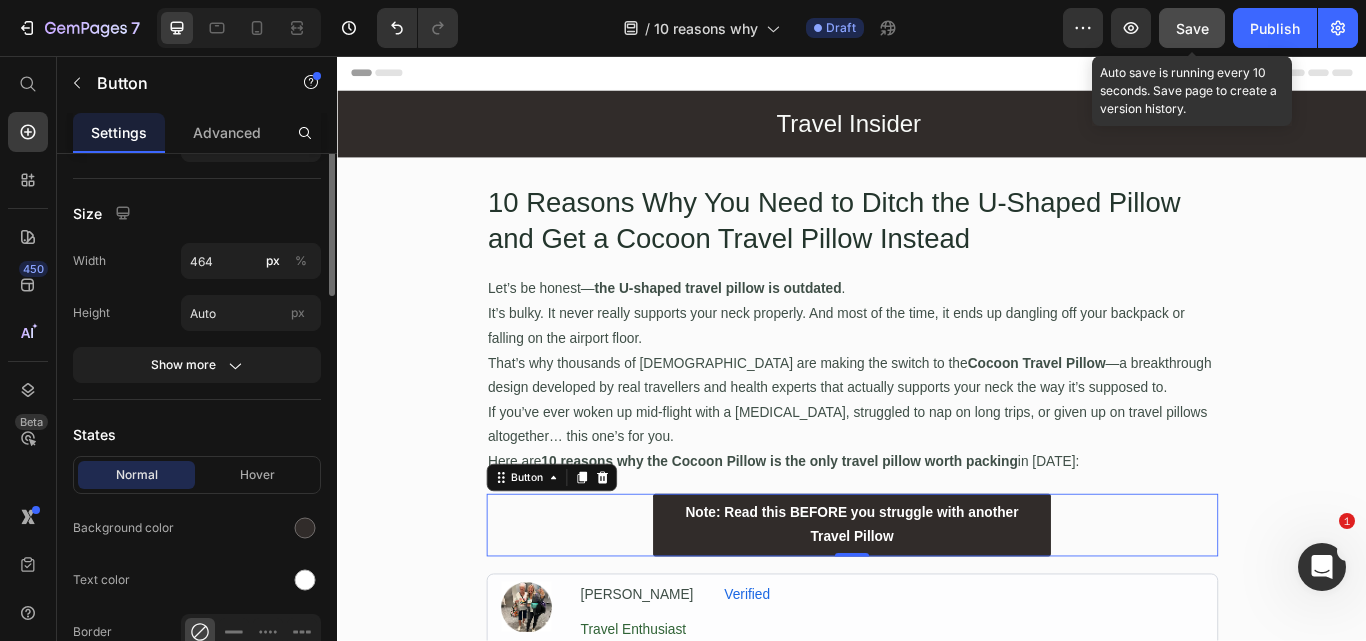 scroll, scrollTop: 101, scrollLeft: 0, axis: vertical 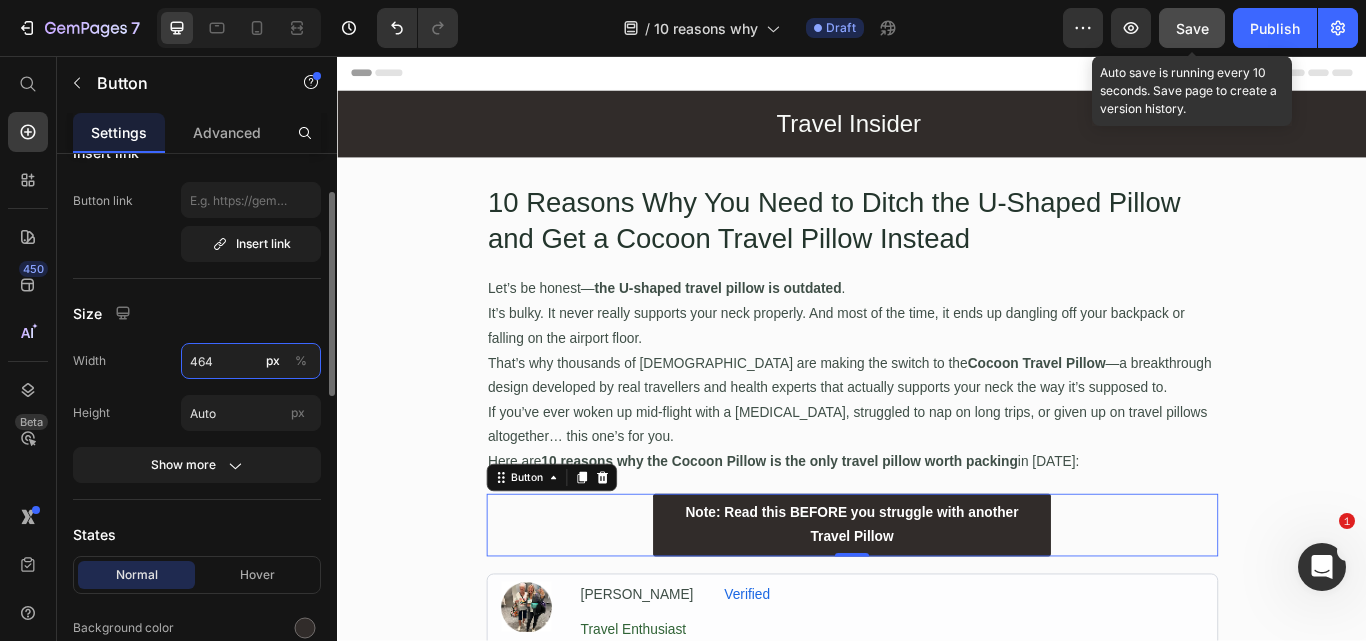 click on "464" at bounding box center (251, 361) 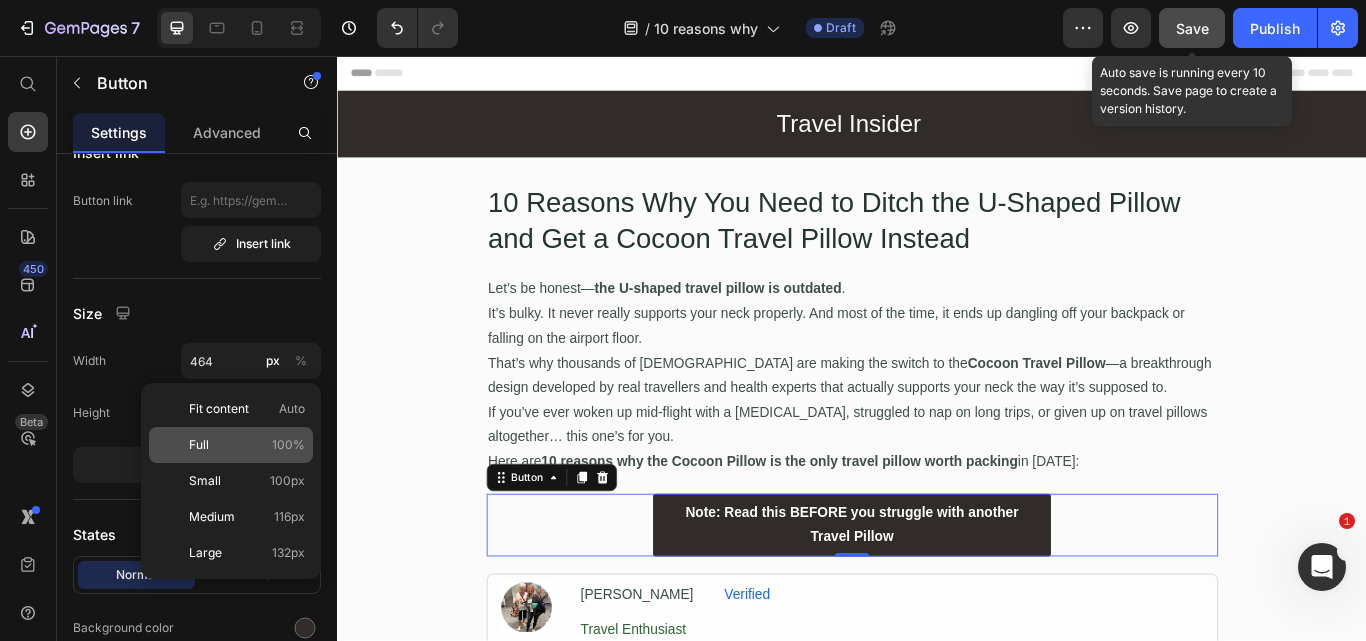 click on "Full 100%" at bounding box center [247, 445] 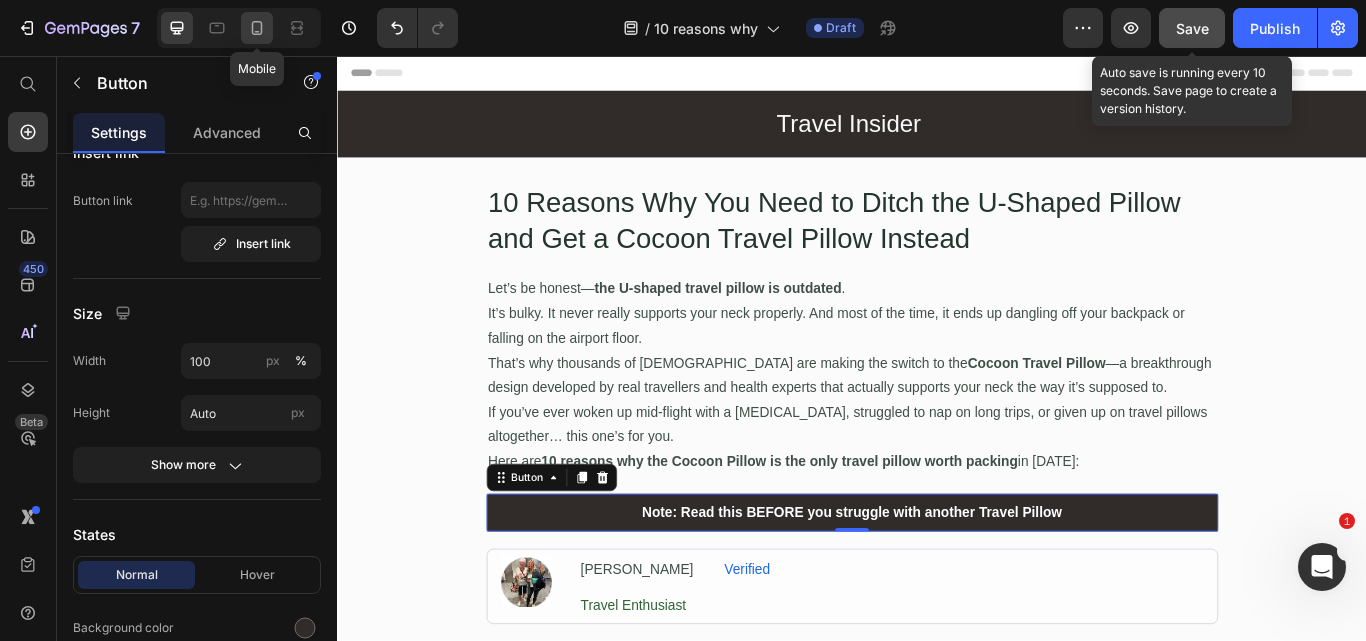 click 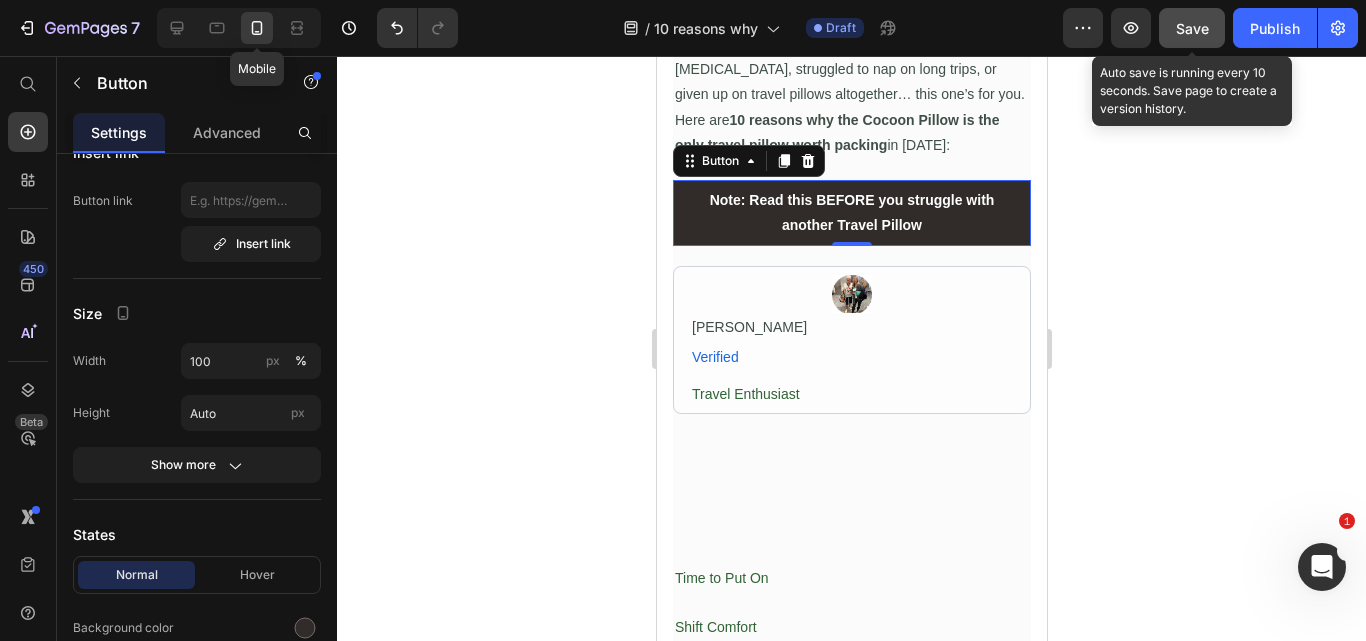 scroll, scrollTop: 686, scrollLeft: 0, axis: vertical 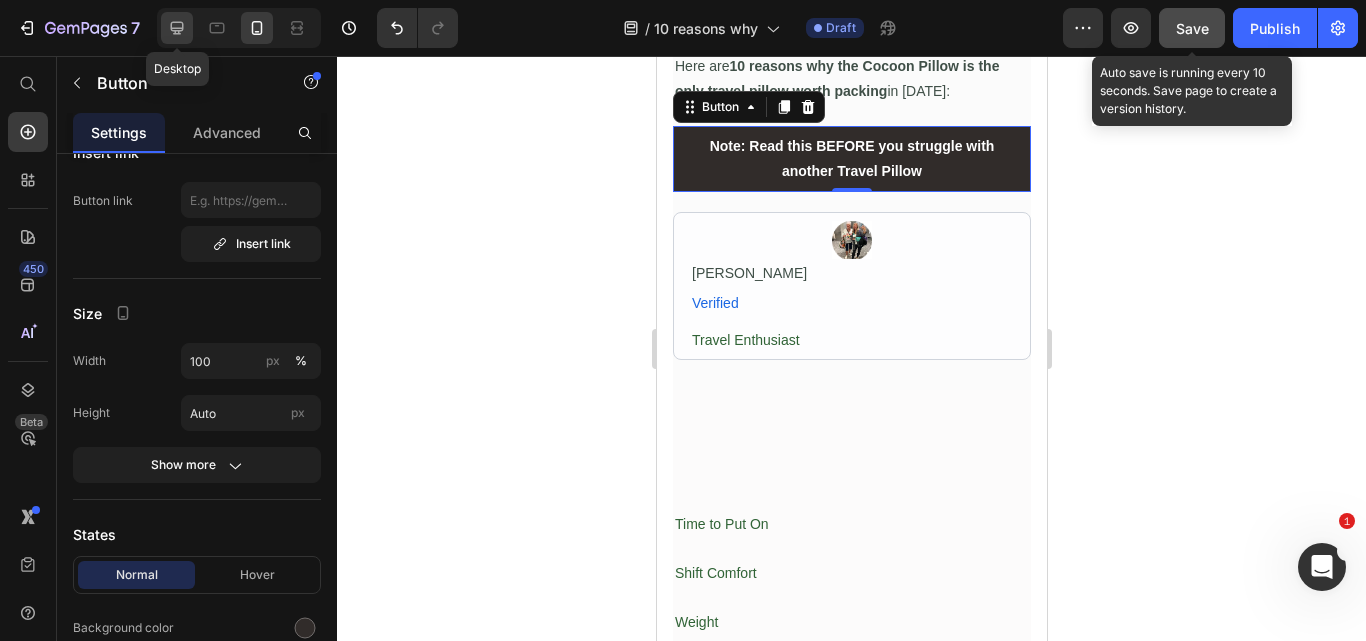 click 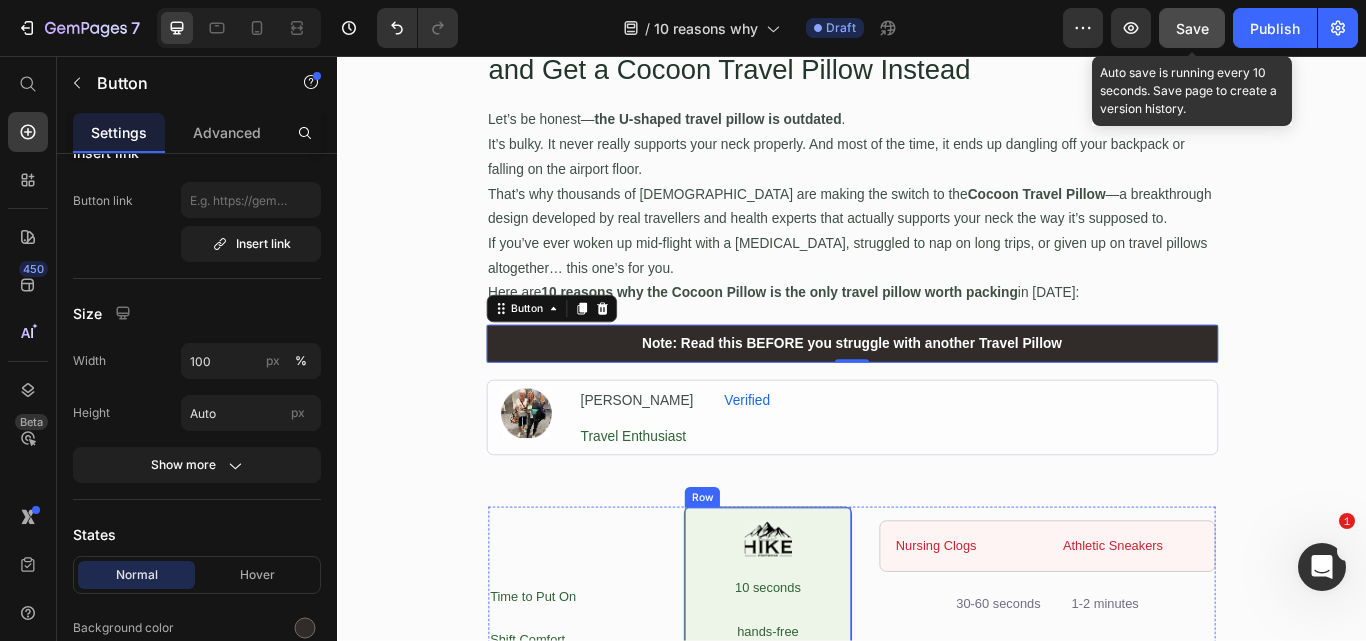 scroll, scrollTop: 141, scrollLeft: 0, axis: vertical 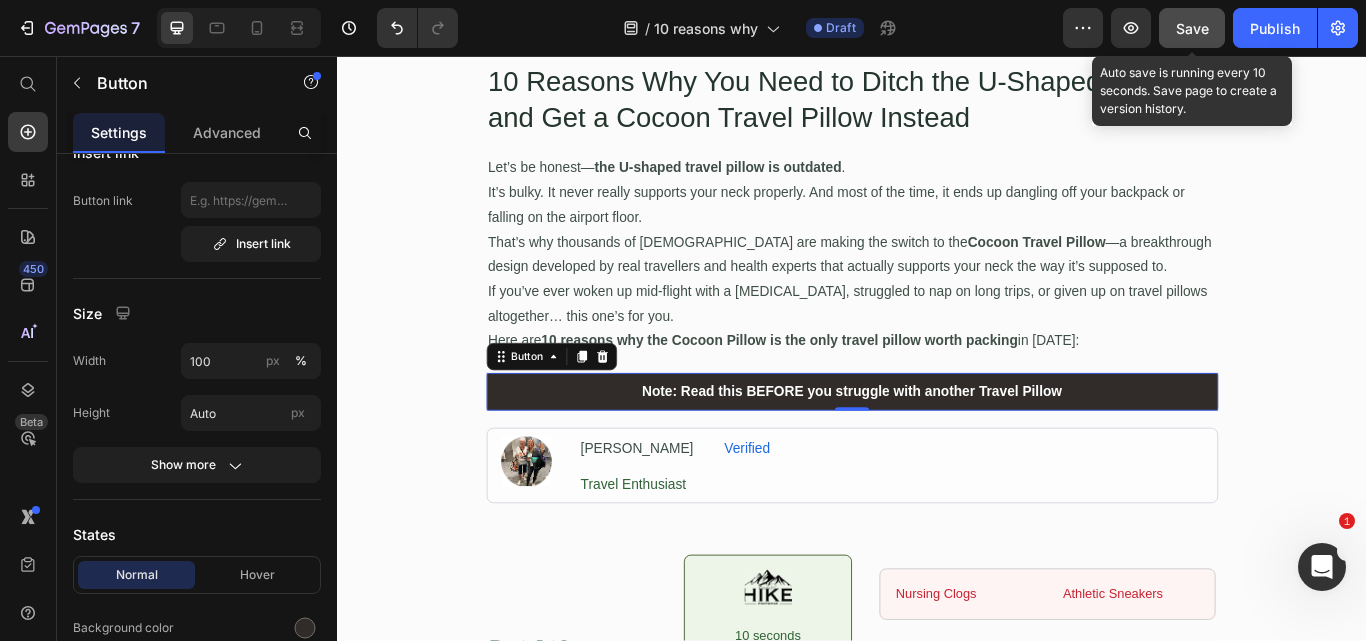 click on "Save" 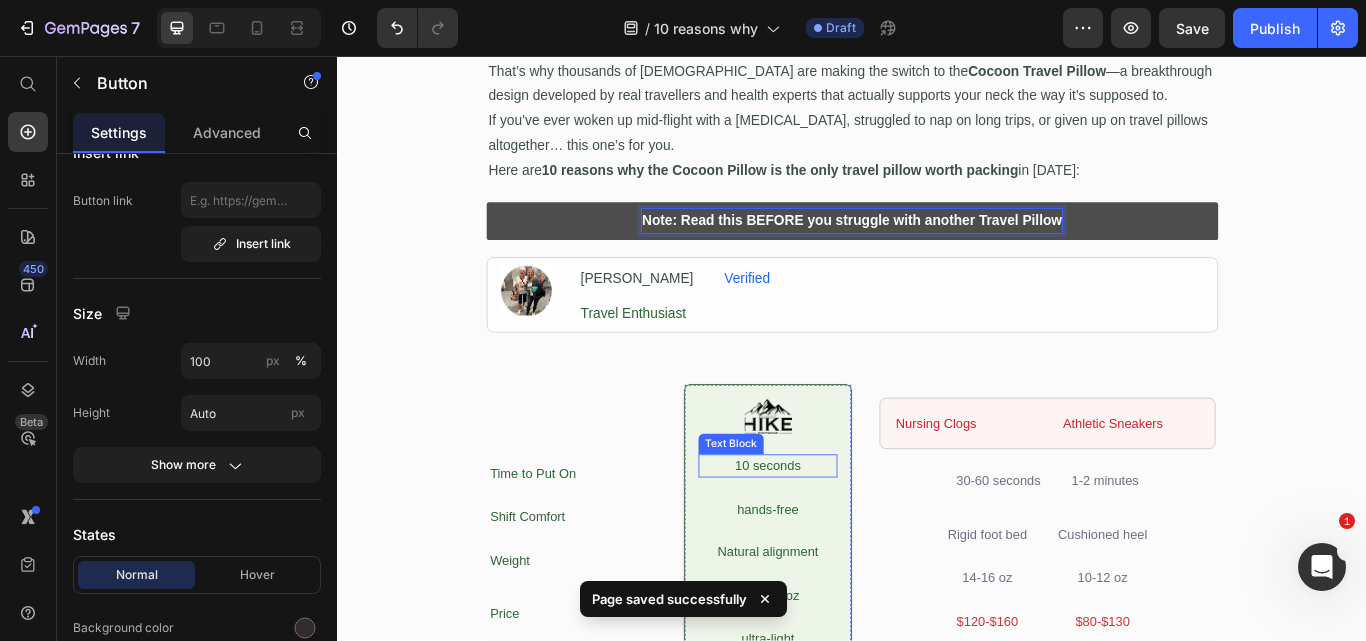 scroll, scrollTop: 0, scrollLeft: 0, axis: both 